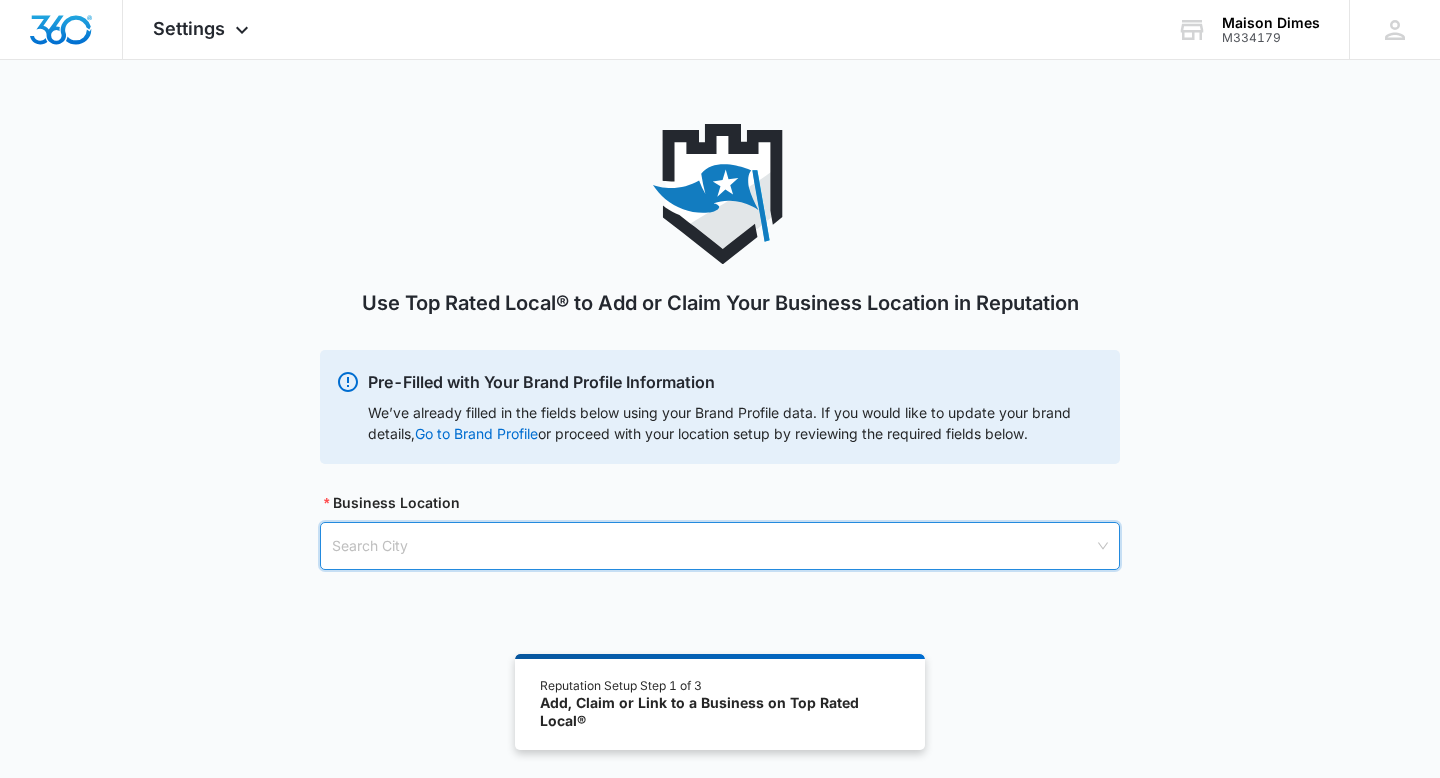 scroll, scrollTop: 0, scrollLeft: 0, axis: both 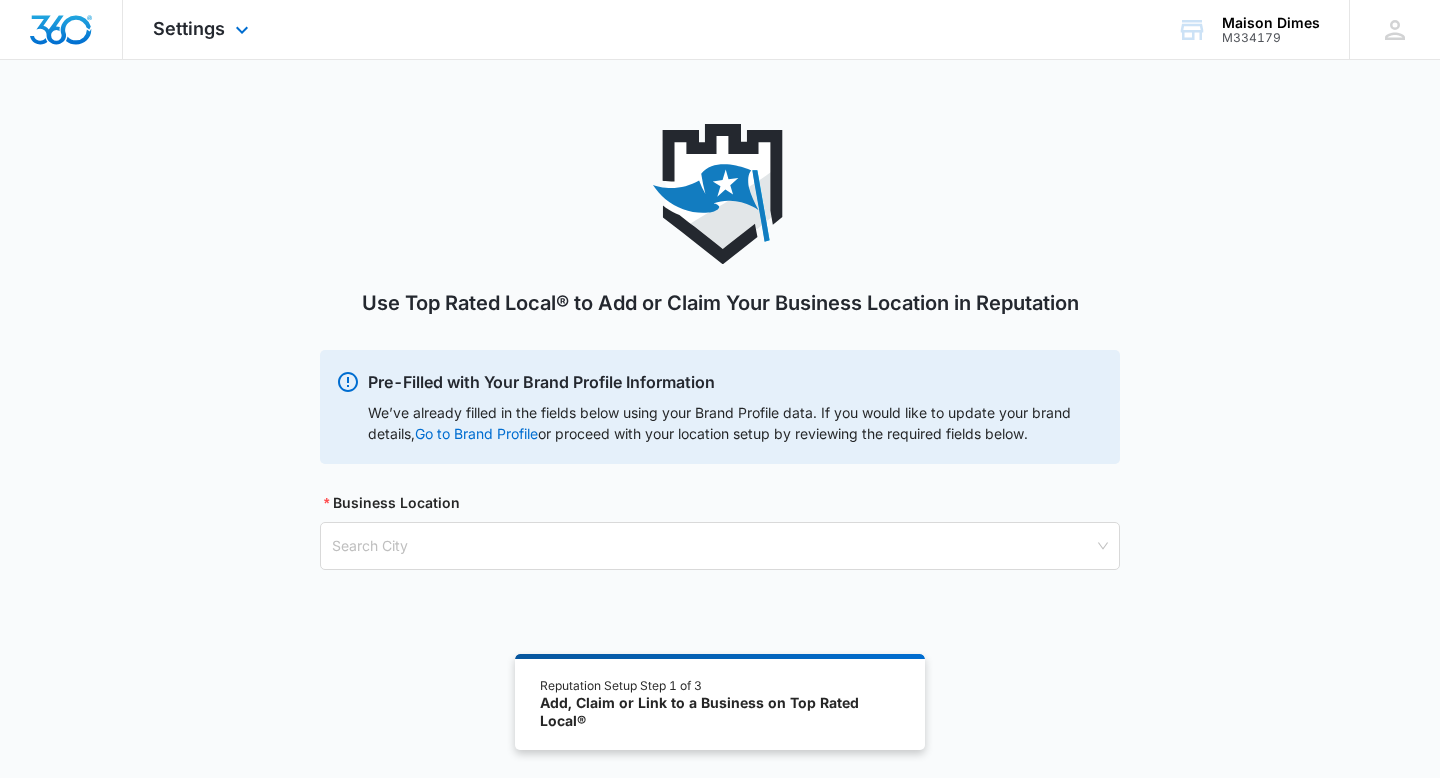 click at bounding box center (61, 30) 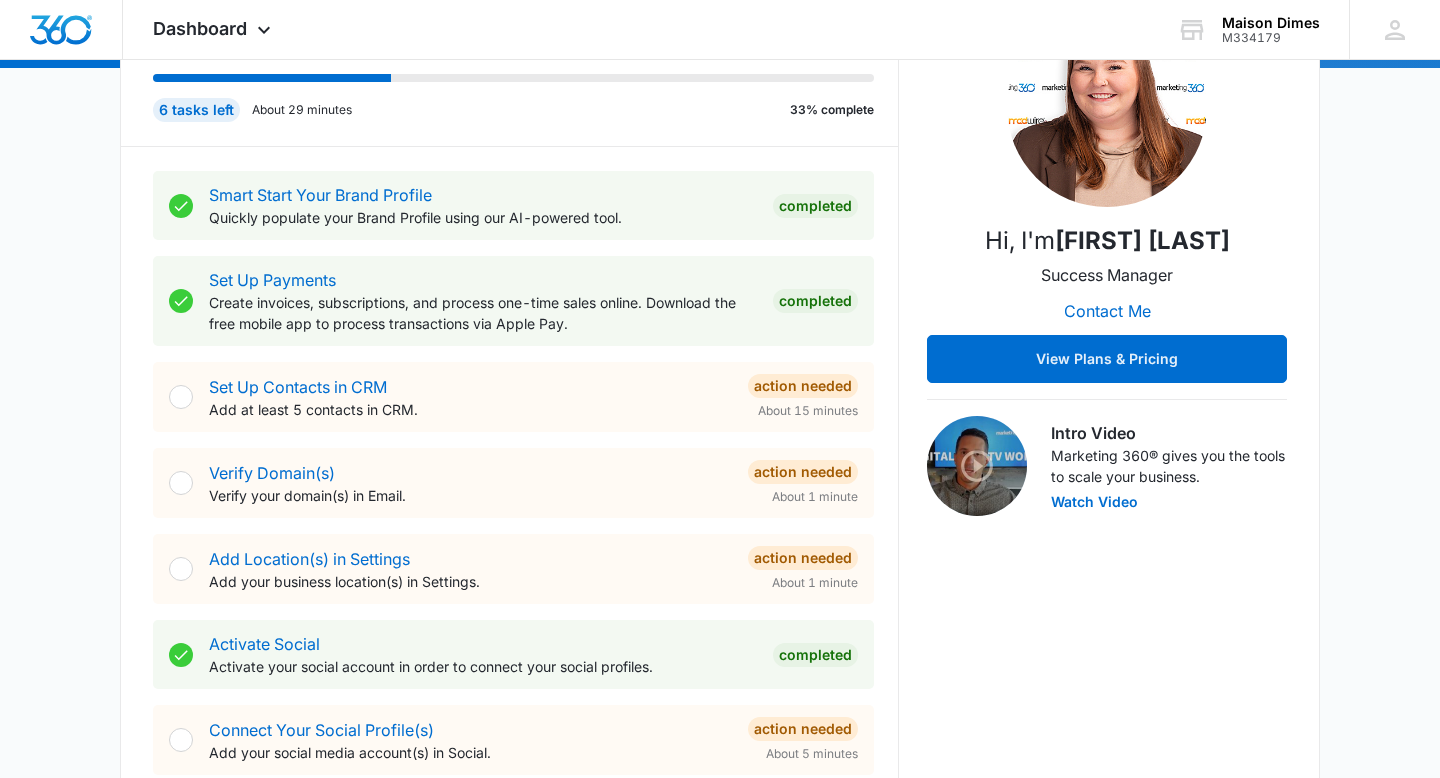 scroll, scrollTop: 290, scrollLeft: 0, axis: vertical 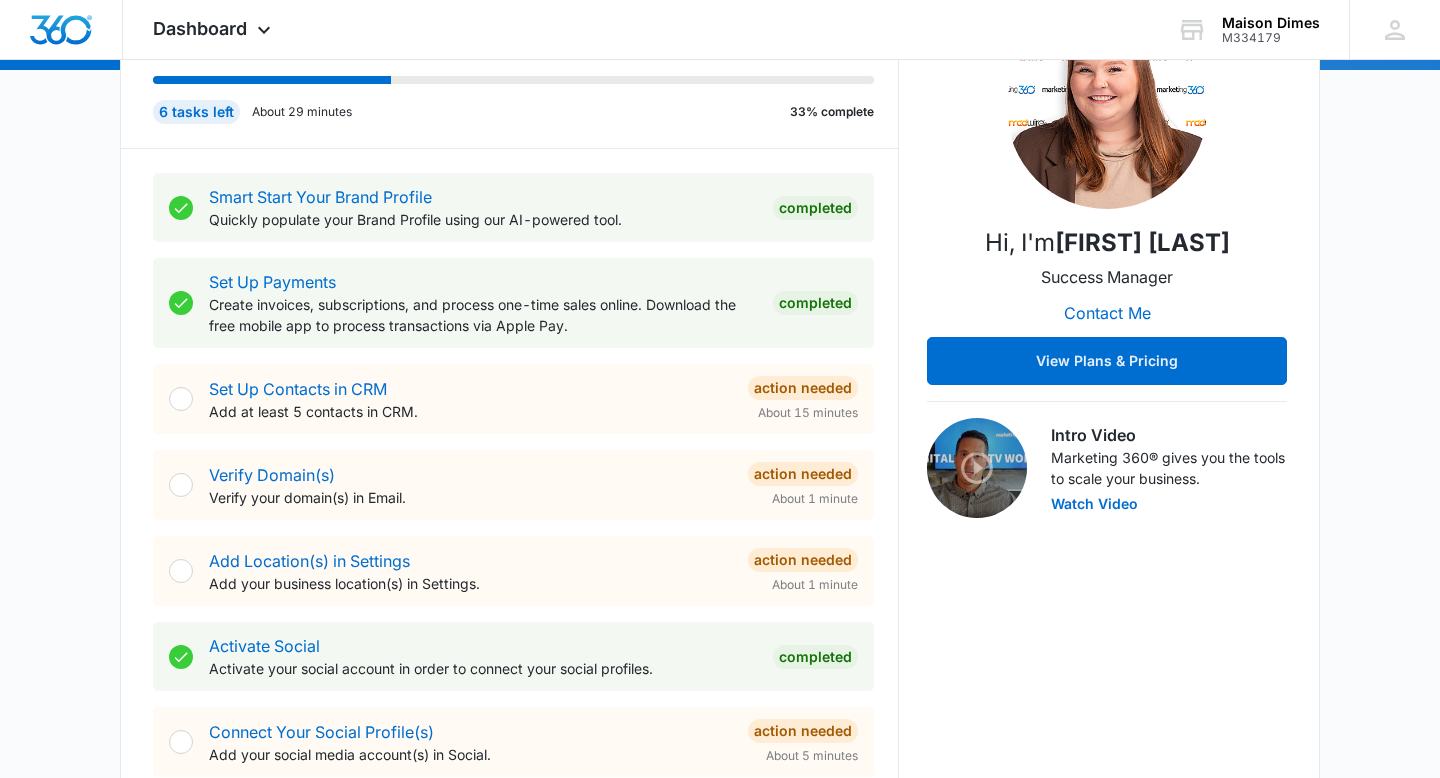 click on "Set Up Contacts in CRM Add at least 5 contacts in CRM. Action Needed About 15 minutes" at bounding box center (513, 399) 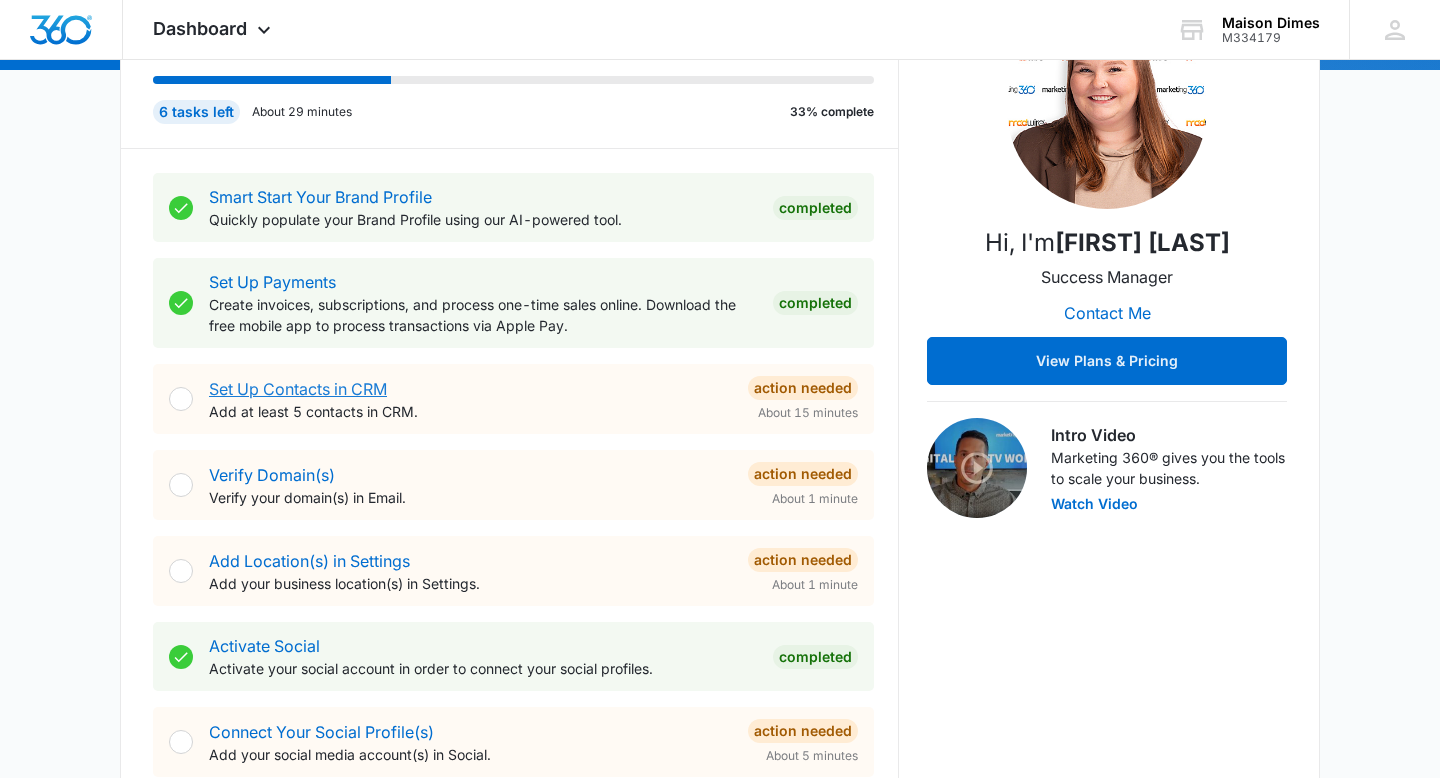 click on "Set Up Contacts in CRM" at bounding box center (298, 389) 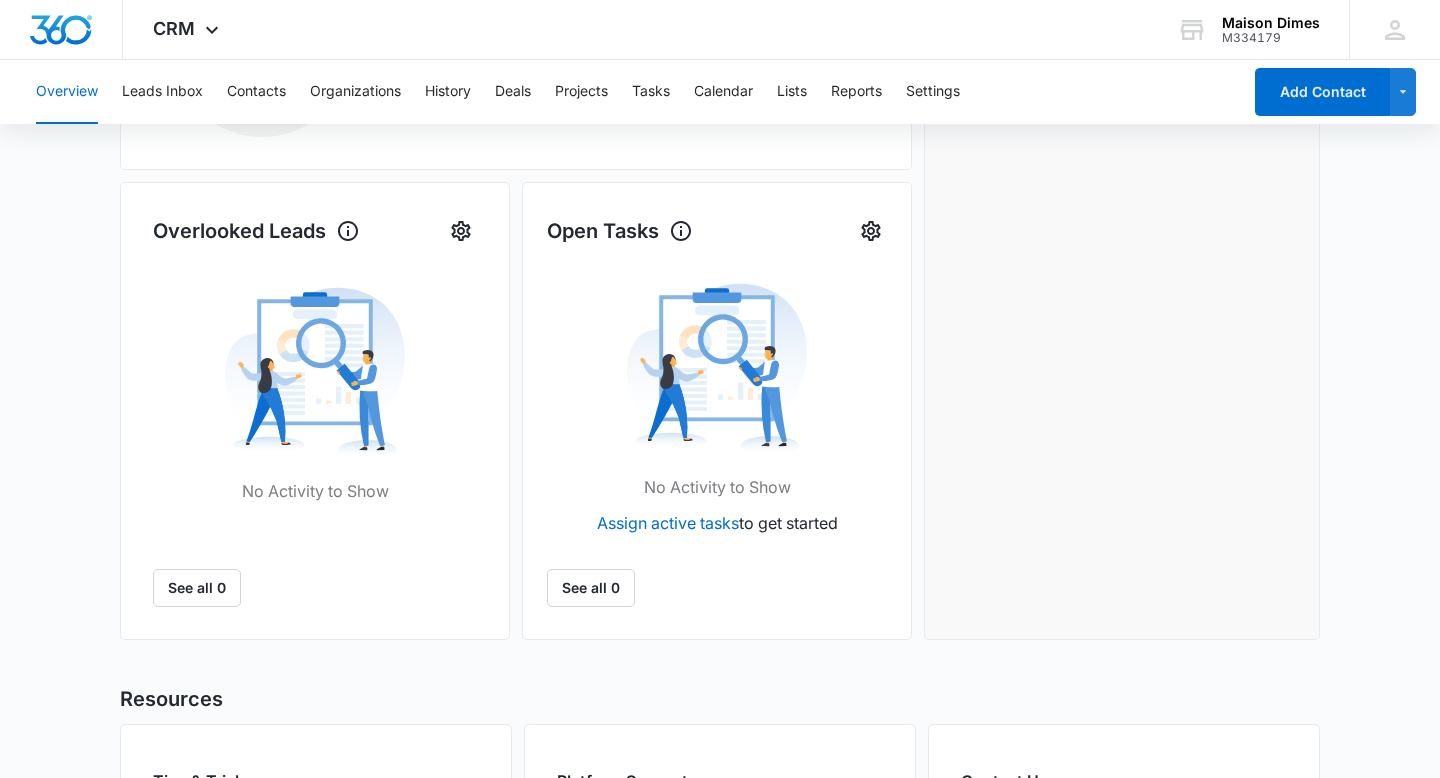 scroll, scrollTop: 540, scrollLeft: 0, axis: vertical 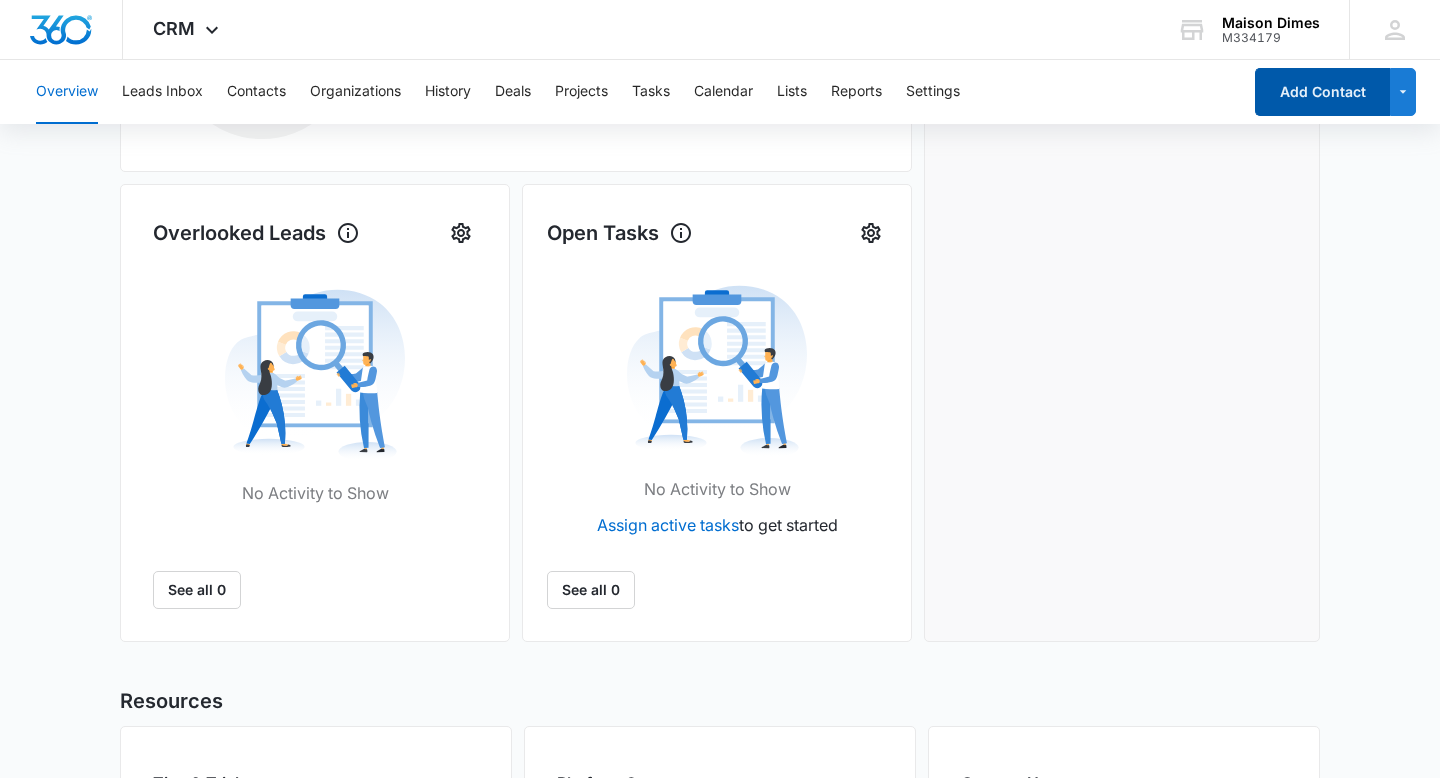 click on "Add Contact" at bounding box center [1322, 92] 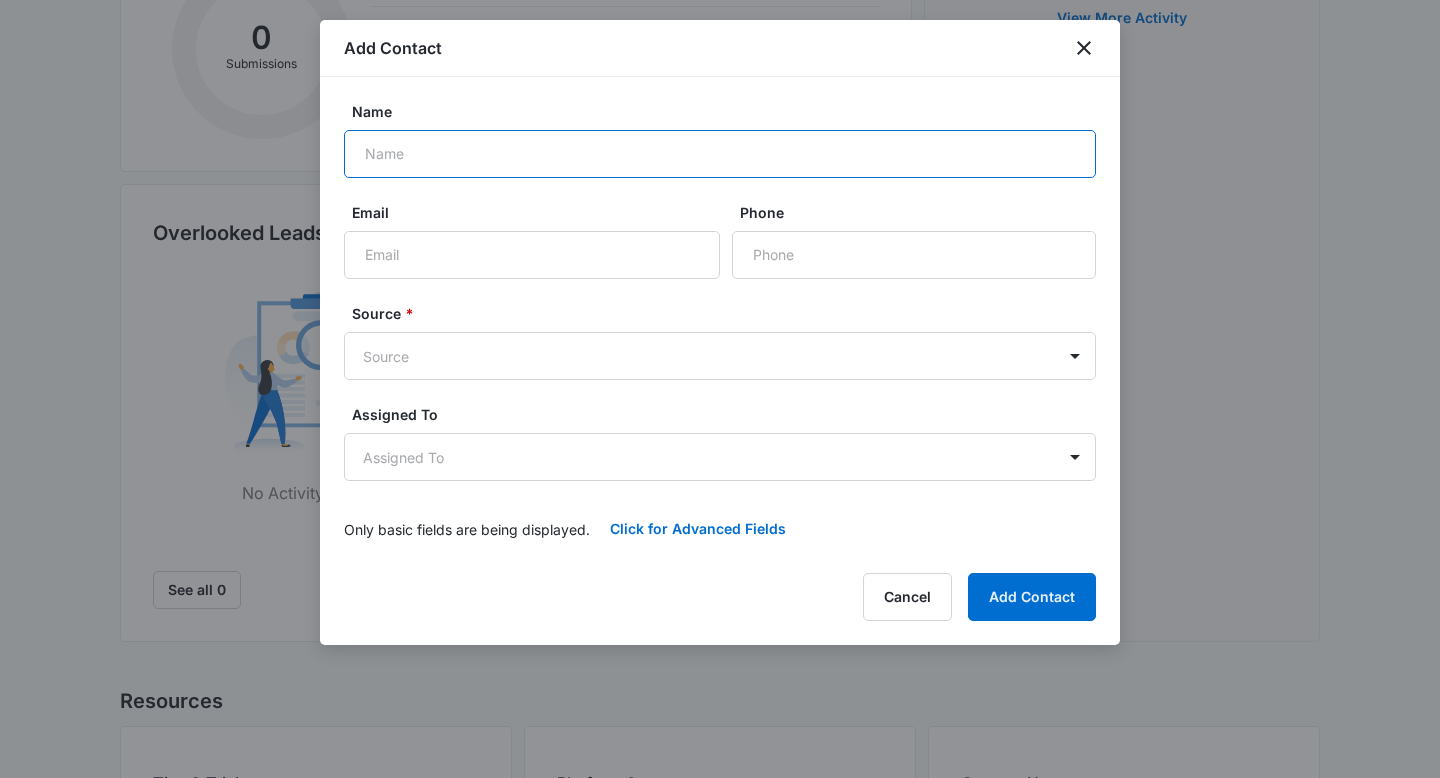 click on "Name" at bounding box center [720, 154] 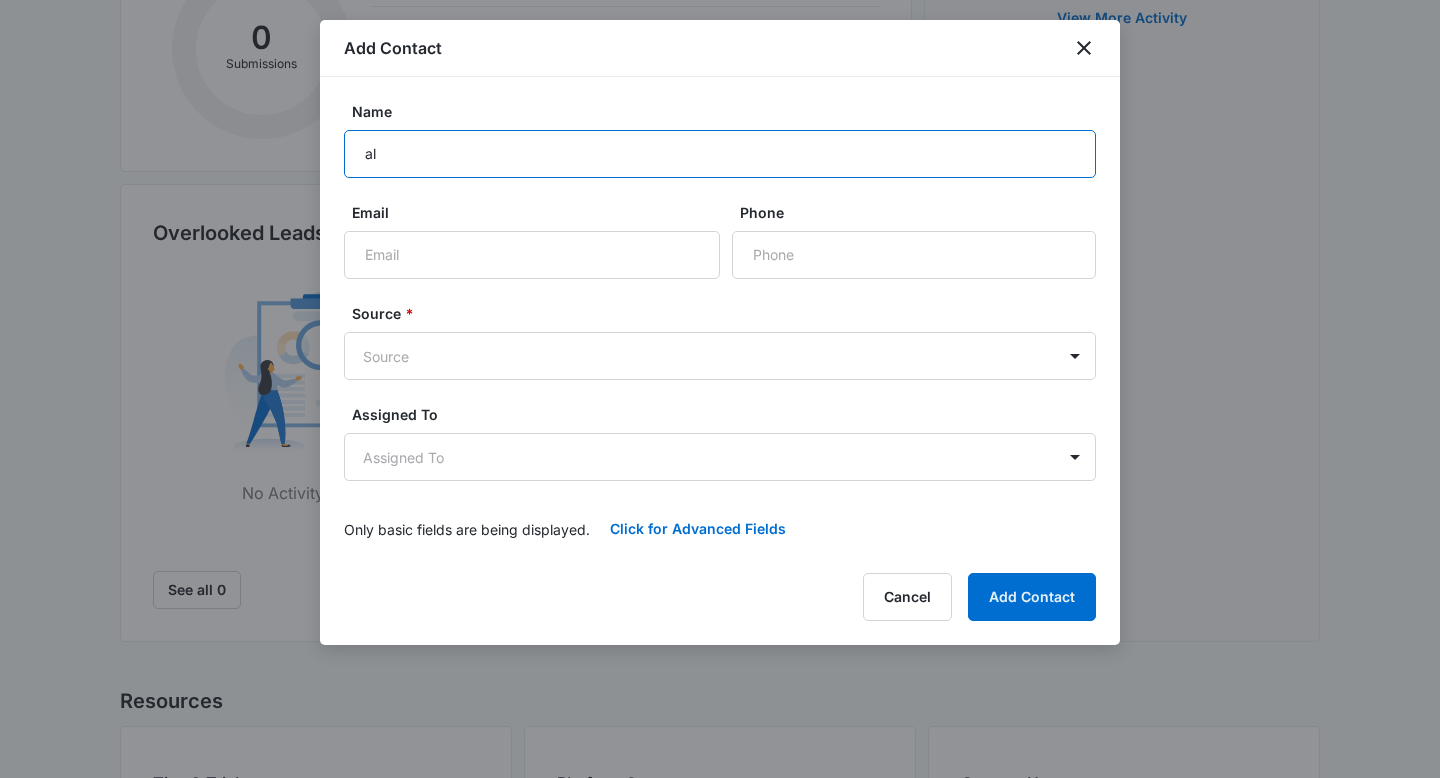 type on "a" 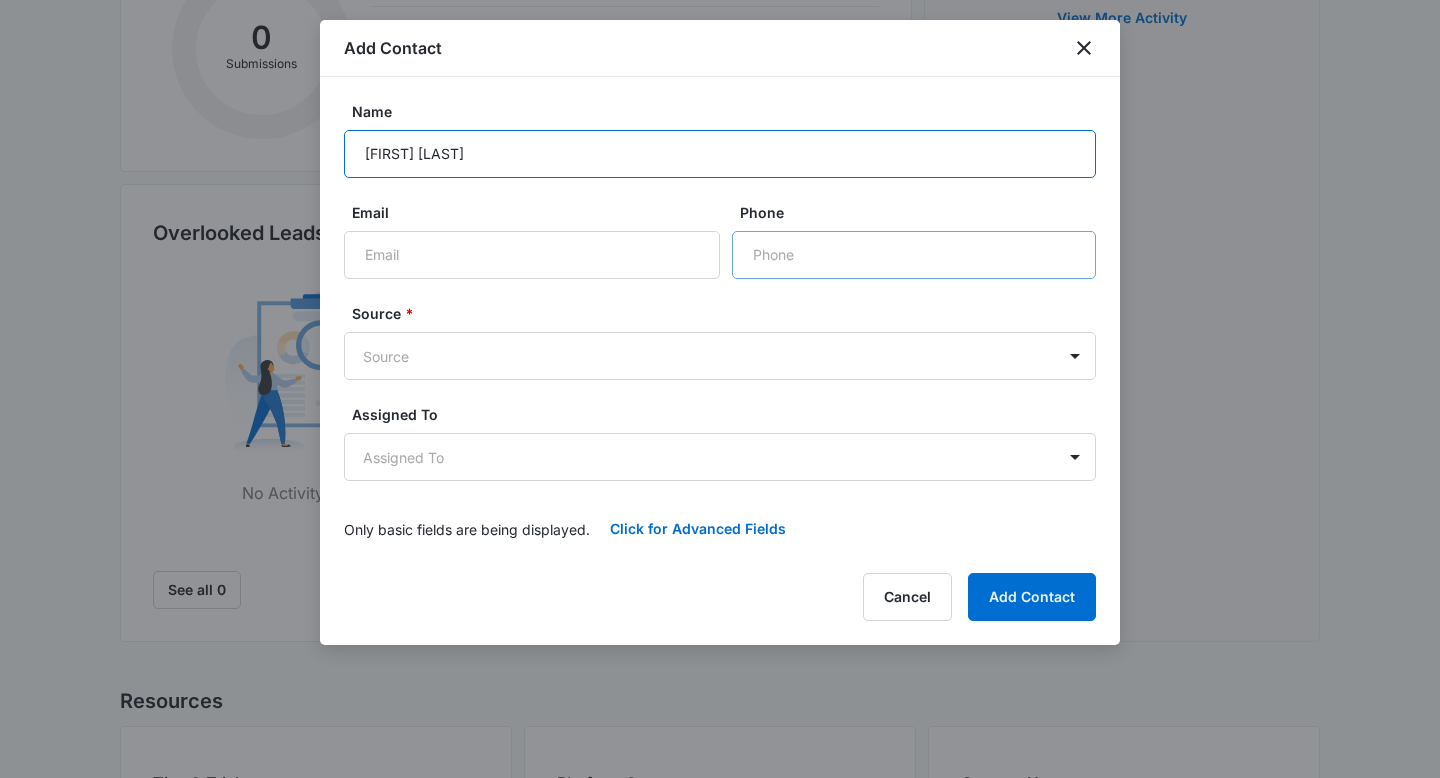 type on "[FIRST] [LAST]" 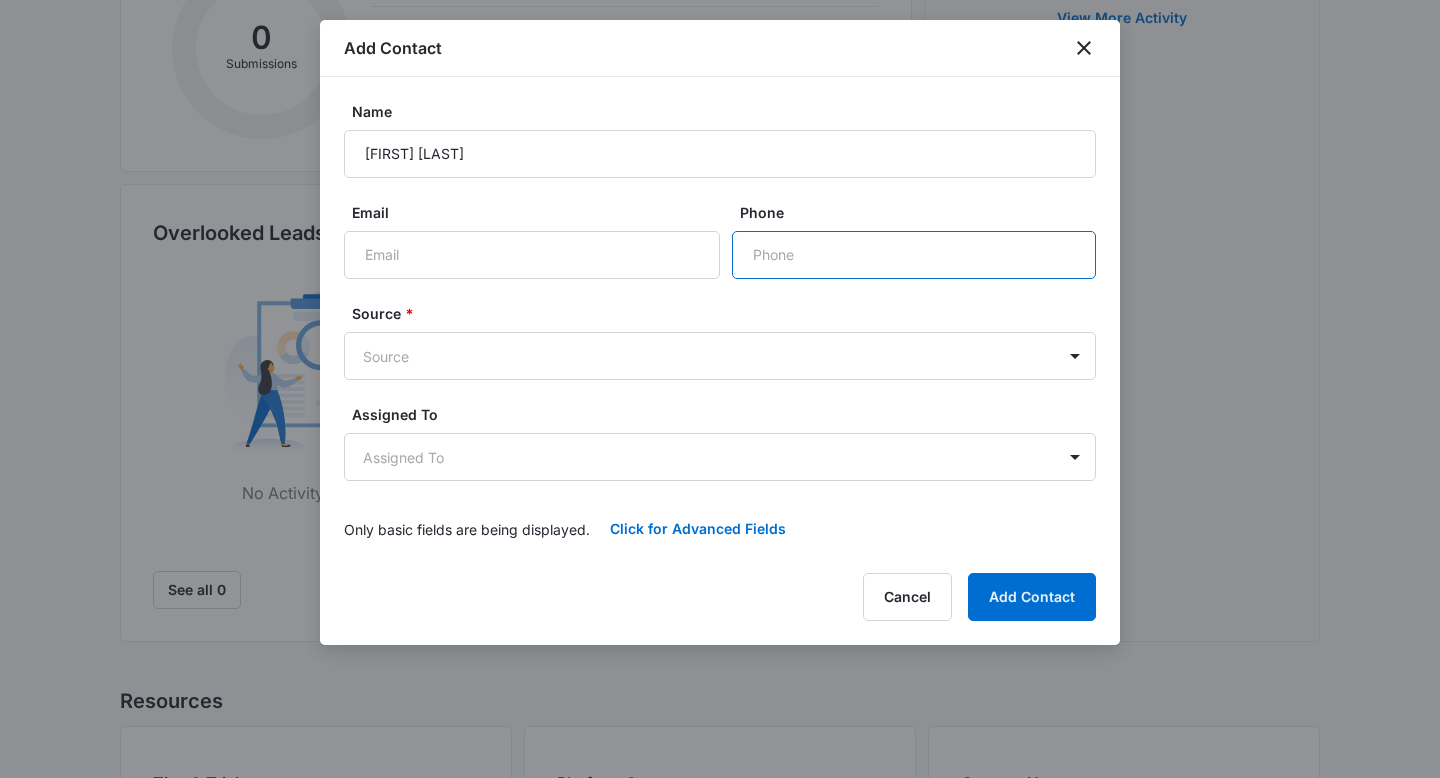 click on "Phone" at bounding box center (914, 255) 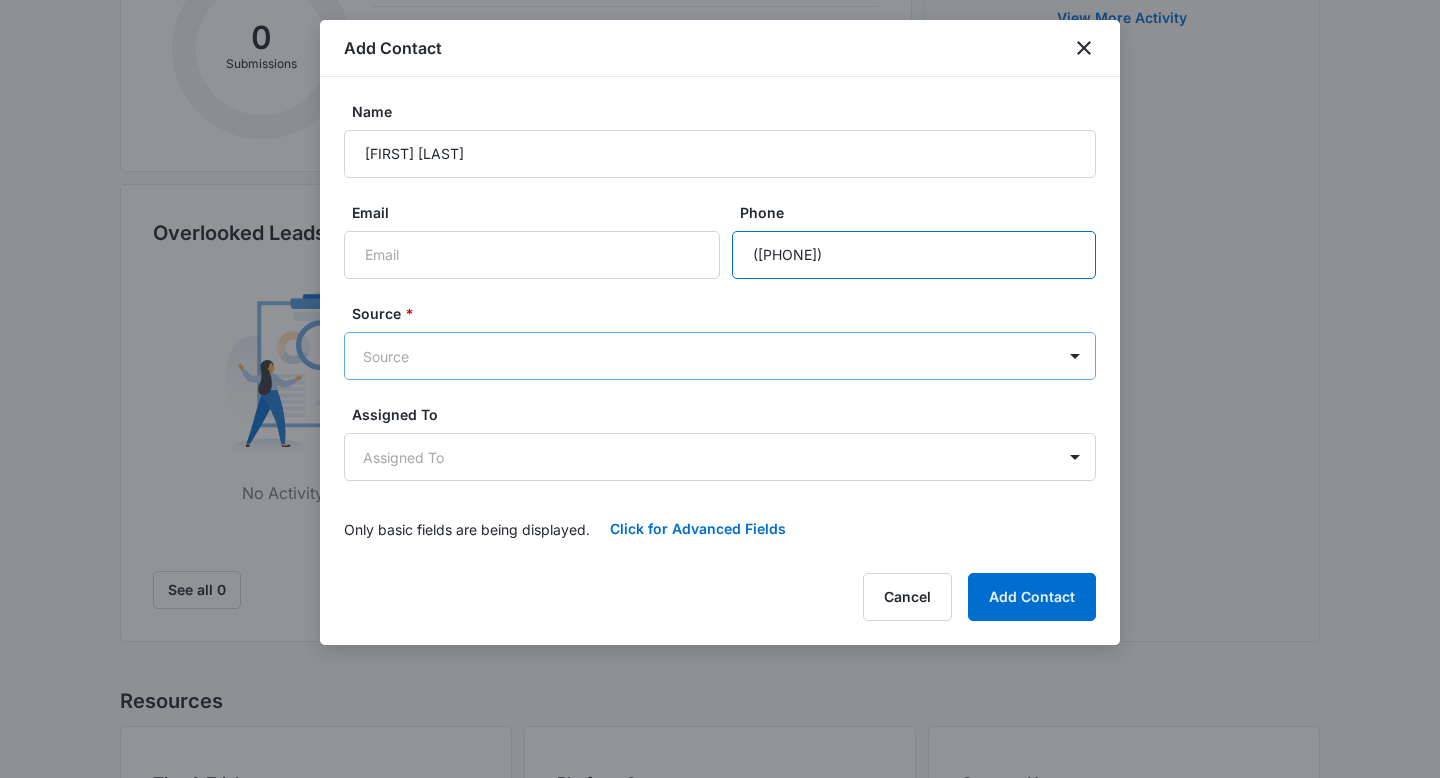 type on "([PHONE])" 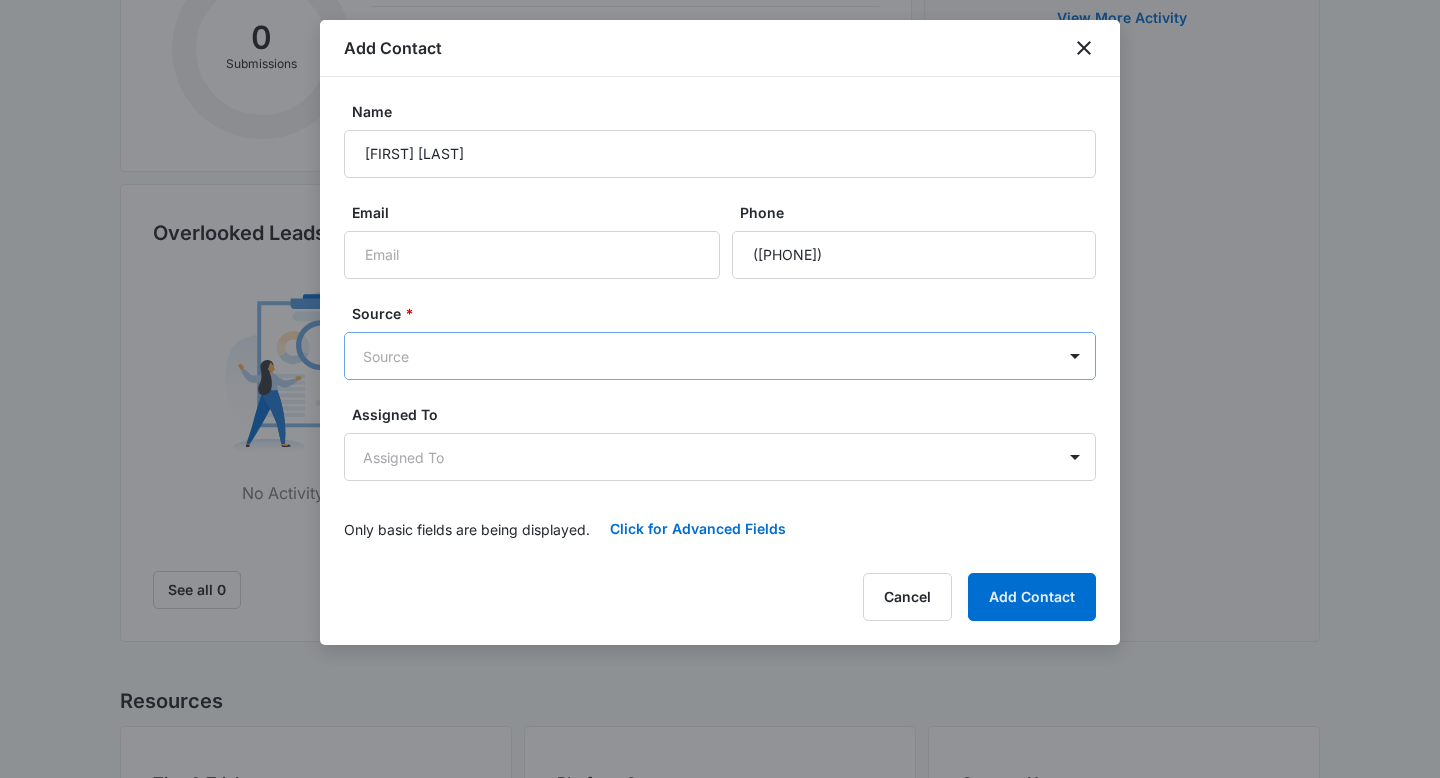 scroll, scrollTop: 0, scrollLeft: 0, axis: both 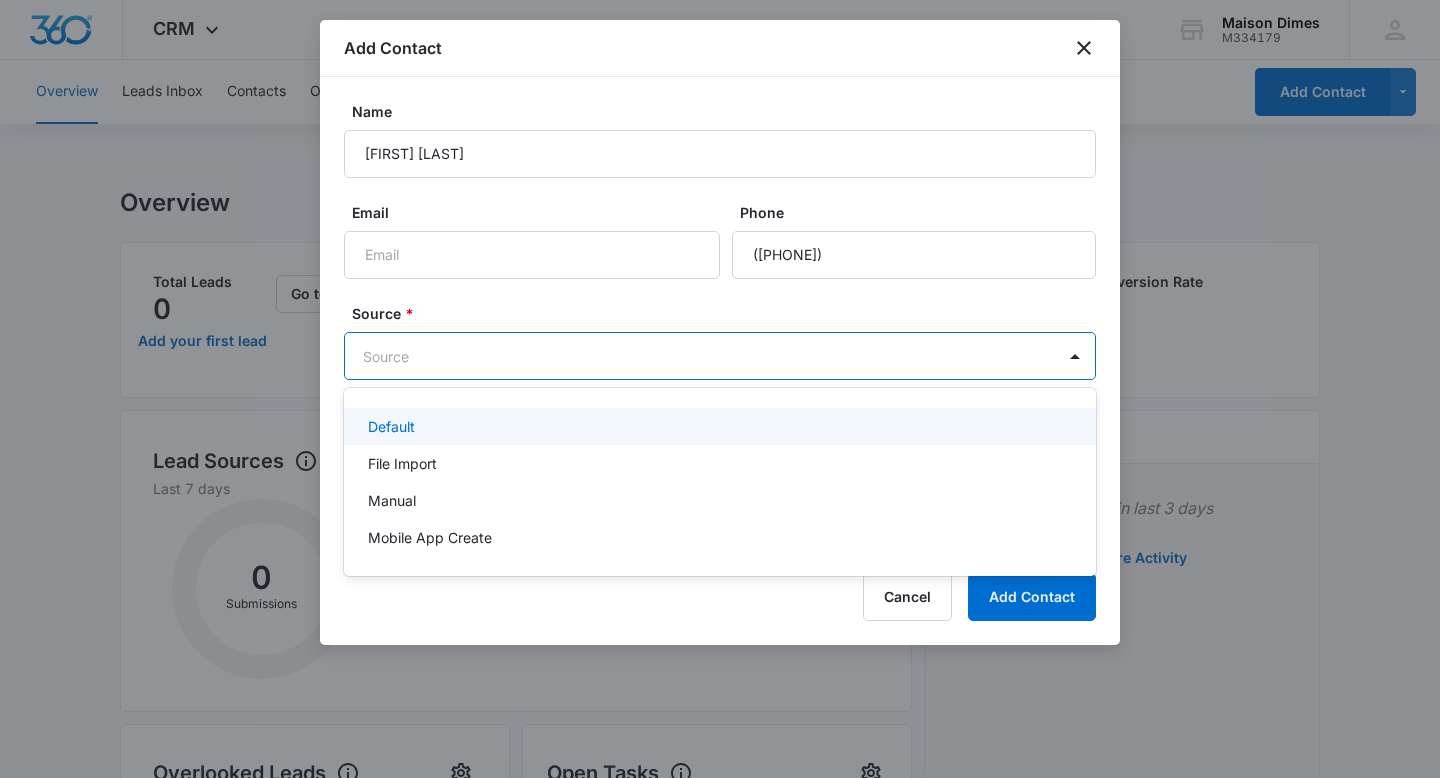 click on "CRM Apps Reputation Forms CRM Email Social Payments POS Content Ads Intelligence Files Brand Settings [NAME] M334179 Your Accounts View All MT [FIRST] [LAST] [EMAIL] My Profile Notifications Support Logout Terms & Conditions   •   Privacy Policy Overview Leads Inbox Contacts Organizations History Deals Projects Tasks Calendar Lists Reports Settings Add Contact Overview Total Leads 0 Add your first lead Go to Leads Lead Submissions this Week 0 Total Leads Converted 0 Lead Conversion Rate 0 Lead Sources View Report Last 7 days 0 Submissions Source Submissions % No Activity to Show Set-up forms, call tracking or LSA sources to receive new lead submissions. Overlooked Leads Name Lead age Quick actions No Activity to Show See all 0 Open Tasks       No Activity to Show Assign active tasks  to get started See all 0 Recent Activity No activity in last 3 days View More Activity Resources Tips & Tricks Learn how to use CRM like a pro and close more deals (3m) Manage leads through your CRM" at bounding box center [720, 389] 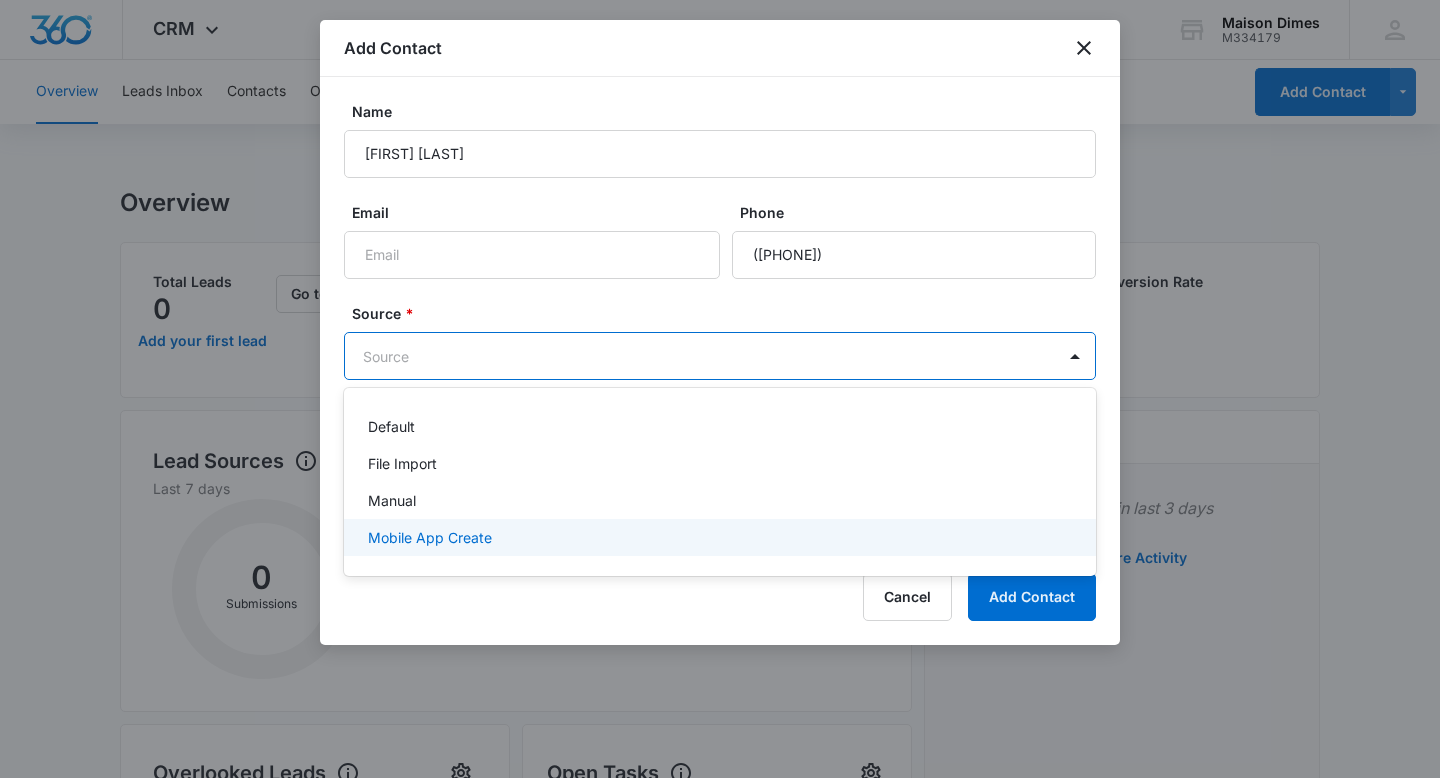 click on "Mobile App Create" at bounding box center (720, 537) 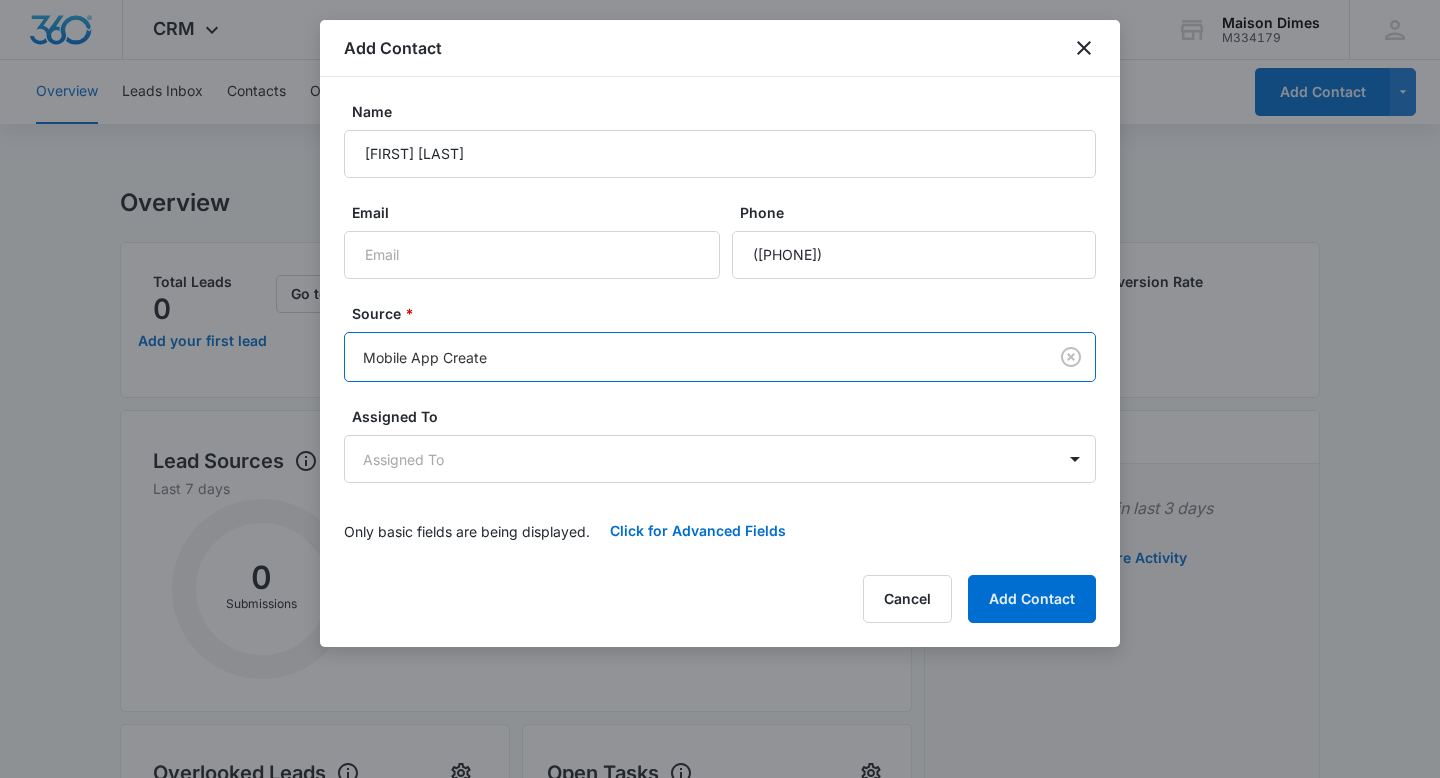 click on "CRM Apps Reputation Forms CRM Email Social Payments POS Content Ads Intelligence Files Brand Settings [NAME] M334179 Your Accounts View All MT [FIRST] [LAST] [EMAIL] My Profile Notifications Support Logout Terms & Conditions   •   Privacy Policy Overview Leads Inbox Contacts Organizations History Deals Projects Tasks Calendar Lists Reports Settings Add Contact Overview Total Leads 0 Add your first lead Go to Leads Lead Submissions this Week 0 Total Leads Converted 0 Lead Conversion Rate 0 Lead Sources View Report Last 7 days 0 Submissions Source Submissions % No Activity to Show Set-up forms, call tracking or LSA sources to receive new lead submissions. Overlooked Leads Name Lead age Quick actions No Activity to Show See all 0 Open Tasks       No Activity to Show Assign active tasks  to get started See all 0 Recent Activity No activity in last 3 days View More Activity Resources Tips & Tricks Learn how to use CRM like a pro and close more deals (3m) Manage leads through your CRM" at bounding box center [720, 796] 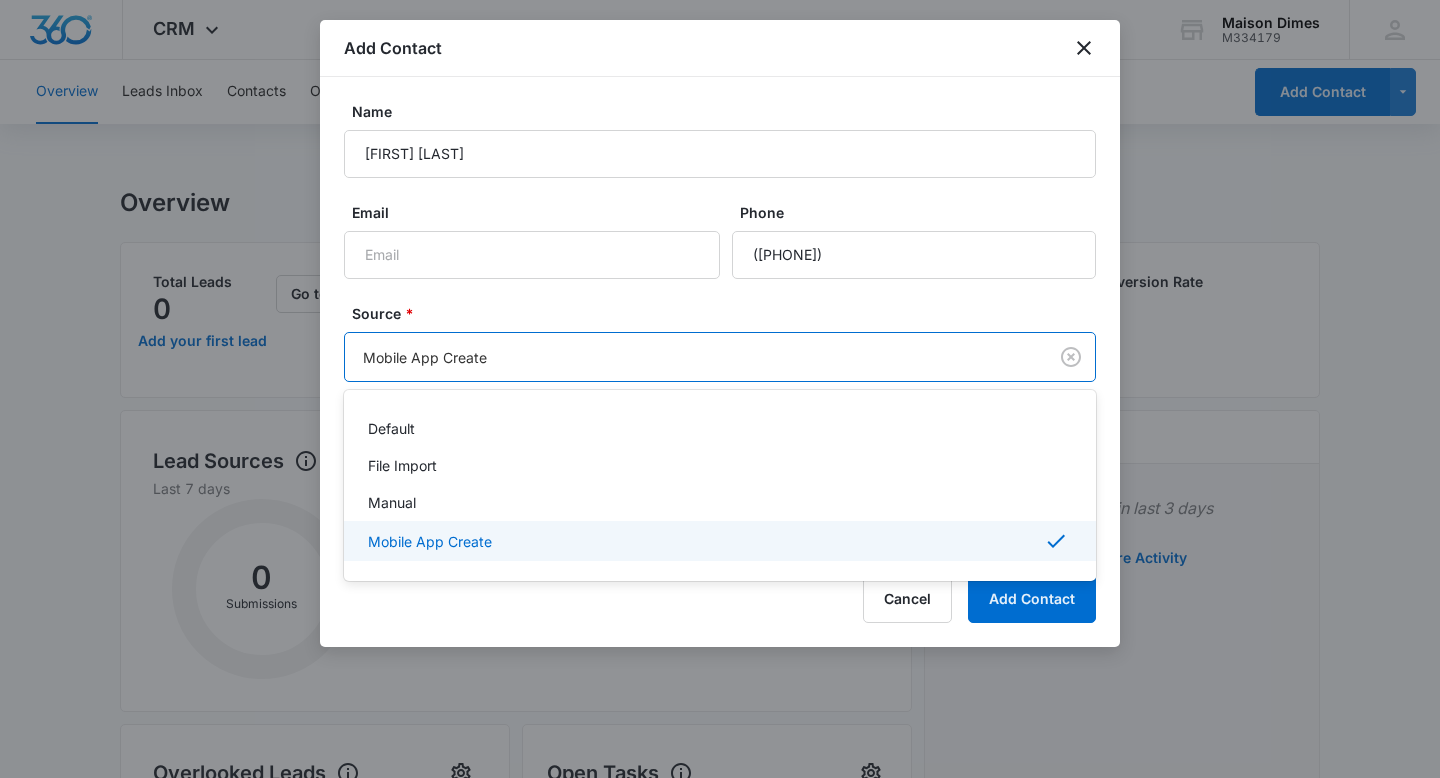 click on "Mobile App Create" at bounding box center (720, 541) 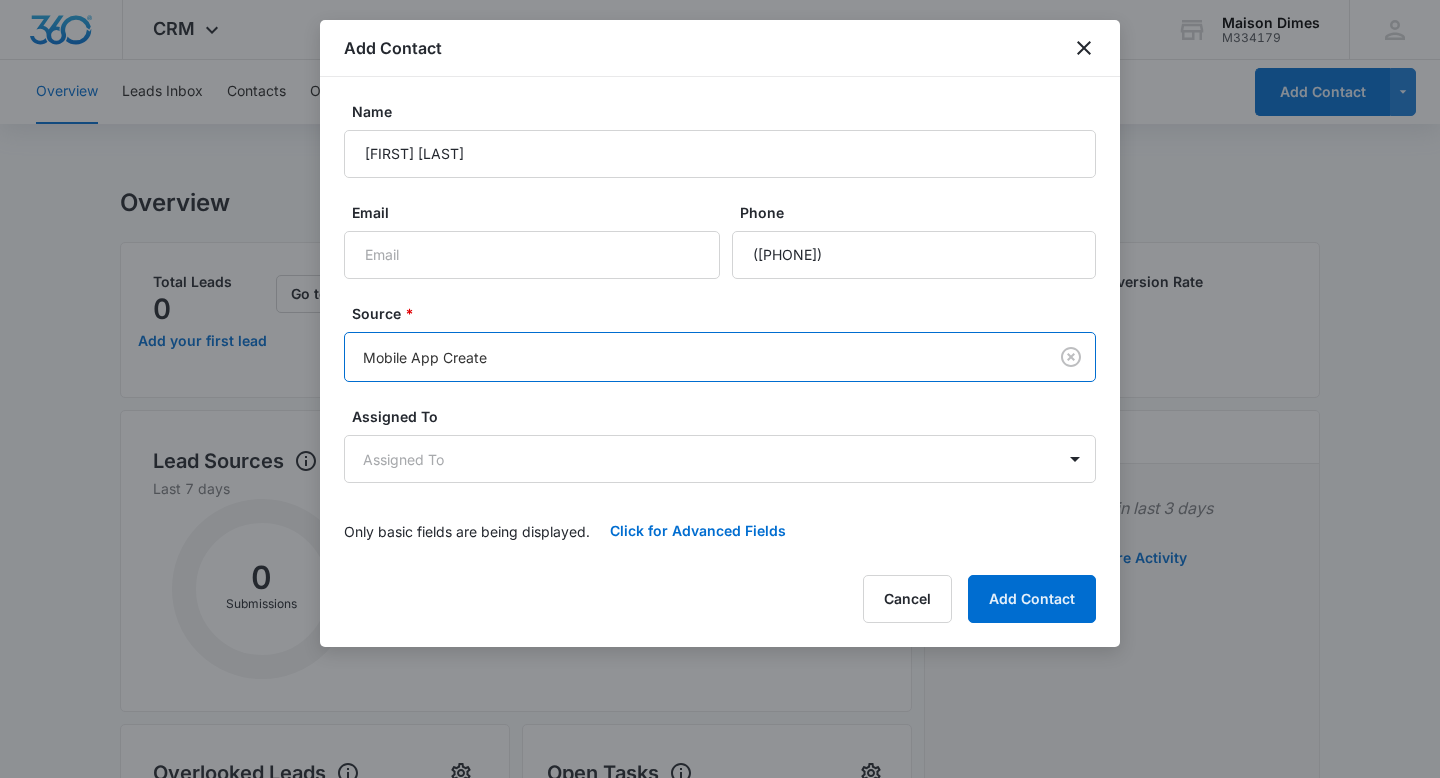 click on "CRM Apps Reputation Forms CRM Email Social Payments POS Content Ads Intelligence Files Brand Settings [NAME] M334179 Your Accounts View All MT [FIRST] [LAST] [EMAIL] My Profile Notifications Support Logout Terms & Conditions   •   Privacy Policy Overview Leads Inbox Contacts Organizations History Deals Projects Tasks Calendar Lists Reports Settings Add Contact Overview Total Leads 0 Add your first lead Go to Leads Lead Submissions this Week 0 Total Leads Converted 0 Lead Conversion Rate 0 Lead Sources View Report Last 7 days 0 Submissions Source Submissions % No Activity to Show Set-up forms, call tracking or LSA sources to receive new lead submissions. Overlooked Leads Name Lead age Quick actions No Activity to Show See all 0 Open Tasks       No Activity to Show Assign active tasks  to get started See all 0 Recent Activity No activity in last 3 days View More Activity Resources Tips & Tricks Learn how to use CRM like a pro and close more deals (3m) Manage leads through your CRM" at bounding box center (720, 796) 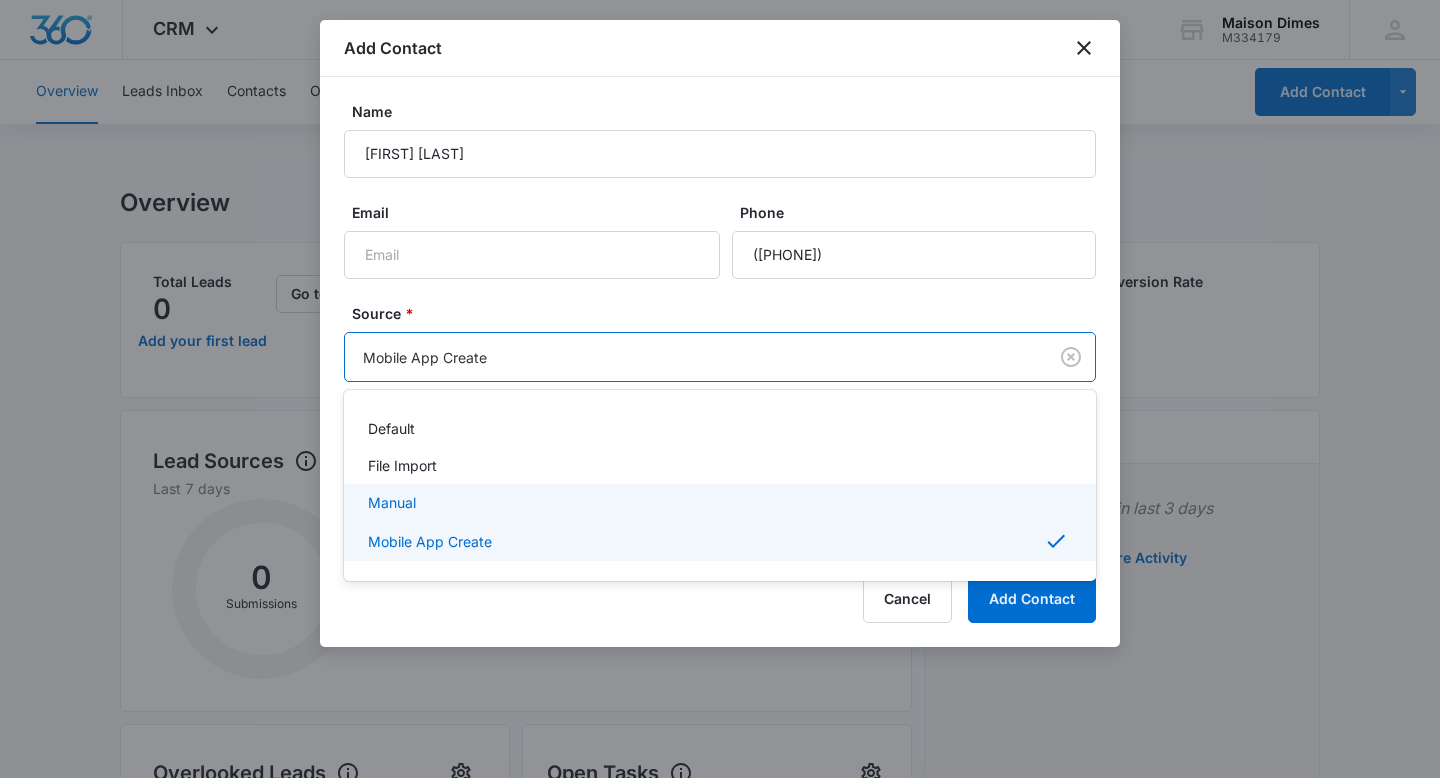 click on "Manual" at bounding box center [718, 502] 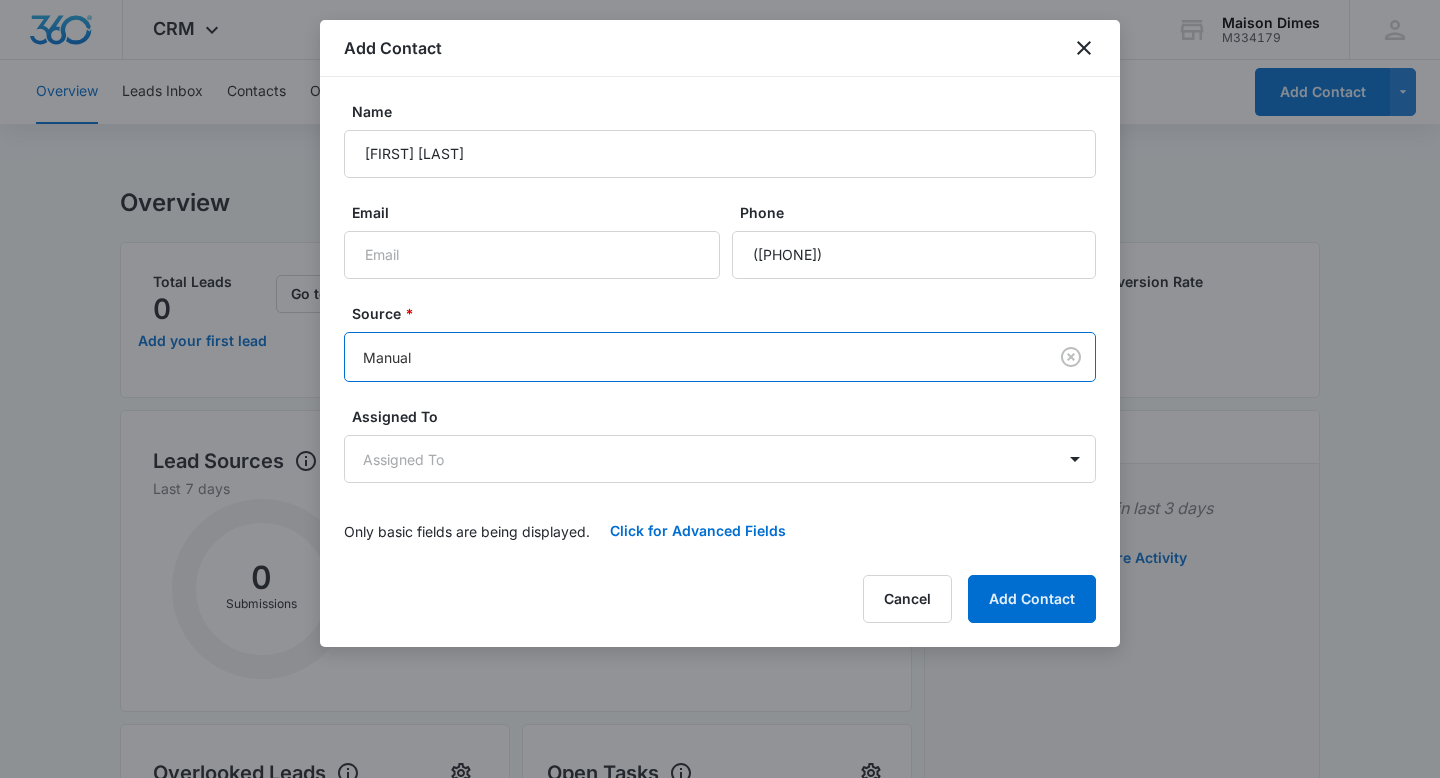 click on "CRM Apps Reputation Forms CRM Email Social Payments POS Content Ads Intelligence Files Brand Settings [NAME] M334179 Your Accounts View All MT [FIRST] [LAST] [EMAIL] My Profile Notifications Support Logout Terms & Conditions   •   Privacy Policy Overview Leads Inbox Contacts Organizations History Deals Projects Tasks Calendar Lists Reports Settings Add Contact Overview Total Leads 0 Add your first lead Go to Leads Lead Submissions this Week 0 Total Leads Converted 0 Lead Conversion Rate 0 Lead Sources View Report Last 7 days 0 Submissions Source Submissions % No Activity to Show Set-up forms, call tracking or LSA sources to receive new lead submissions. Overlooked Leads Name Lead age Quick actions No Activity to Show See all 0 Open Tasks       No Activity to Show Assign active tasks  to get started See all 0 Recent Activity No activity in last 3 days View More Activity Resources Tips & Tricks Learn how to use CRM like a pro and close more deals (3m) Manage leads through your CRM" at bounding box center [720, 796] 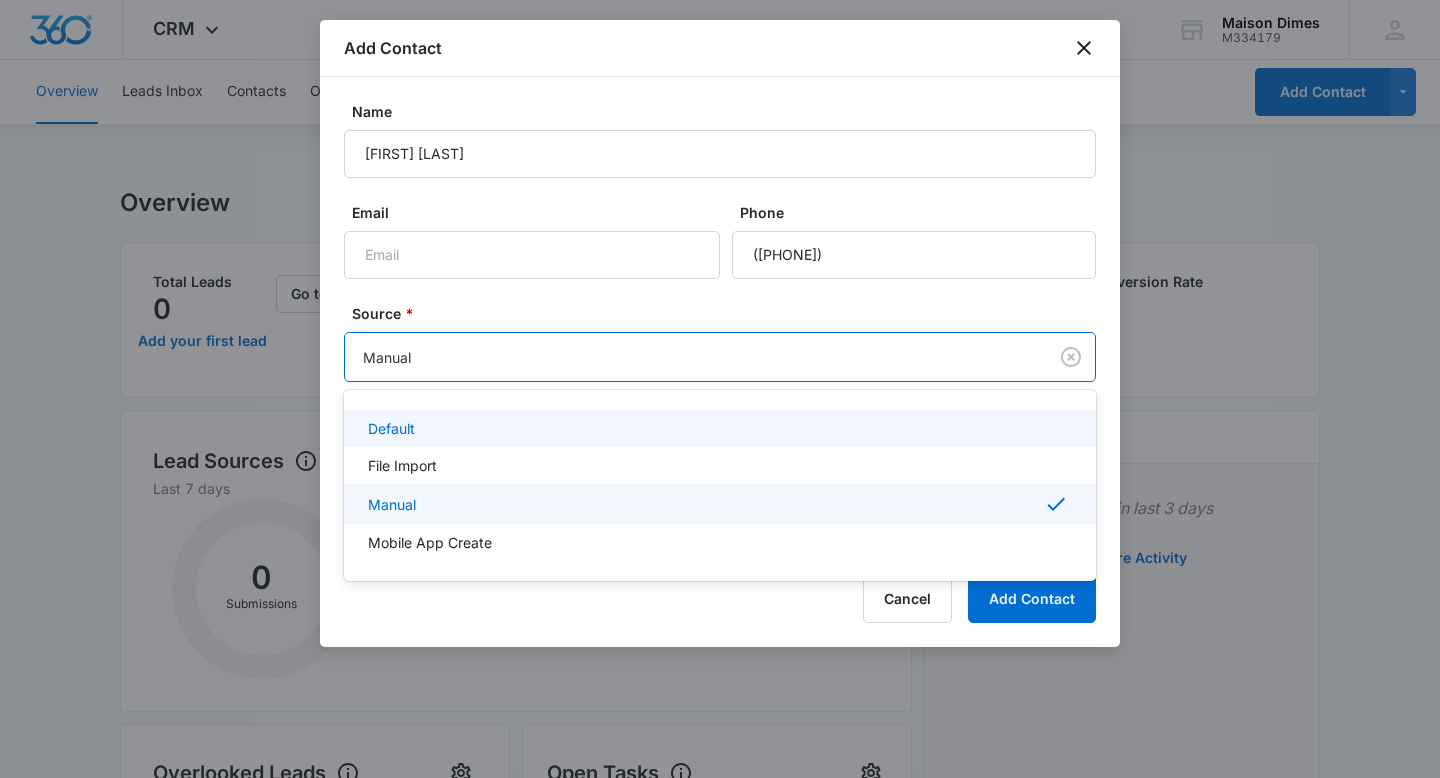 click on "Default" at bounding box center (718, 428) 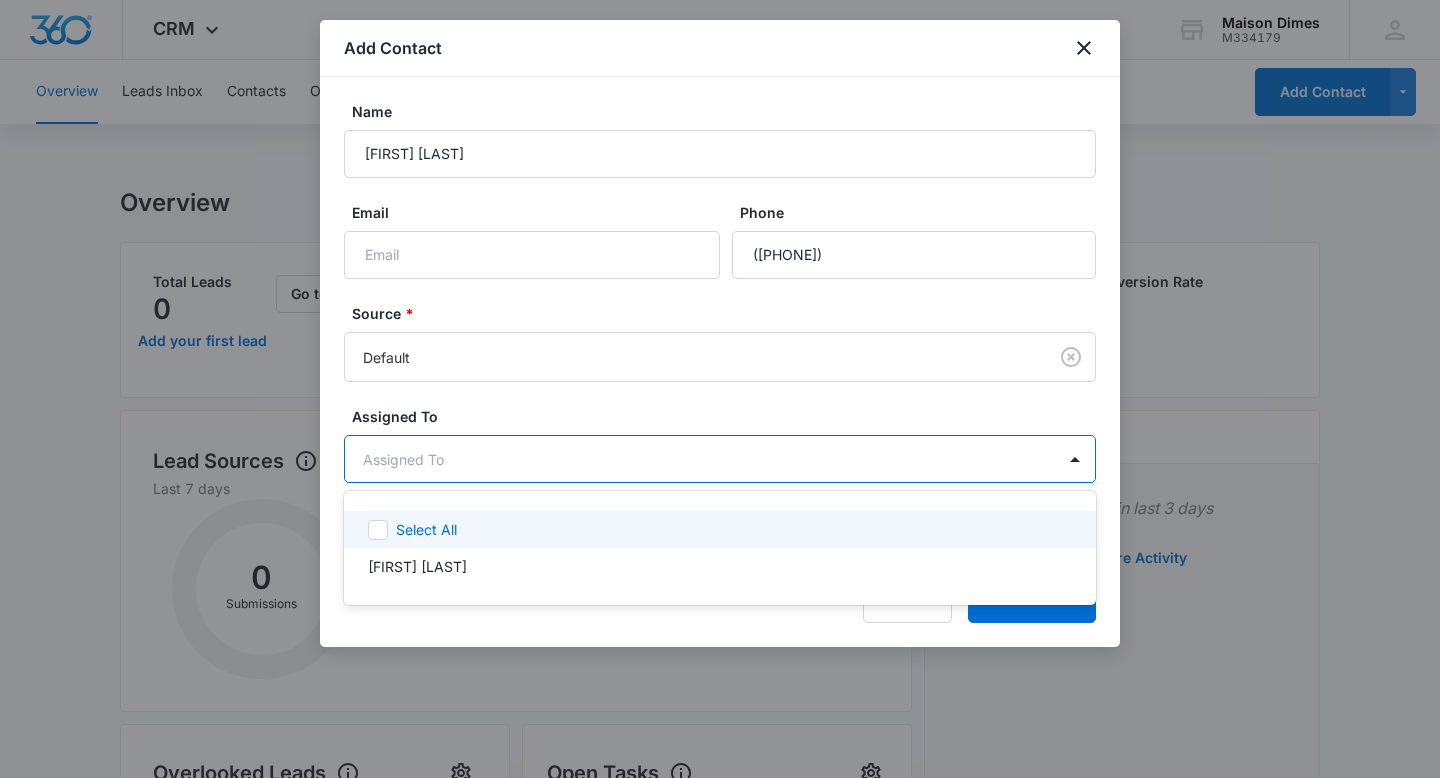 click on "CRM Apps Reputation Forms CRM Email Social Payments POS Content Ads Intelligence Files Brand Settings [NAME] M334179 Your Accounts View All MT [FIRST] [LAST] [EMAIL] My Profile Notifications Support Logout Terms & Conditions   •   Privacy Policy Overview Leads Inbox Contacts Organizations History Deals Projects Tasks Calendar Lists Reports Settings Add Contact Overview Total Leads 0 Add your first lead Go to Leads Lead Submissions this Week 0 Total Leads Converted 0 Lead Conversion Rate 0 Lead Sources View Report Last 7 days 0 Submissions Source Submissions % No Activity to Show Set-up forms, call tracking or LSA sources to receive new lead submissions. Overlooked Leads Name Lead age Quick actions No Activity to Show See all 0 Open Tasks       No Activity to Show Assign active tasks  to get started See all 0 Recent Activity No activity in last 3 days View More Activity Resources Tips & Tricks Learn how to use CRM like a pro and close more deals (3m) Manage leads through your CRM" at bounding box center [720, 389] 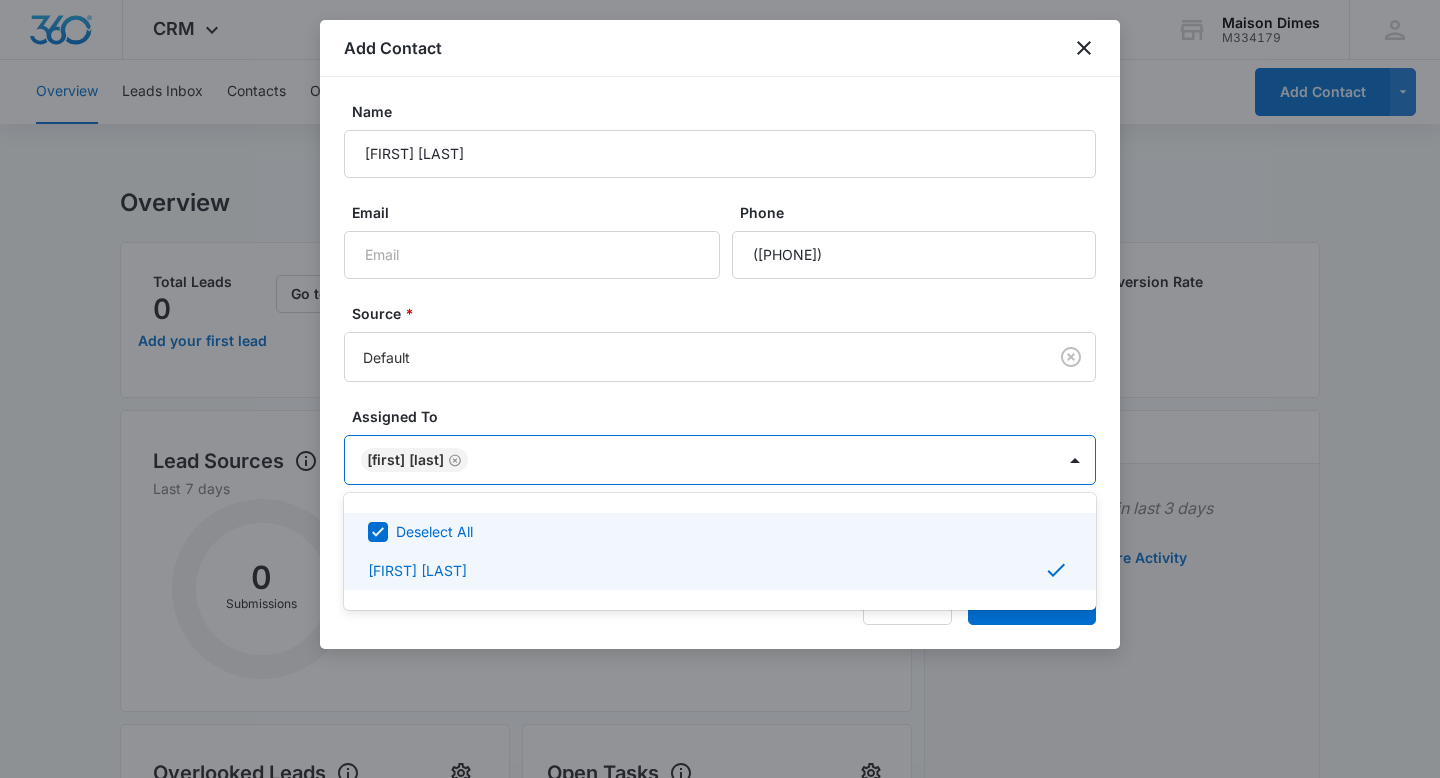 click on "Deselect All" at bounding box center [732, 531] 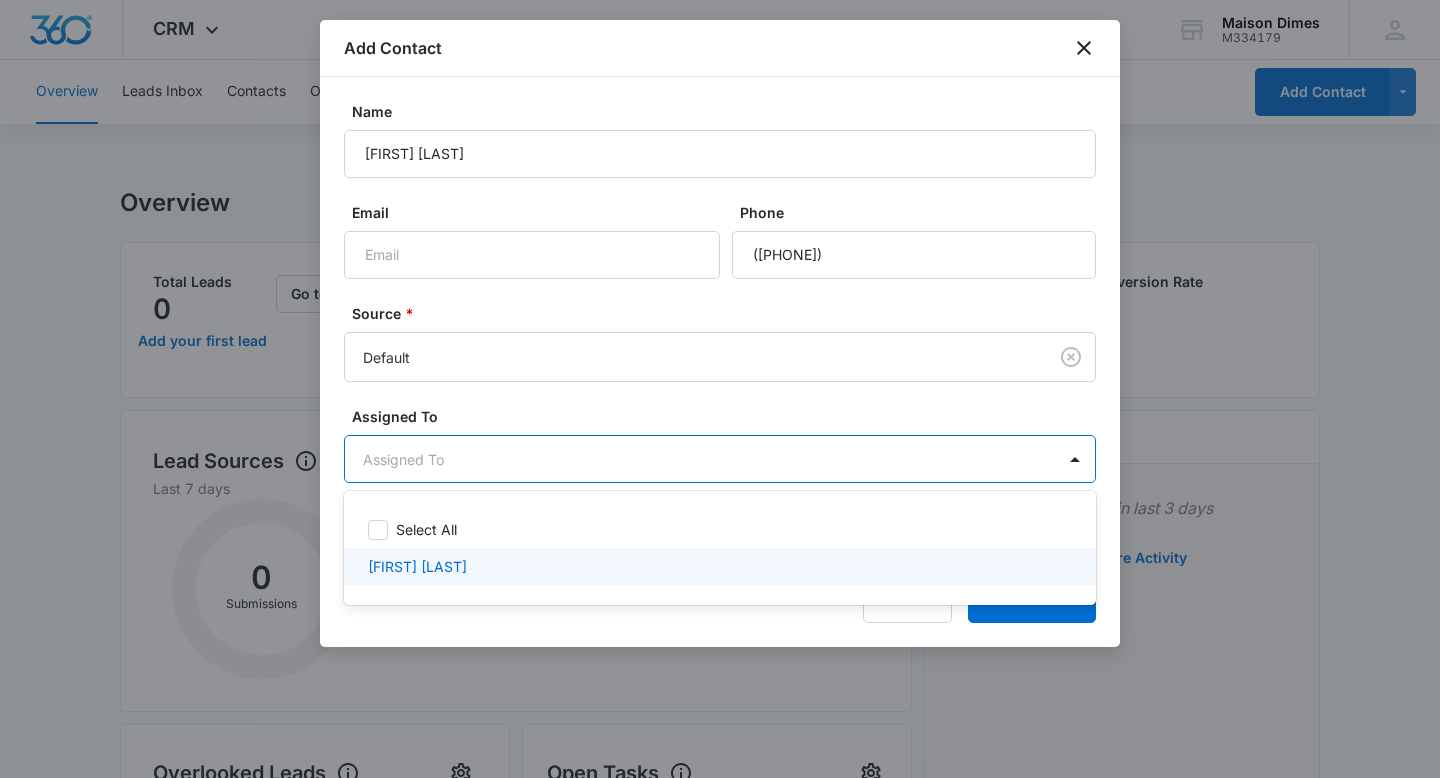 click on "[FIRST] [LAST]" at bounding box center (718, 566) 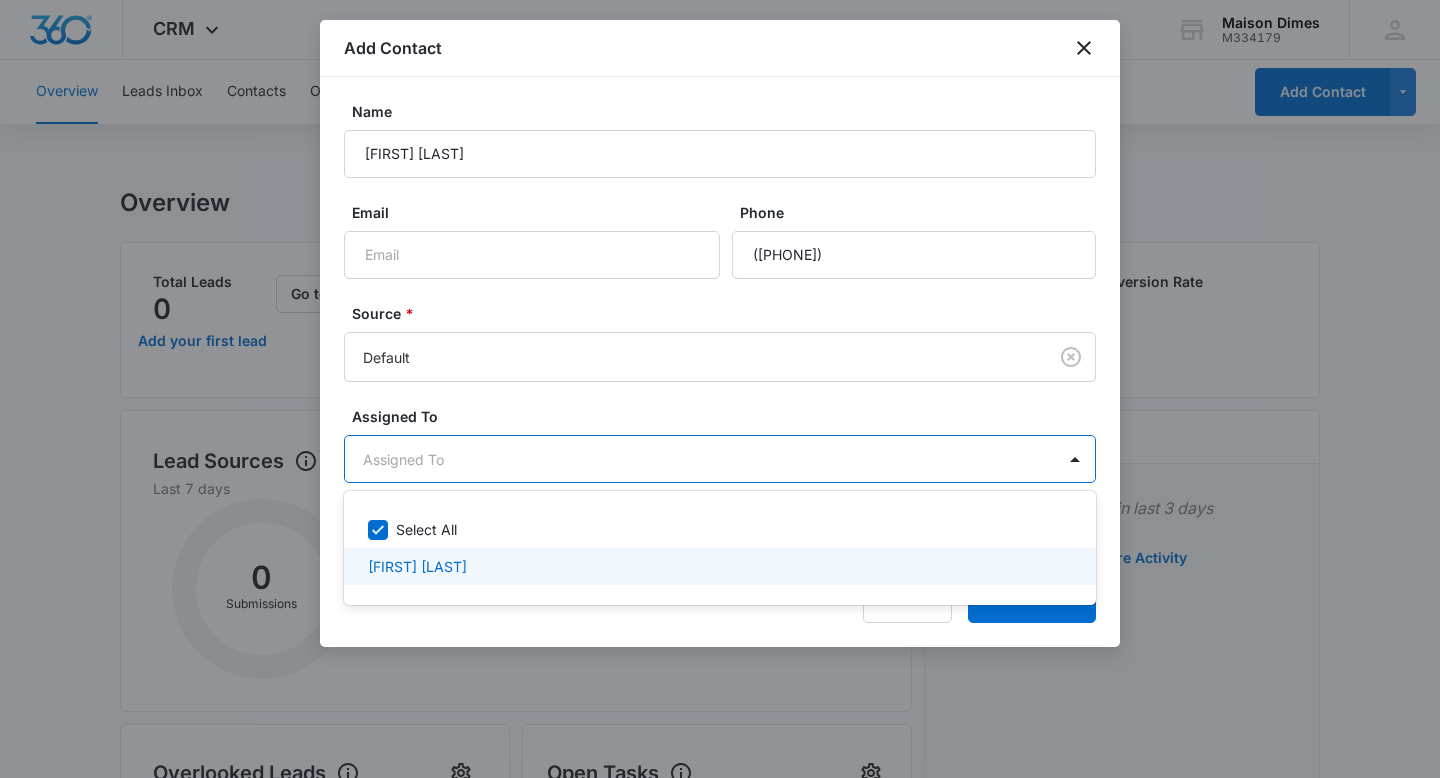checkbox on "true" 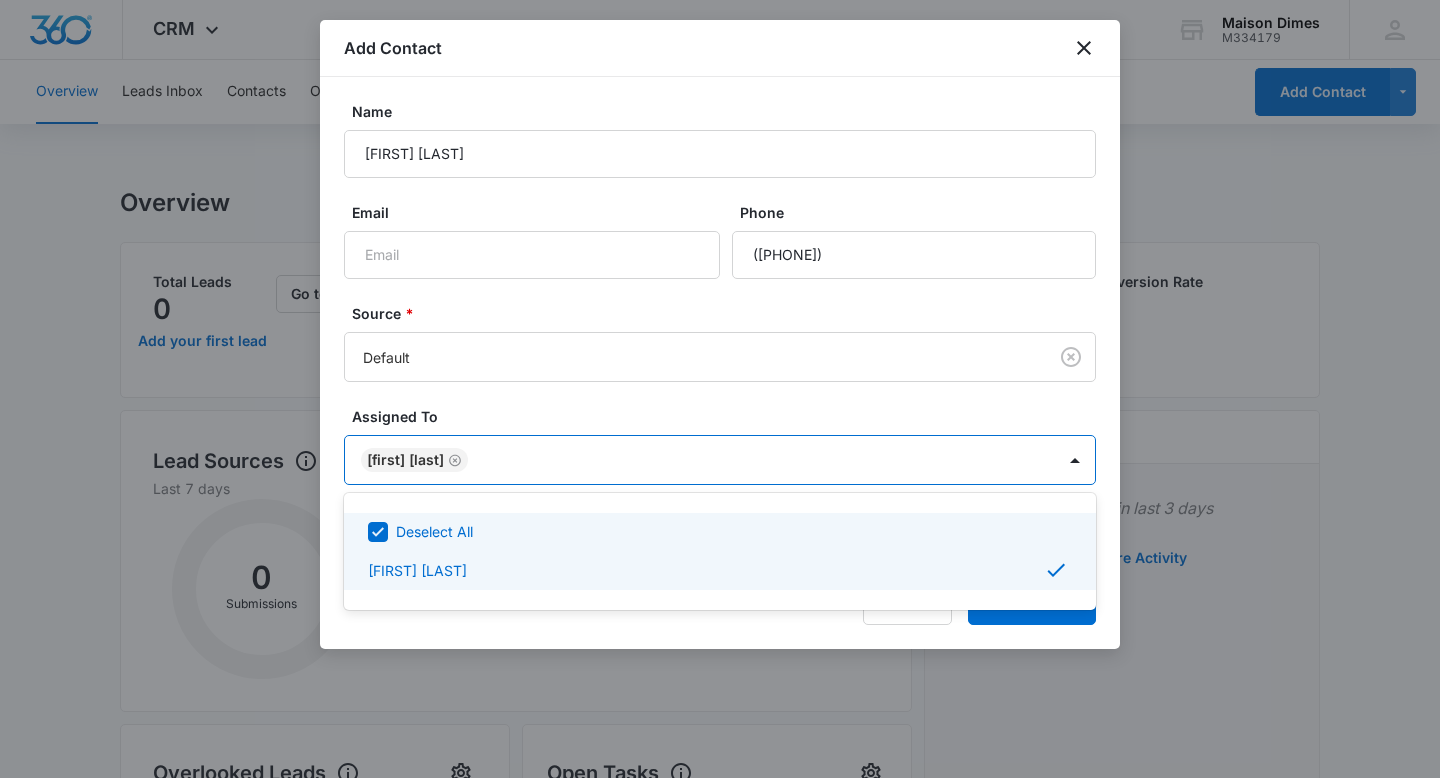 click at bounding box center [720, 389] 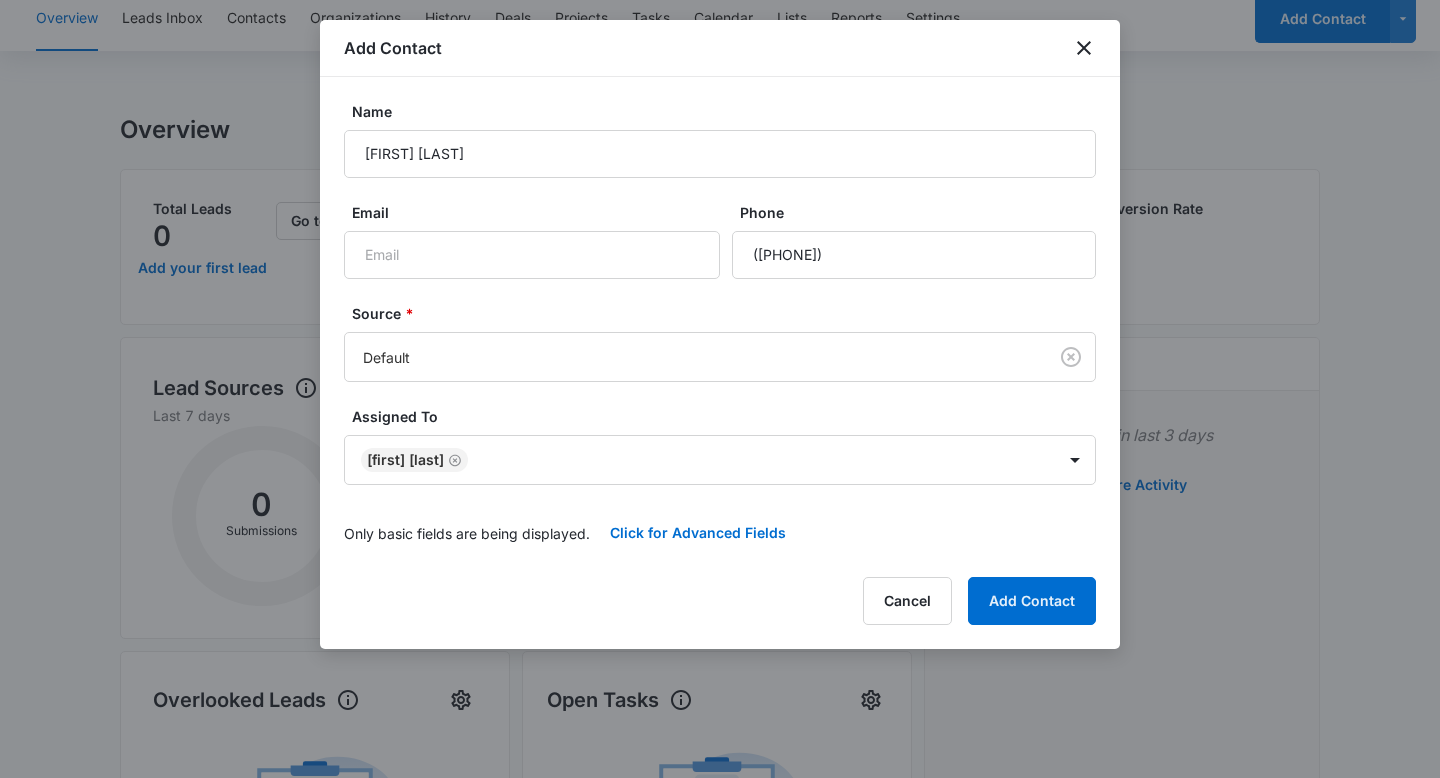 scroll, scrollTop: 112, scrollLeft: 0, axis: vertical 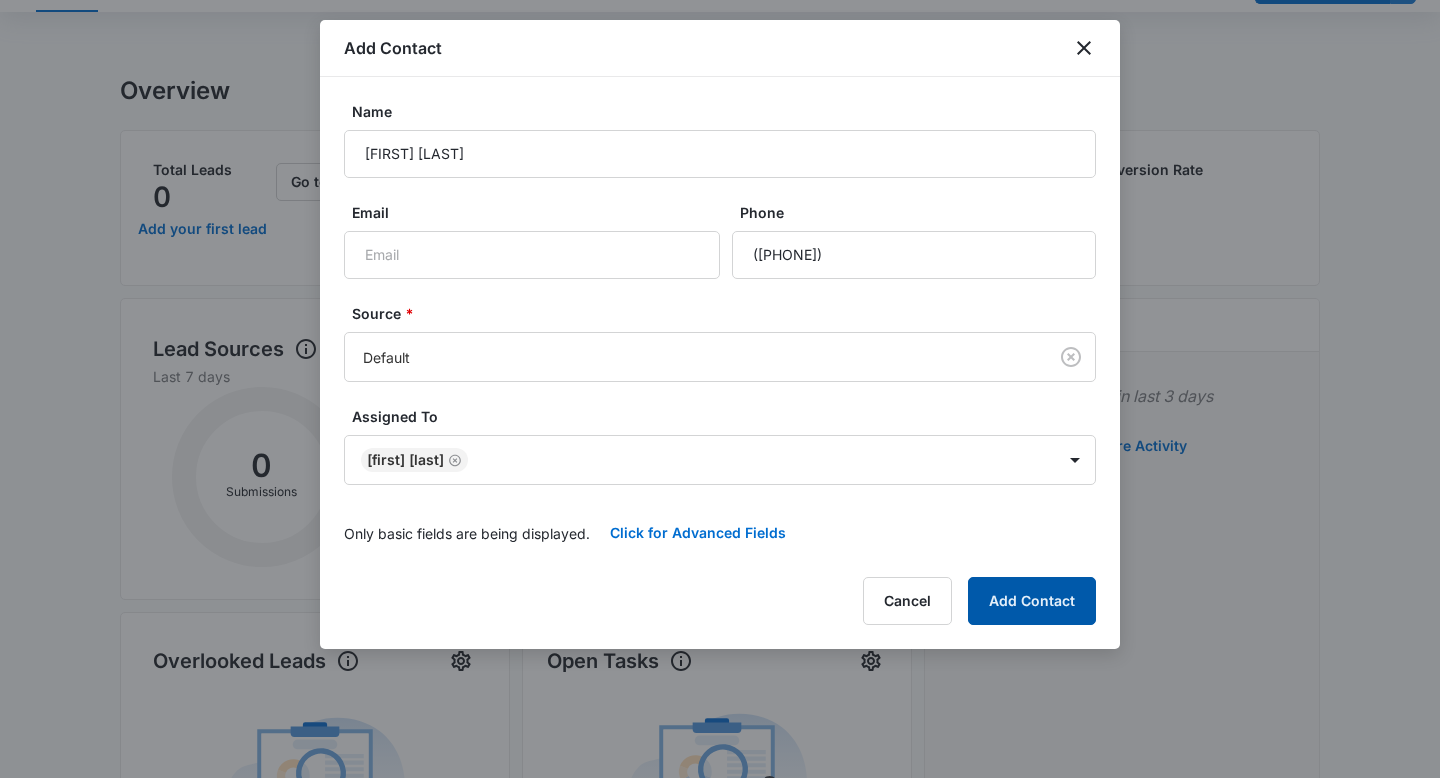 click on "Add Contact" at bounding box center (1032, 601) 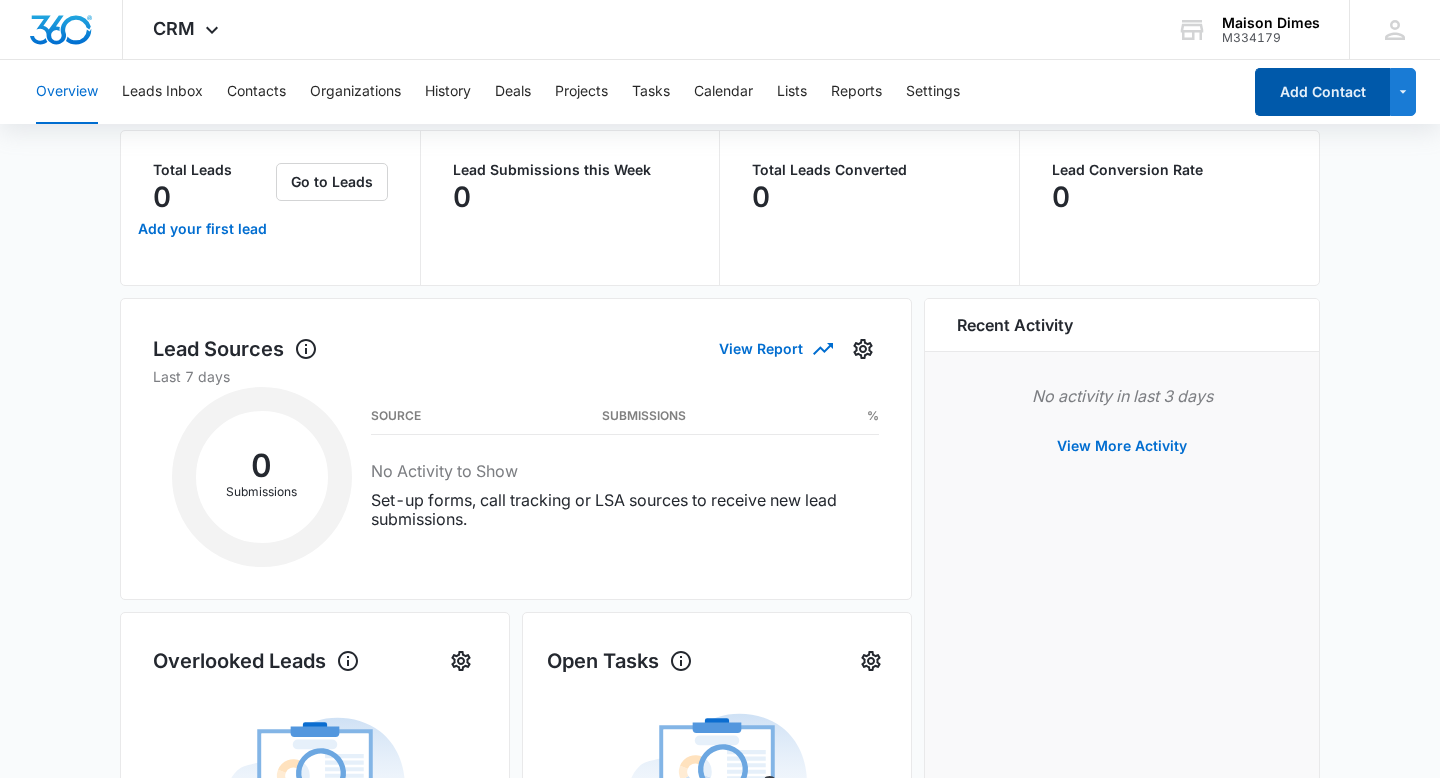 click on "Add Contact" at bounding box center [1322, 92] 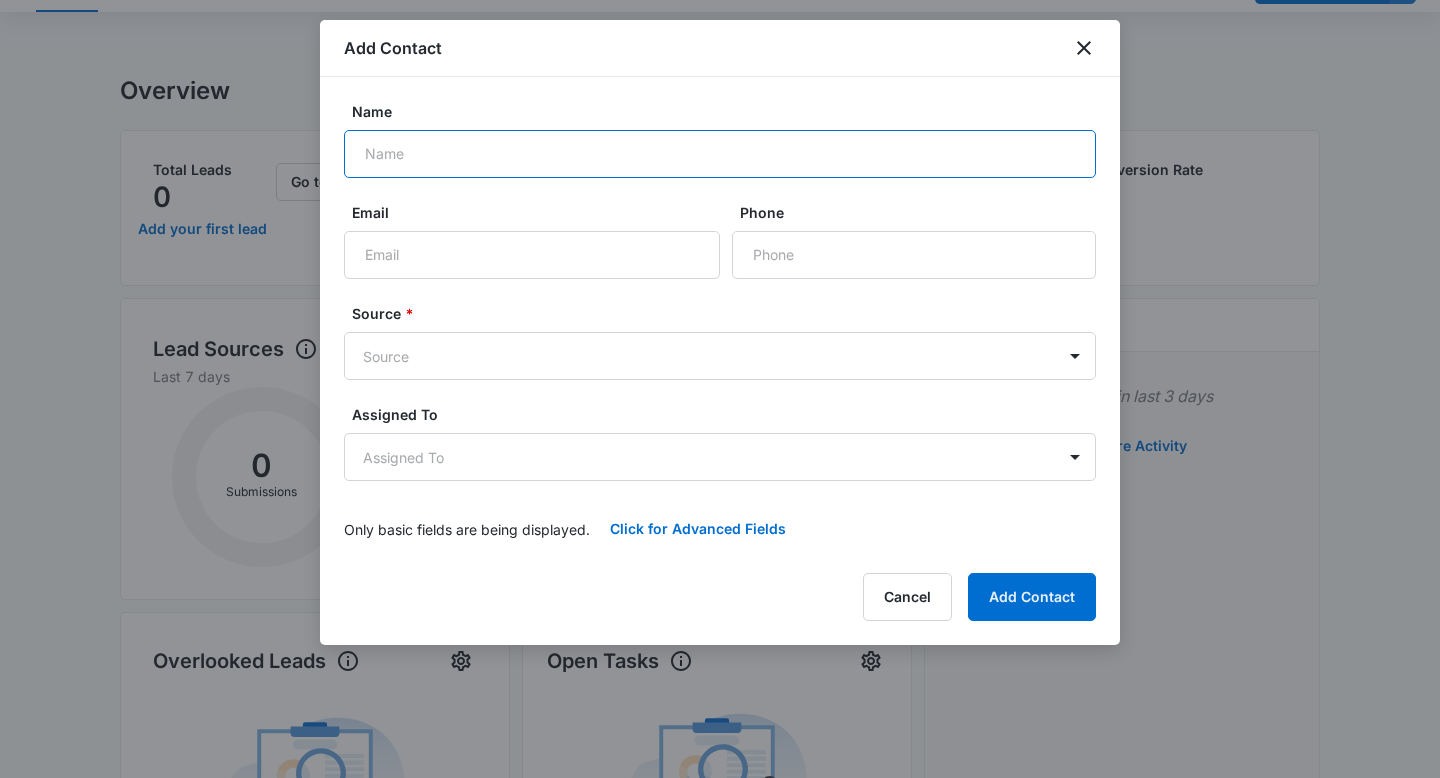 click on "Name" at bounding box center [720, 154] 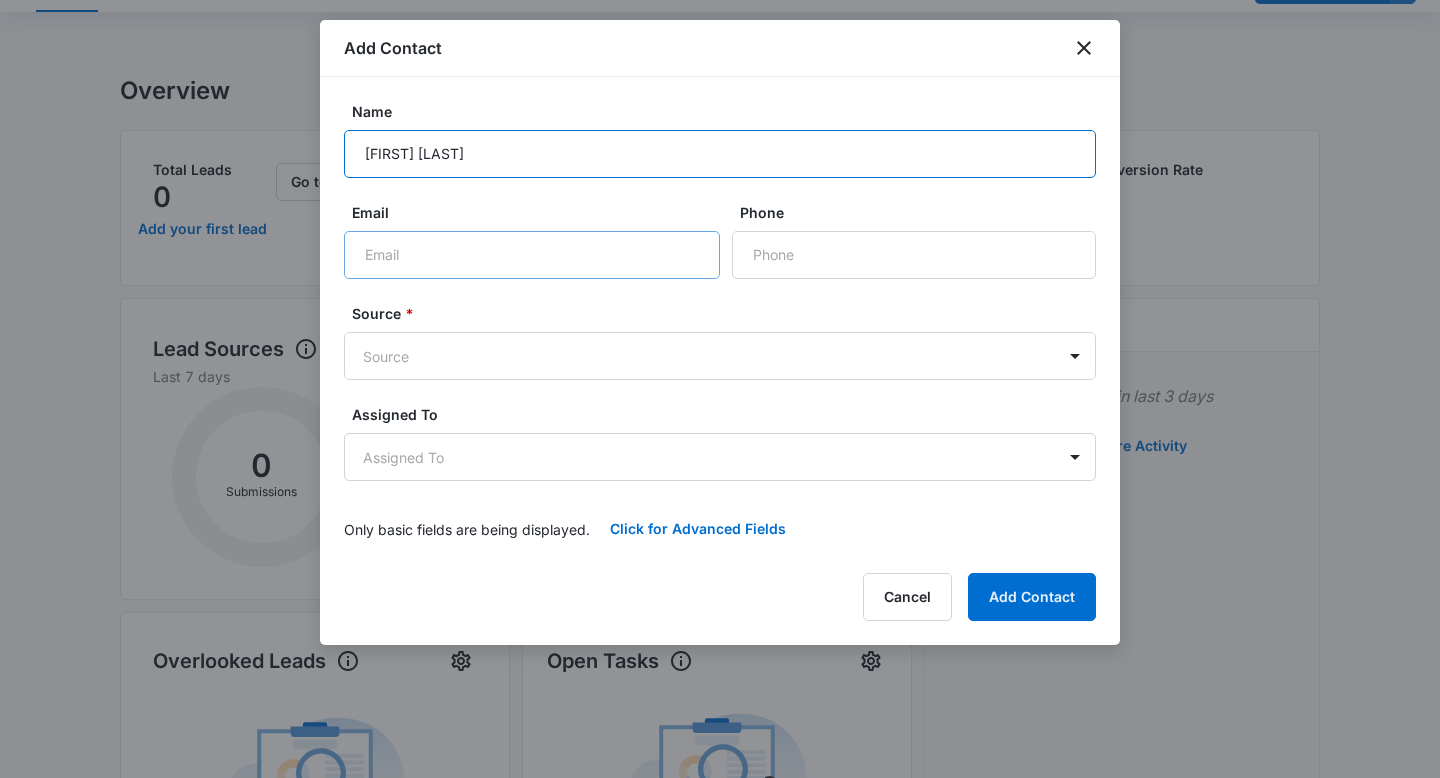 type on "[FIRST] [LAST]" 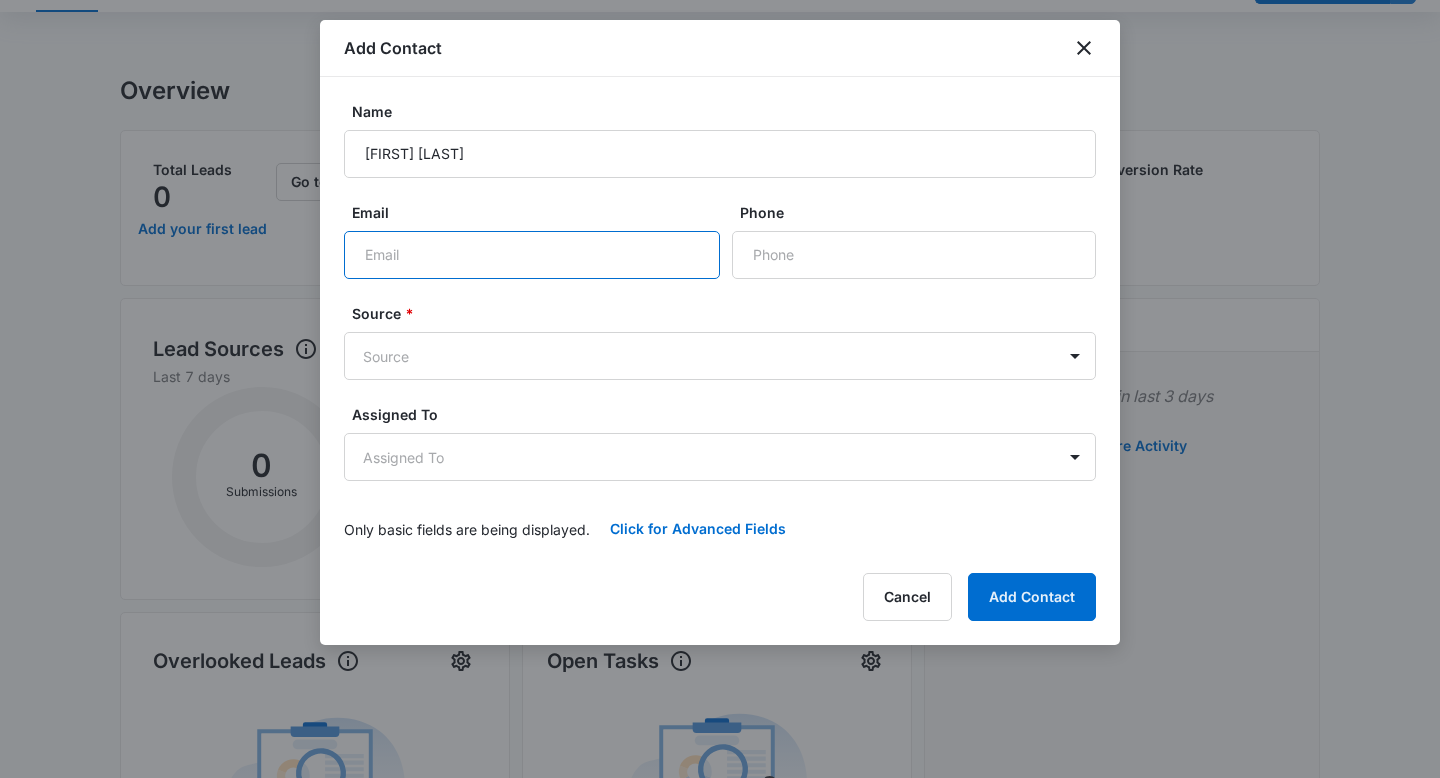 click on "Email" at bounding box center [532, 255] 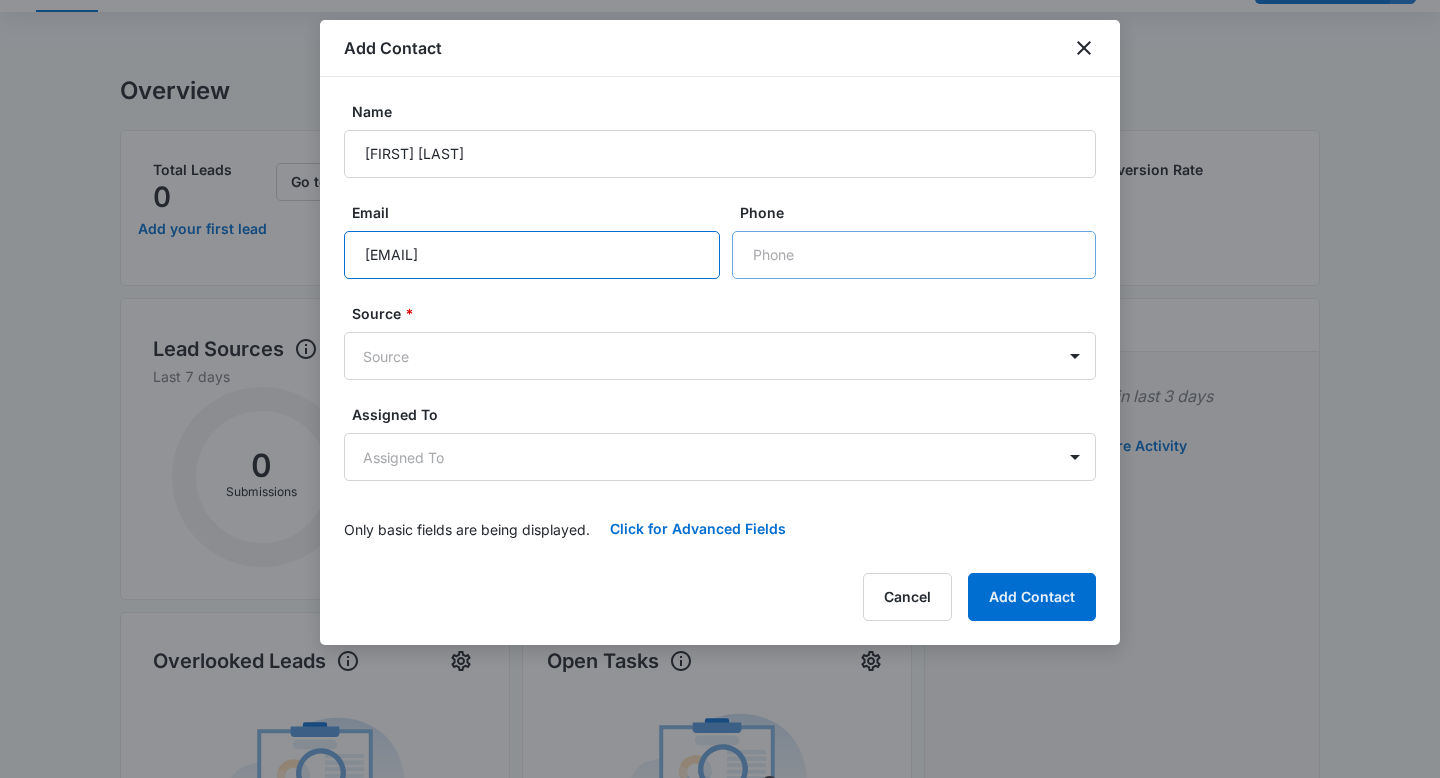 type on "[EMAIL]" 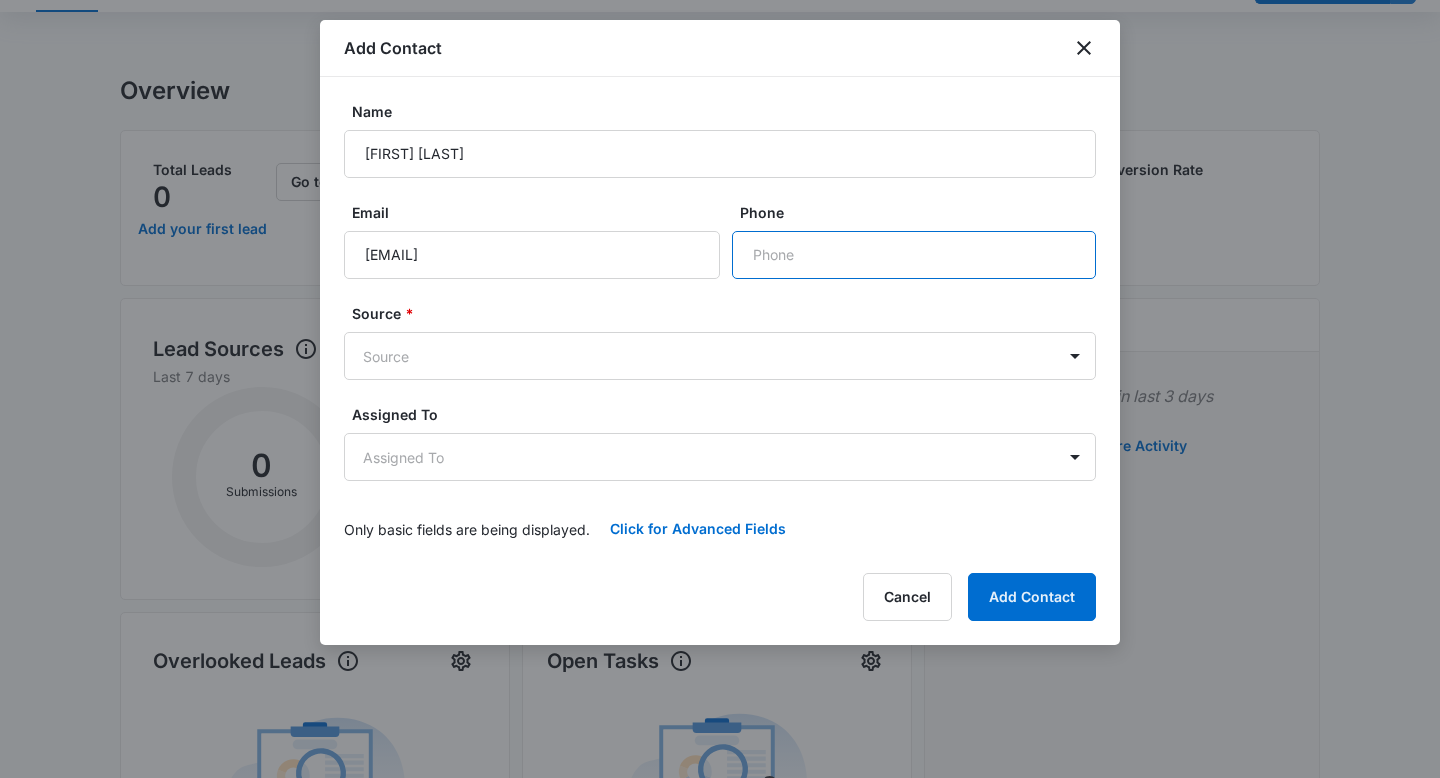 click on "Phone" at bounding box center (914, 255) 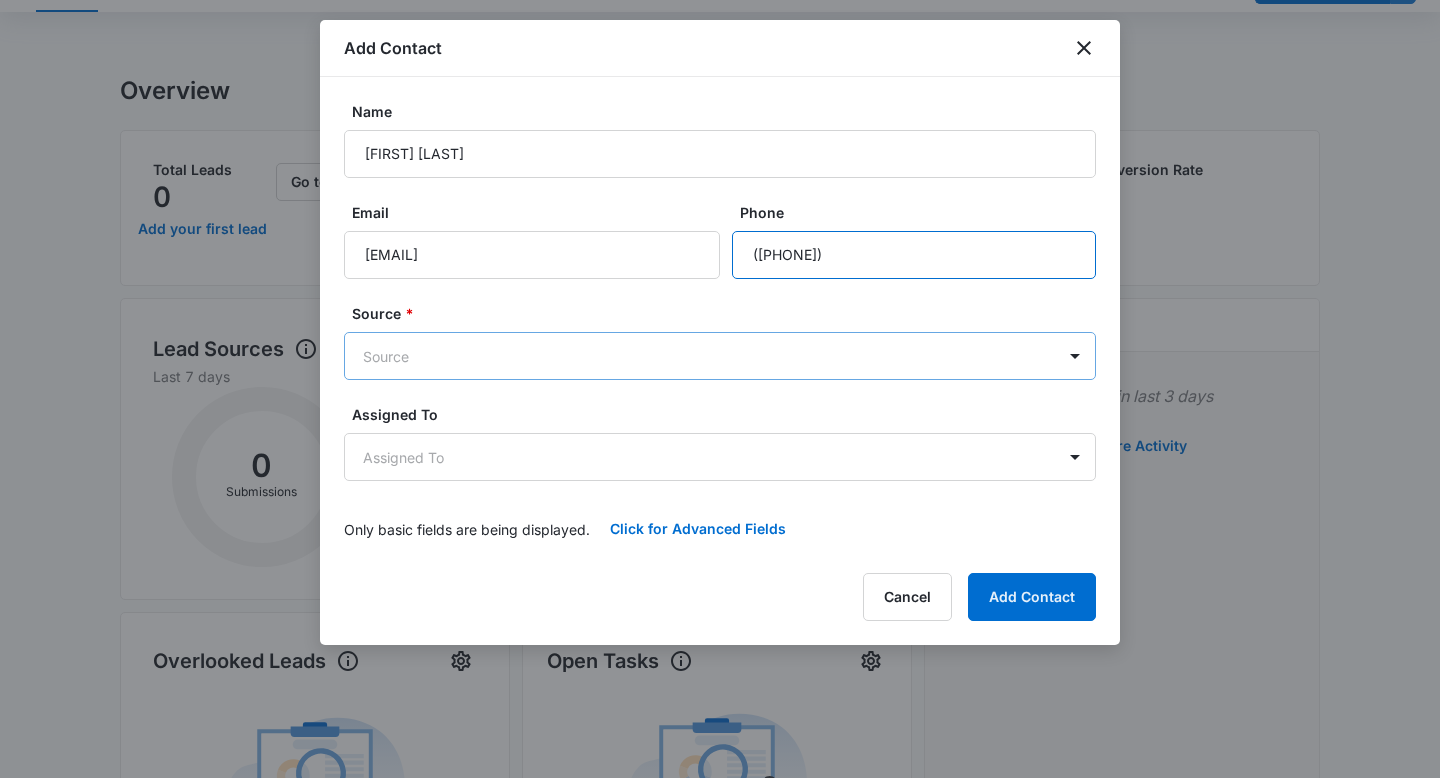 type on "([PHONE])" 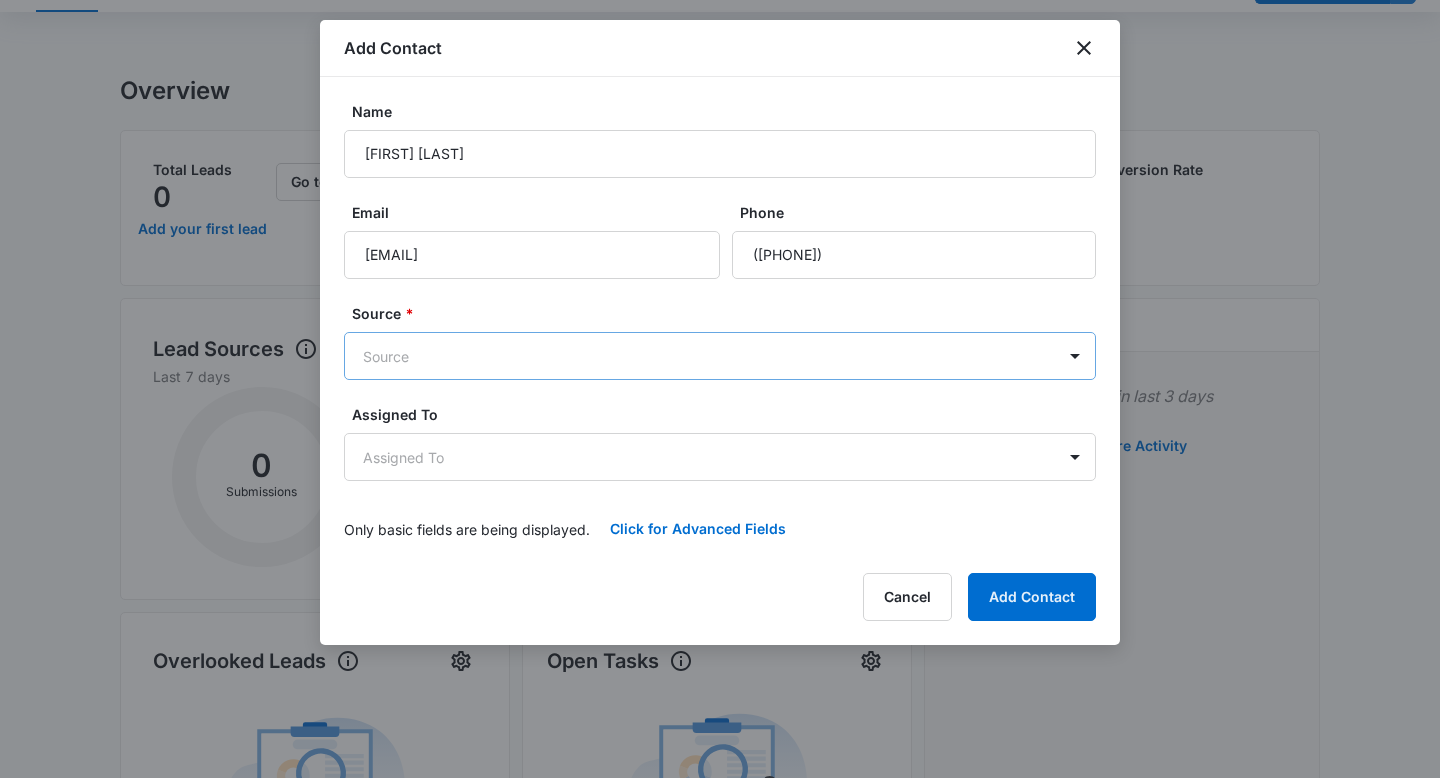 scroll, scrollTop: 0, scrollLeft: 0, axis: both 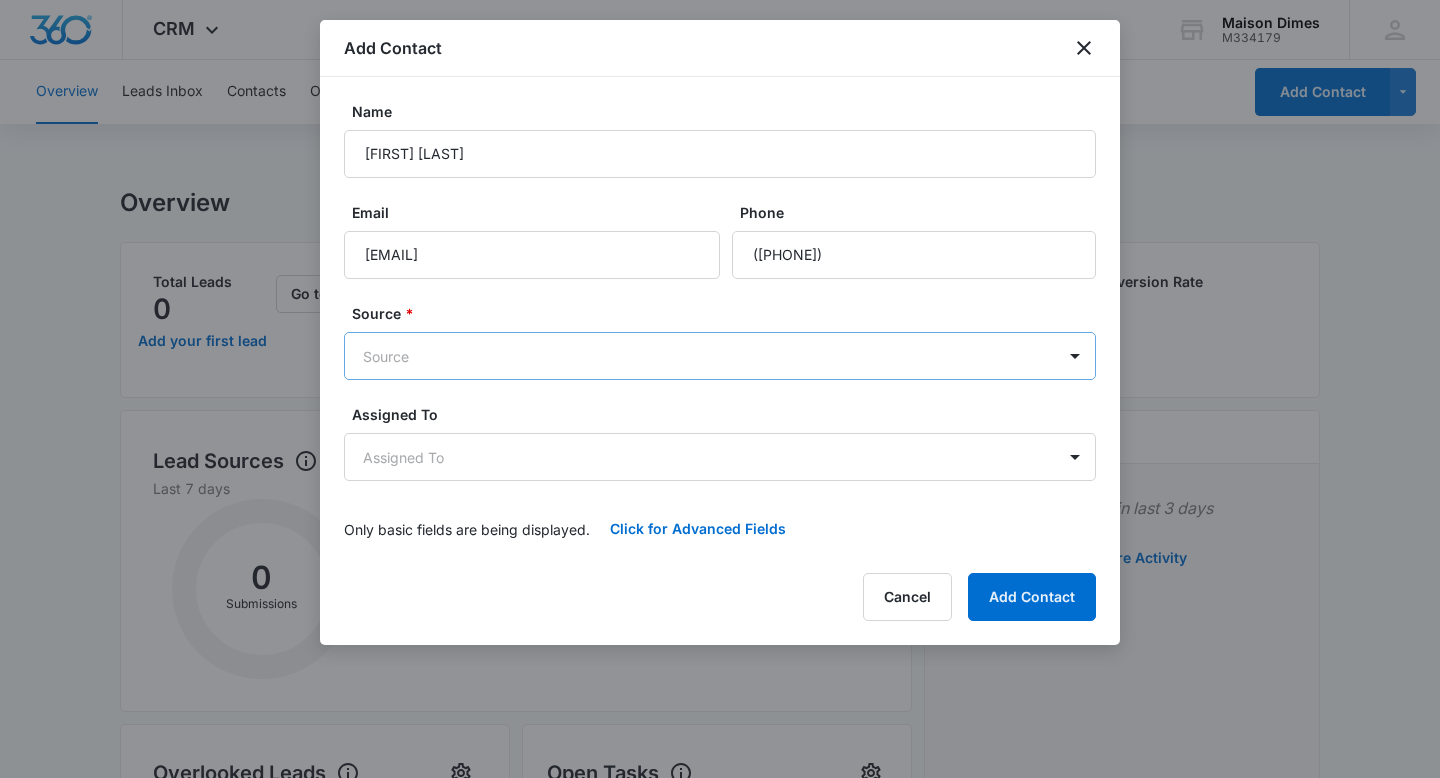 click on "CRM Apps Reputation Forms CRM Email Social Payments POS Content Ads Intelligence Files Brand Settings [NAME] M334179 Your Accounts View All MT [FIRST] [LAST] [EMAIL] My Profile Notifications Support Logout Terms & Conditions   •   Privacy Policy Overview Leads Inbox Contacts Organizations History Deals Projects Tasks Calendar Lists Reports Settings Add Contact Overview Total Leads 0 Add your first lead Go to Leads Lead Submissions this Week 0 Total Leads Converted 0 Lead Conversion Rate 0 Lead Sources View Report Last 7 days 0 Submissions Source Submissions % No Activity to Show Set-up forms, call tracking or LSA sources to receive new lead submissions. Overlooked Leads Name Lead age Quick actions No Activity to Show See all 0 Open Tasks       No Activity to Show Assign active tasks  to get started See all 0 Recent Activity No activity in last 3 days View More Activity Resources Tips & Tricks Learn how to use CRM like a pro and close more deals (3m) Manage leads through your CRM" at bounding box center [720, 796] 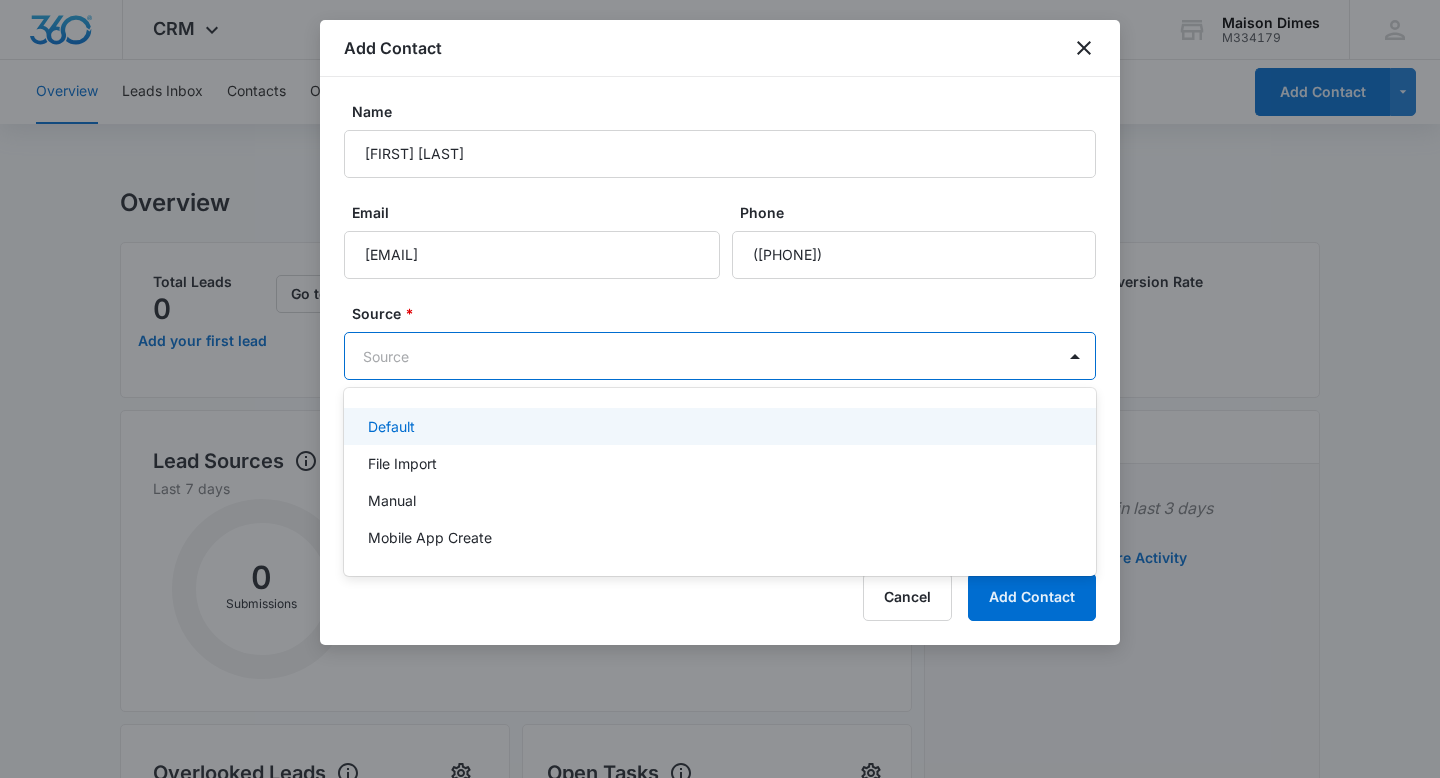 click on "Default" at bounding box center [718, 426] 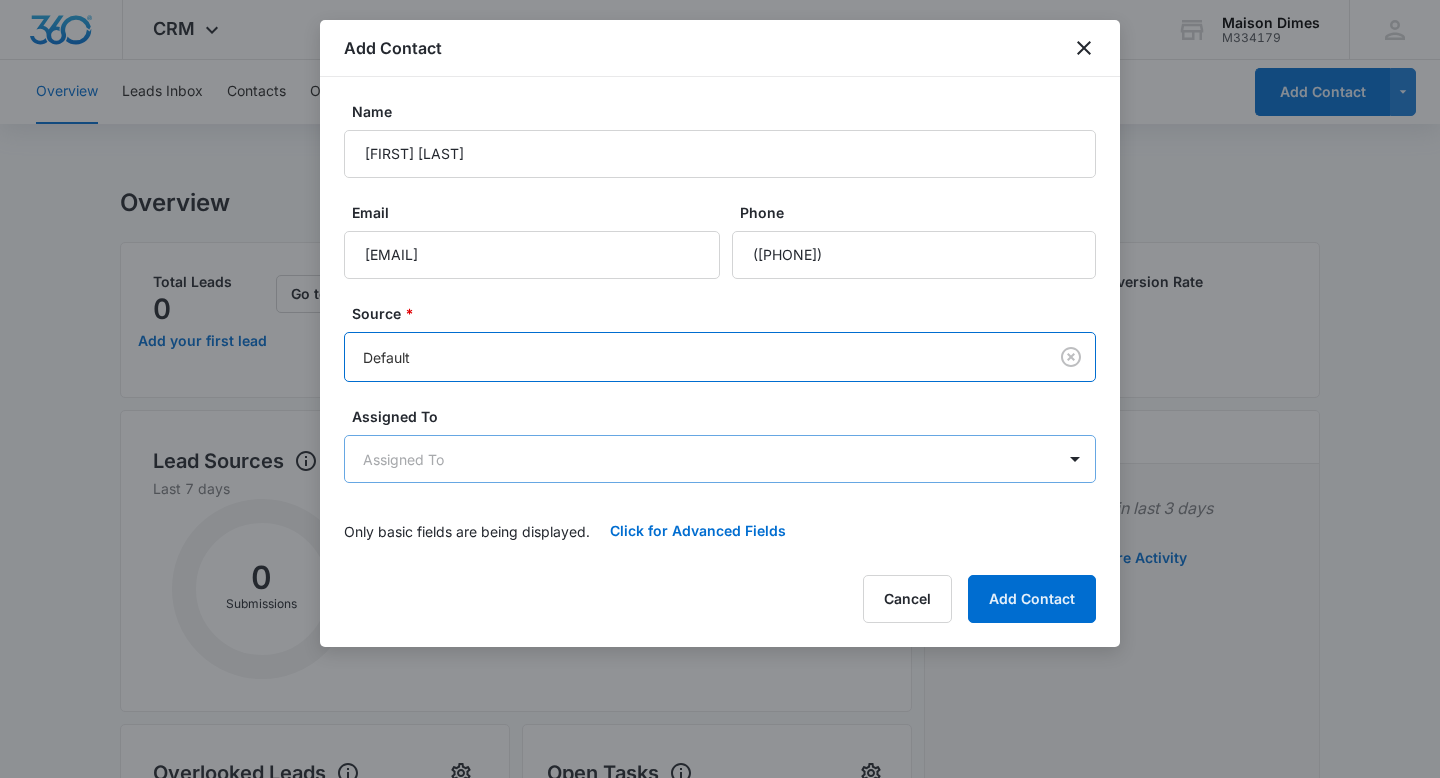 click on "CRM Apps Reputation Forms CRM Email Social Payments POS Content Ads Intelligence Files Brand Settings [NAME] M334179 Your Accounts View All MT [FIRST] [LAST] [EMAIL] My Profile Notifications Support Logout Terms & Conditions   •   Privacy Policy Overview Leads Inbox Contacts Organizations History Deals Projects Tasks Calendar Lists Reports Settings Add Contact Overview Total Leads 0 Add your first lead Go to Leads Lead Submissions this Week 0 Total Leads Converted 0 Lead Conversion Rate 0 Lead Sources View Report Last 7 days 0 Submissions Source Submissions % No Activity to Show Set-up forms, call tracking or LSA sources to receive new lead submissions. Overlooked Leads Name Lead age Quick actions No Activity to Show See all 0 Open Tasks       No Activity to Show Assign active tasks  to get started See all 0 Recent Activity No activity in last 3 days View More Activity Resources Tips & Tricks Learn how to use CRM like a pro and close more deals (3m) Manage leads through your CRM" at bounding box center [720, 796] 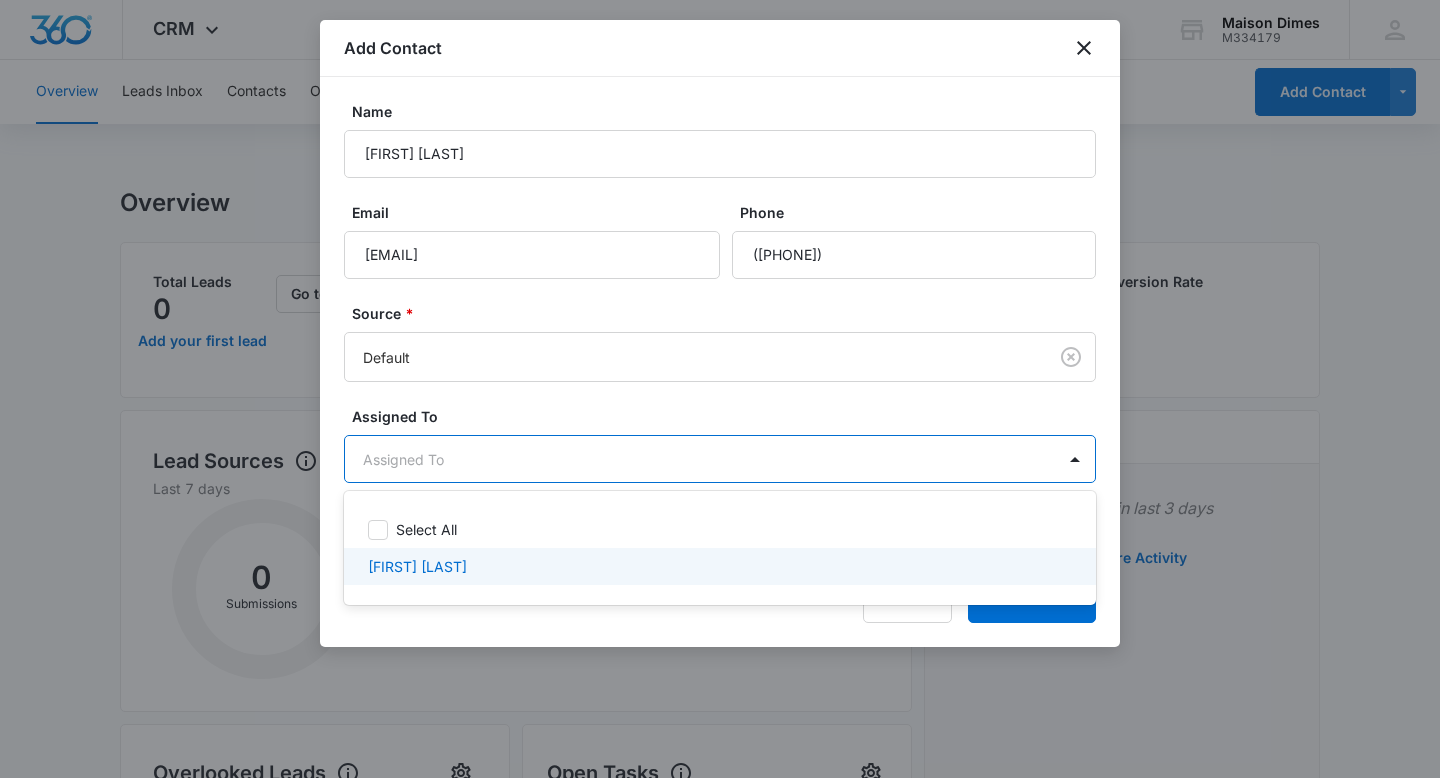 click on "[FIRST] [LAST]" at bounding box center (718, 566) 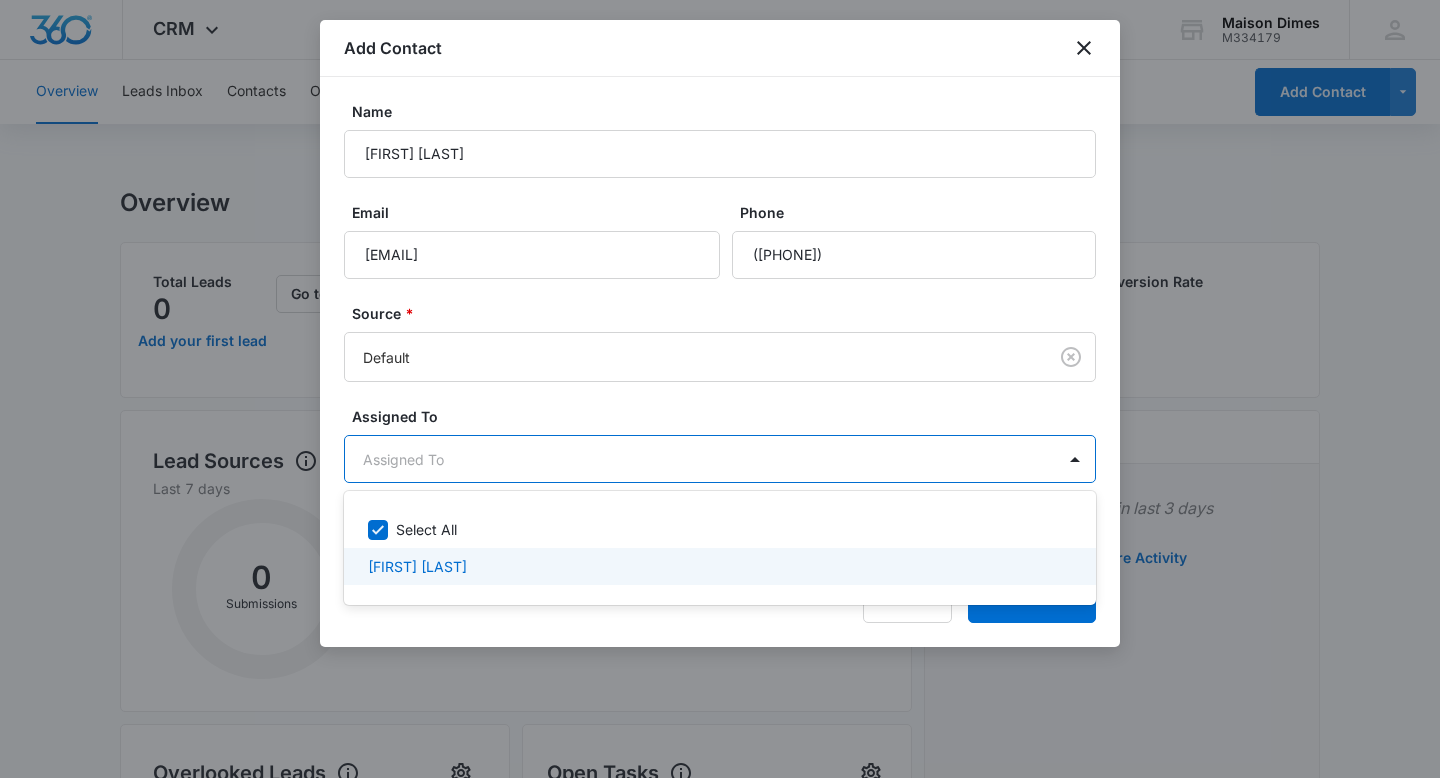 checkbox on "true" 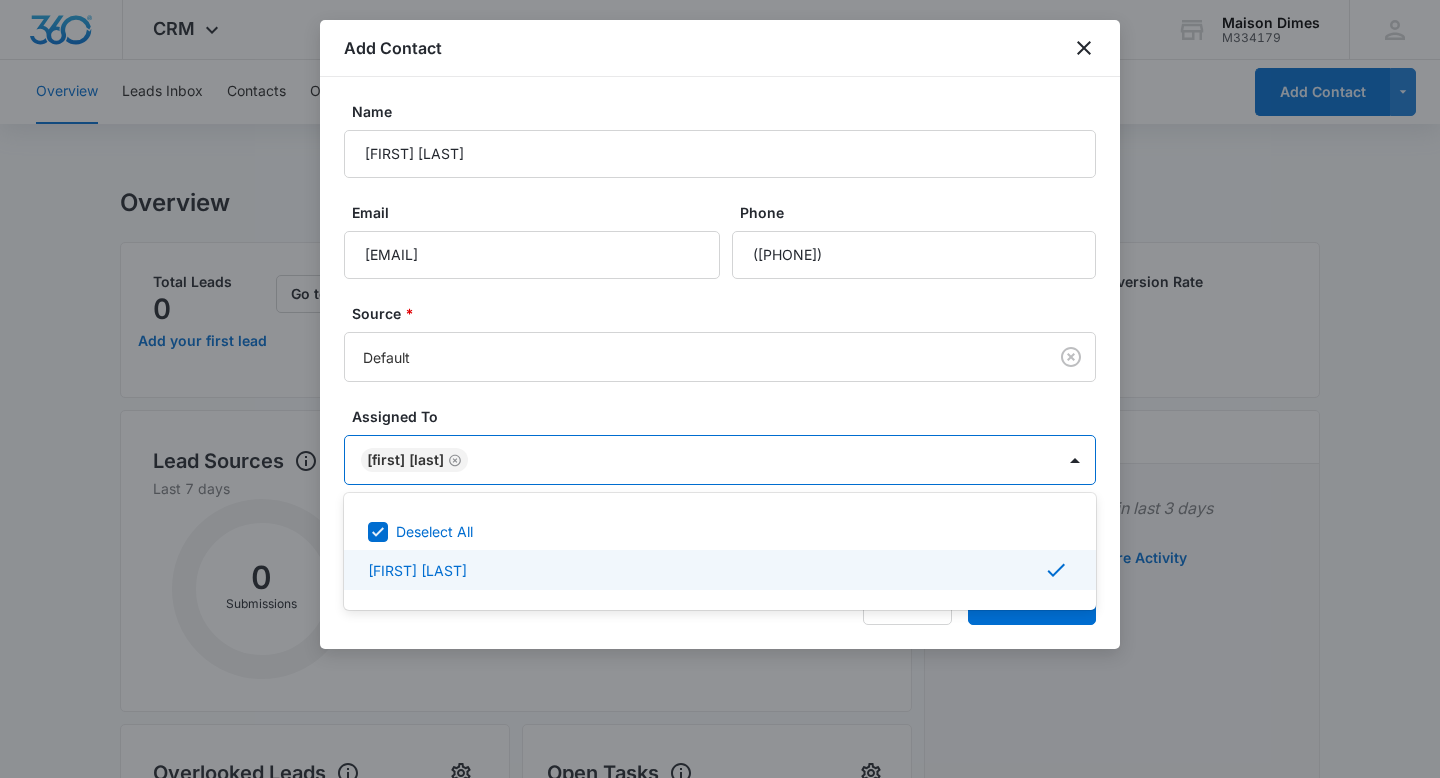 click at bounding box center (720, 389) 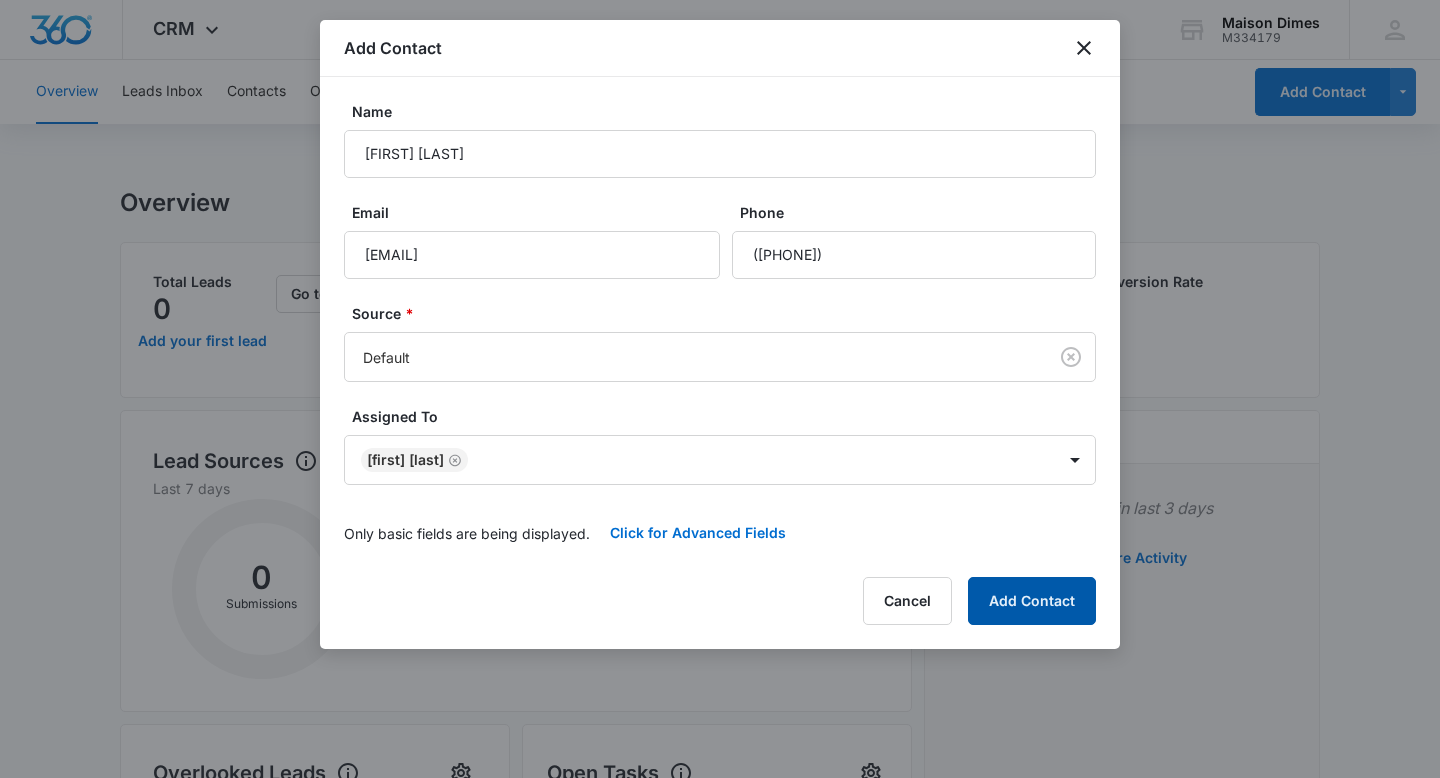 click on "Add Contact" at bounding box center [1032, 601] 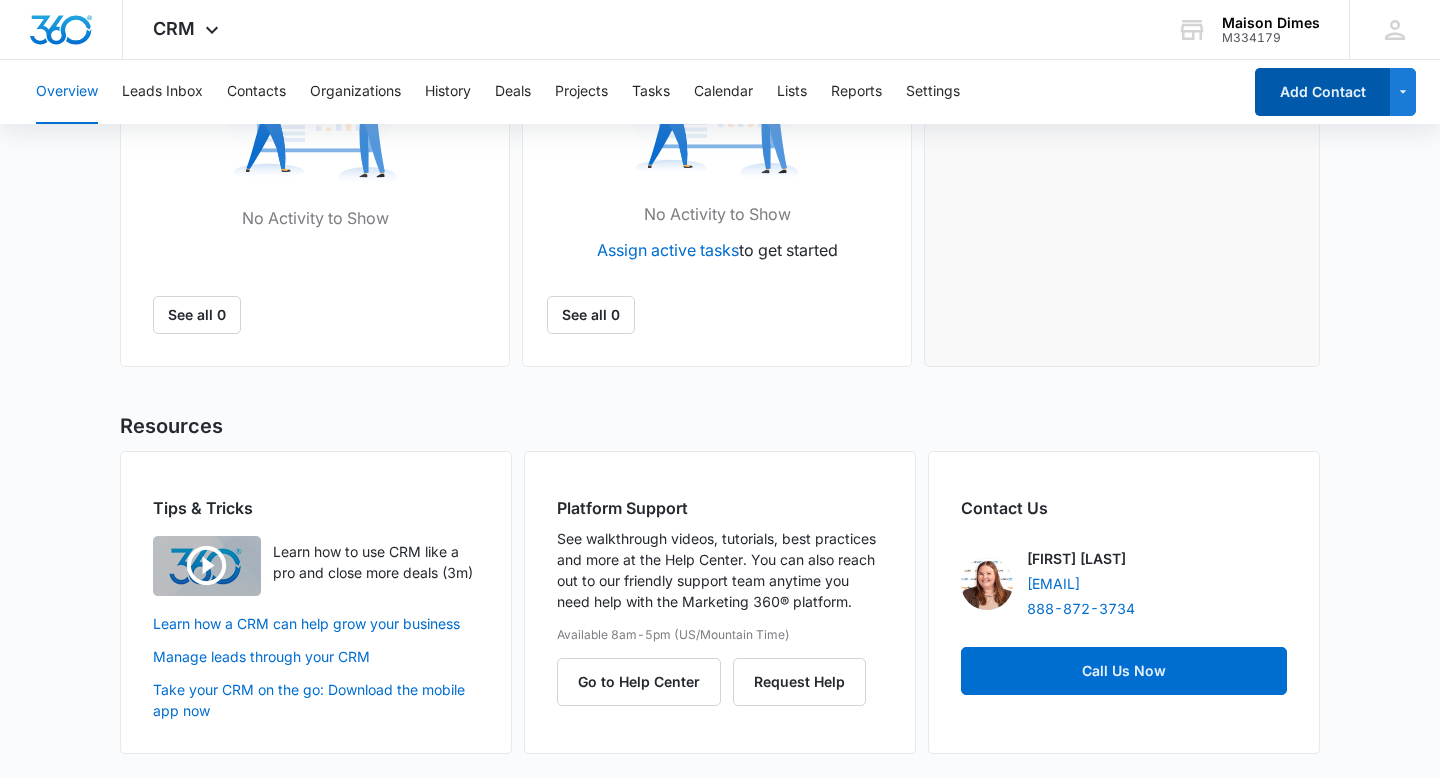 scroll, scrollTop: 590, scrollLeft: 0, axis: vertical 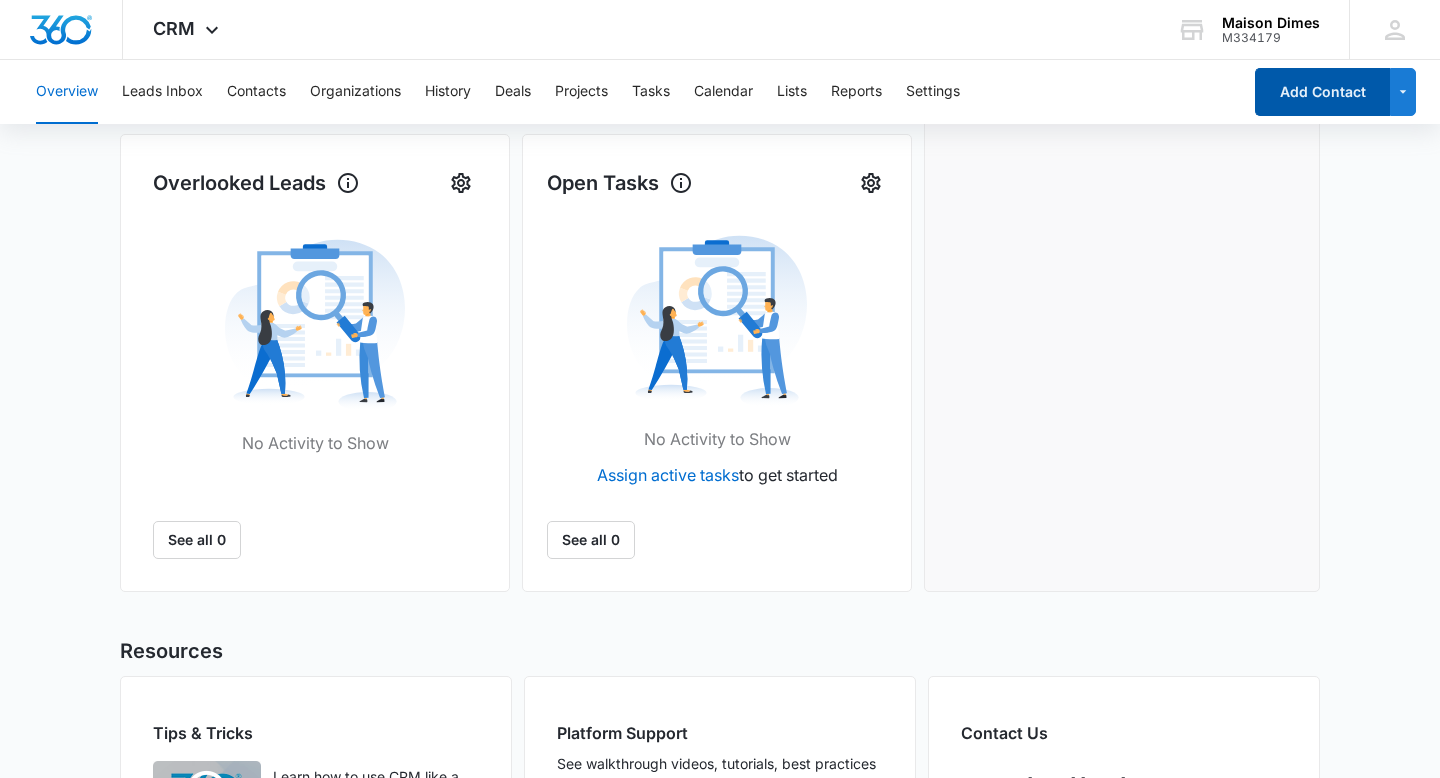 click on "Add Contact" at bounding box center [1322, 92] 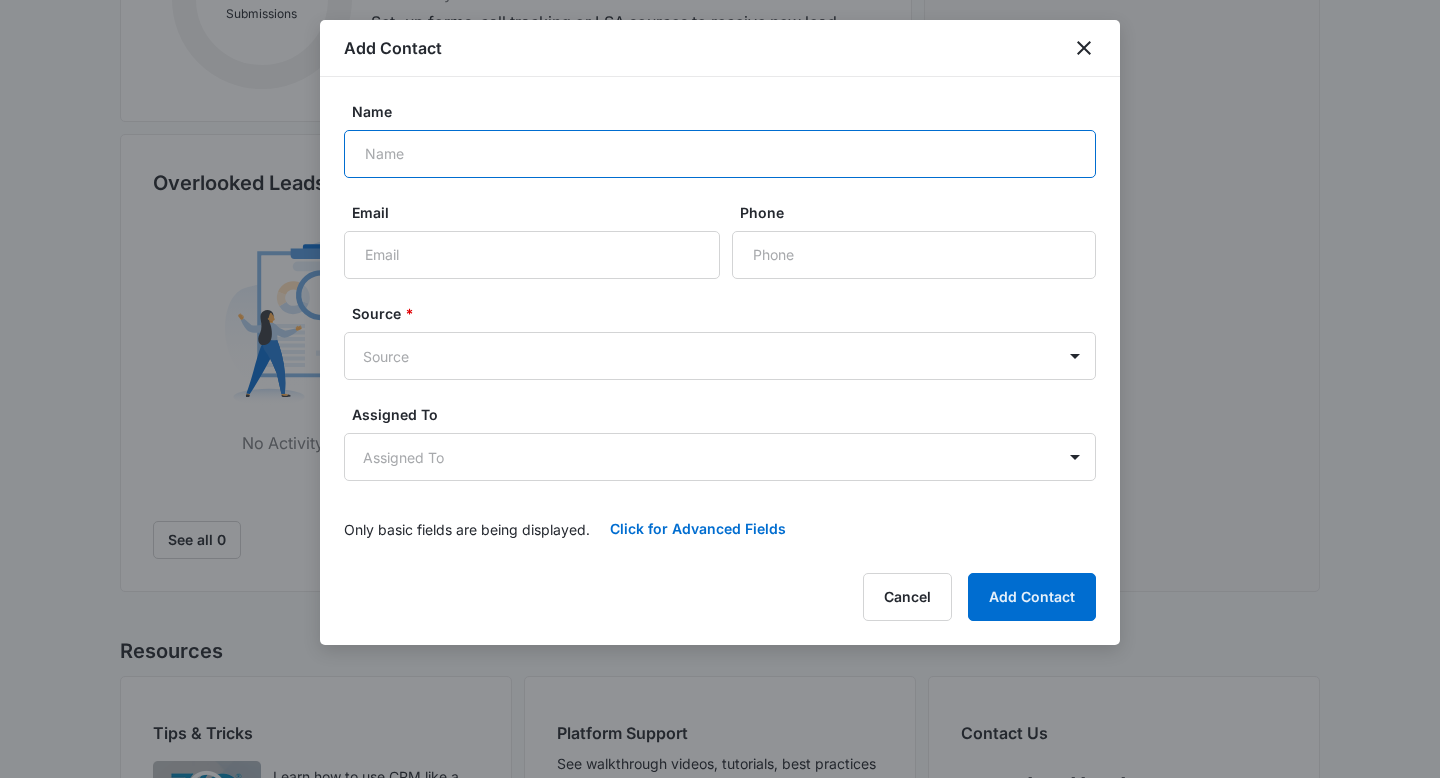 click on "Name" at bounding box center (720, 154) 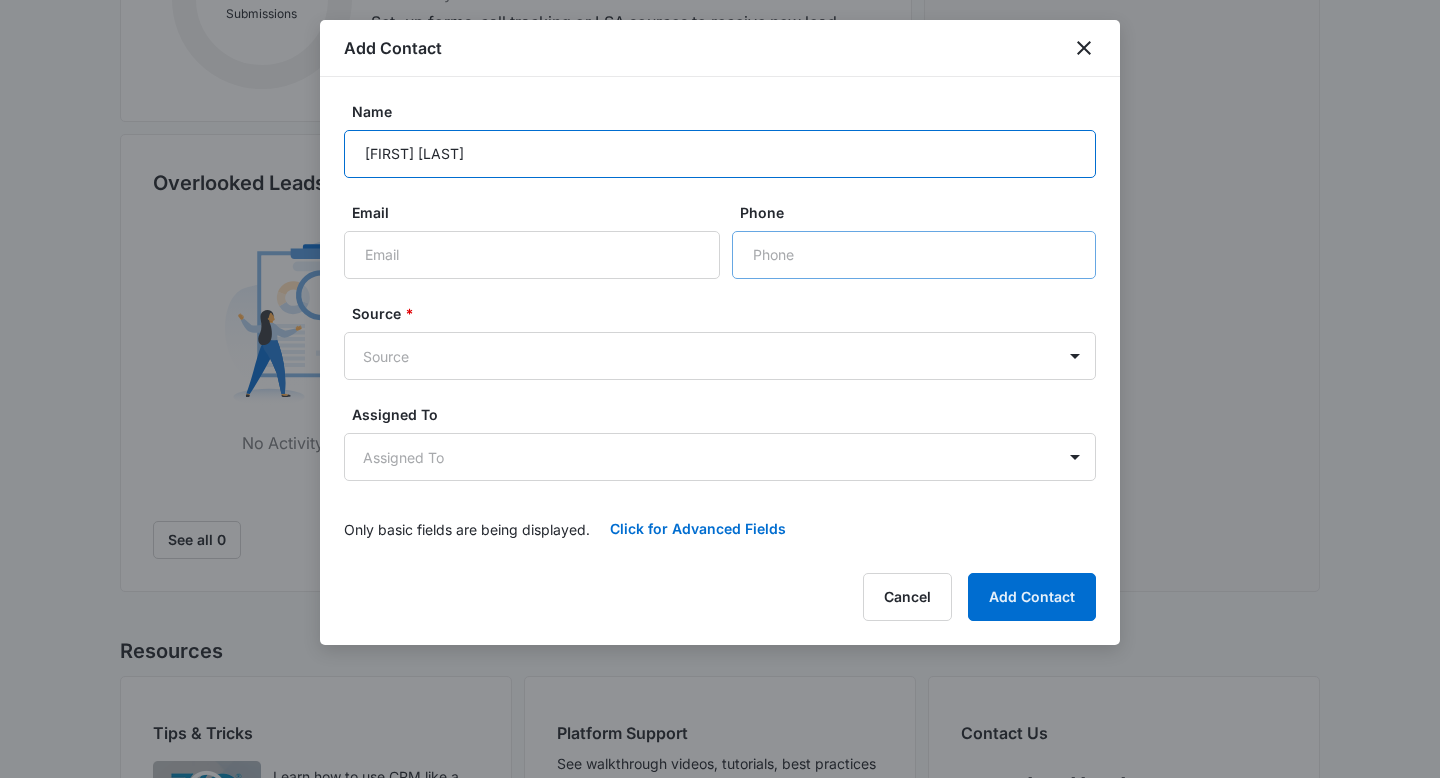 type on "[FIRST] [LAST]" 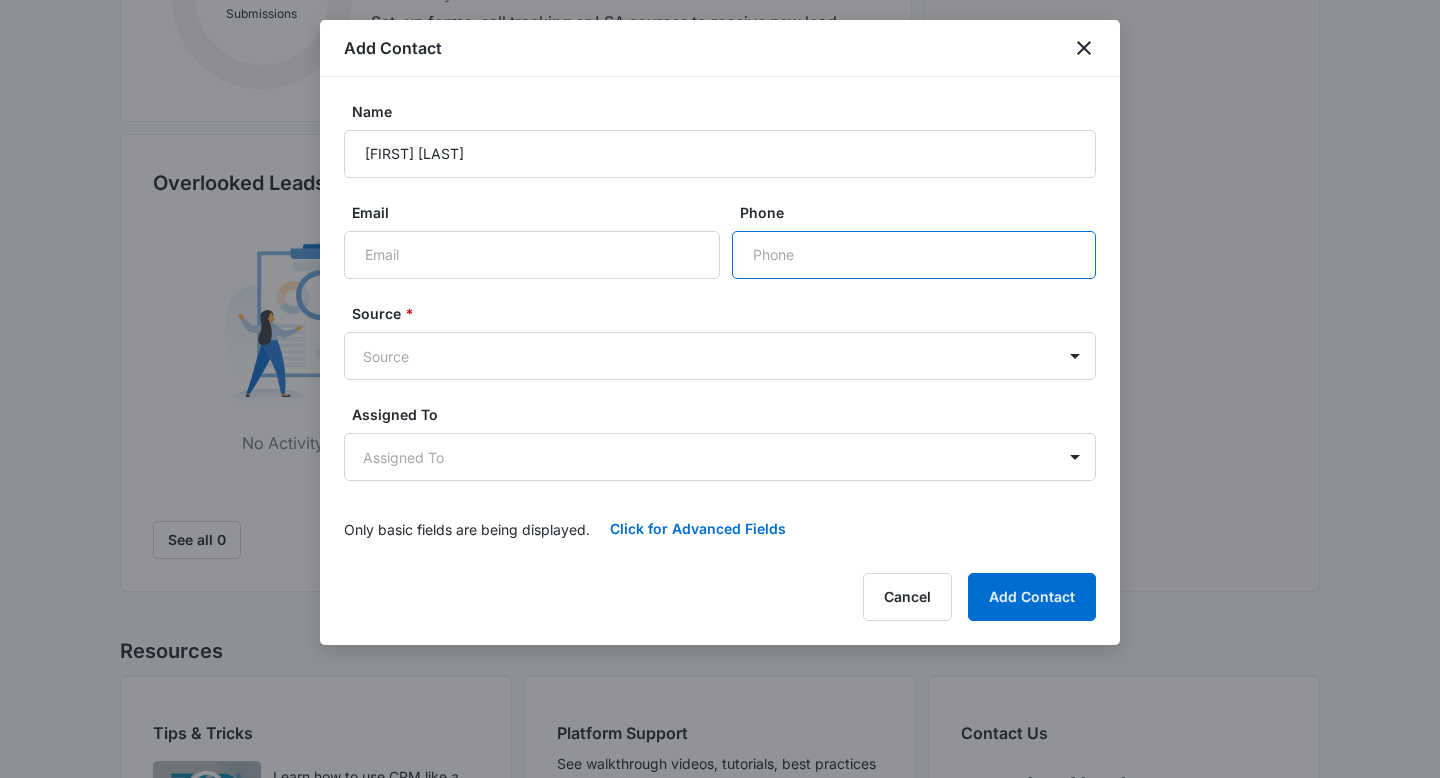 click on "Phone" at bounding box center (914, 255) 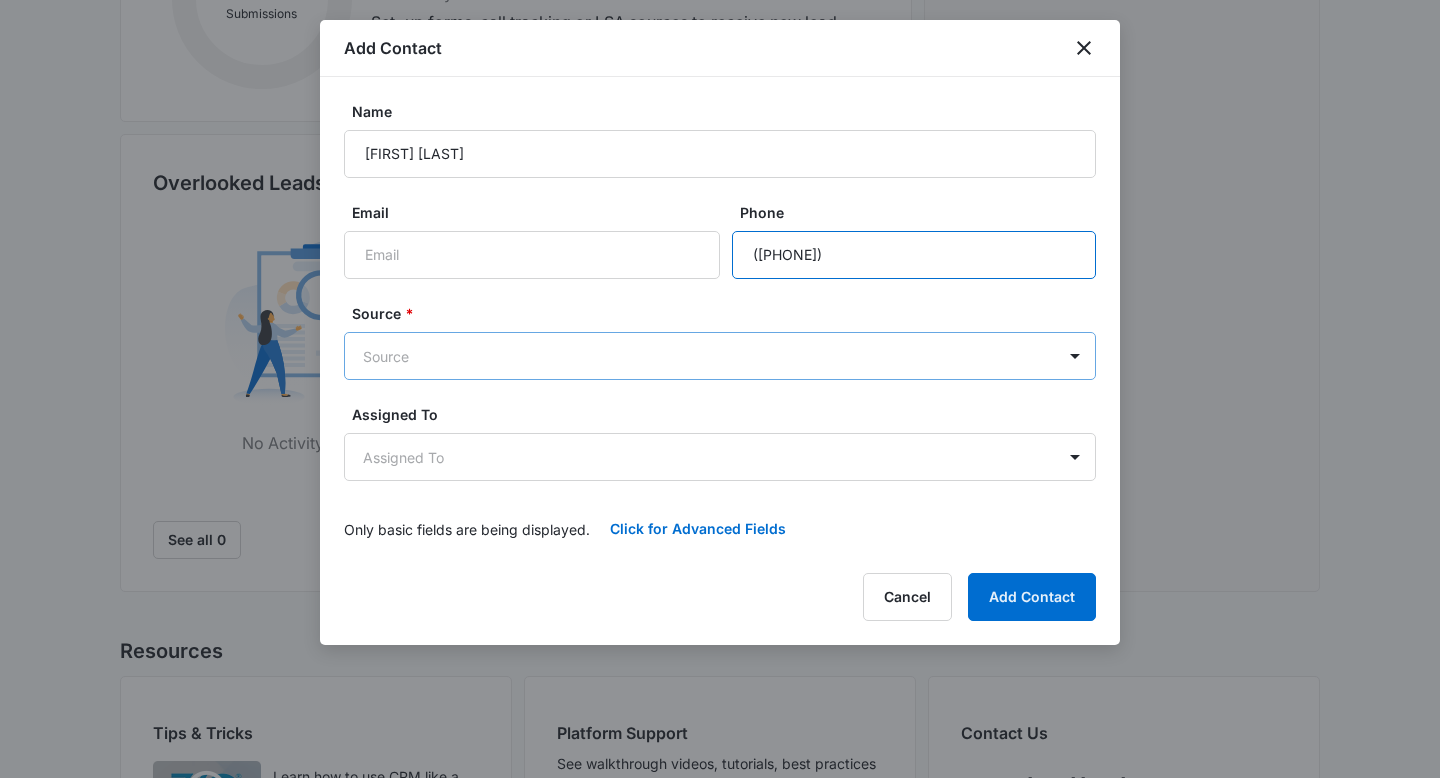 type on "([PHONE])" 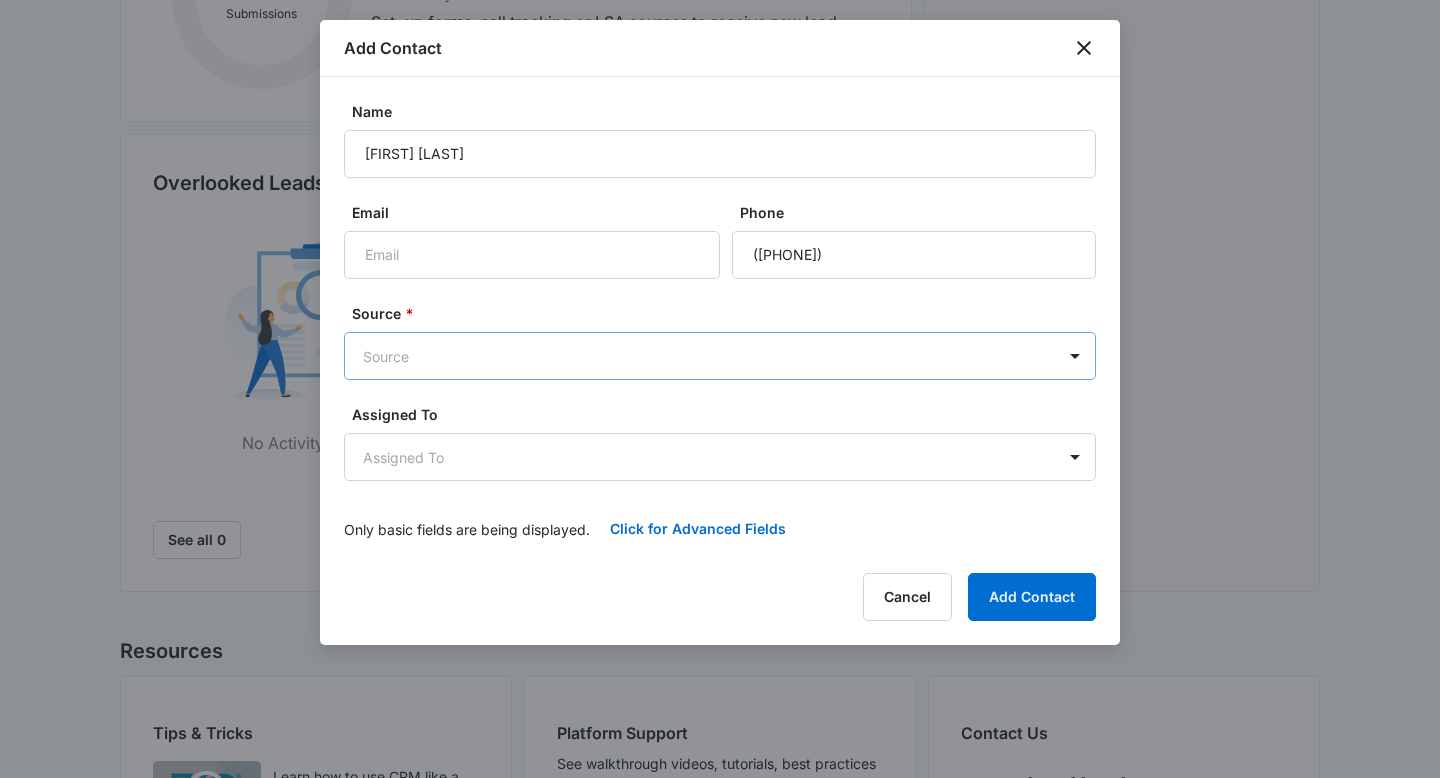 scroll, scrollTop: 0, scrollLeft: 0, axis: both 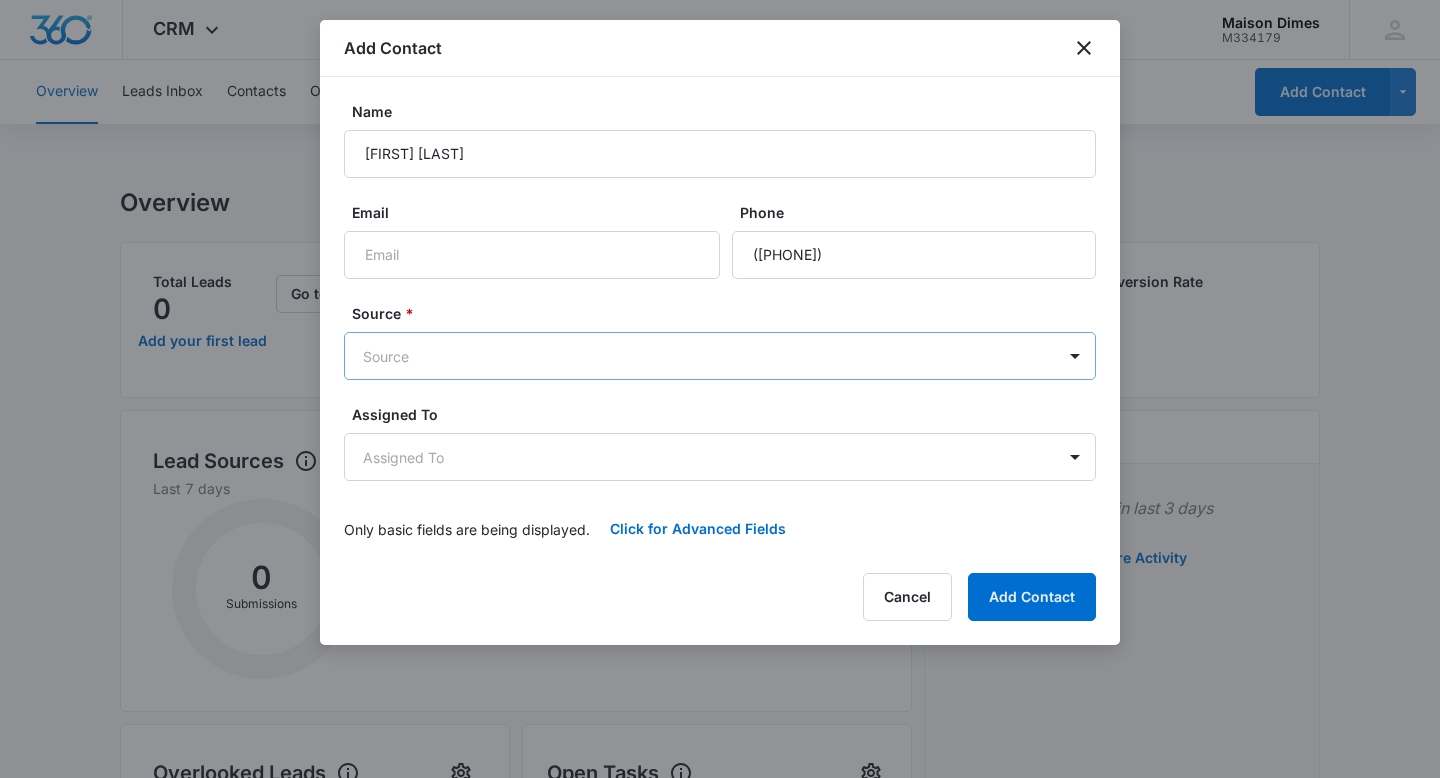 click on "CRM Apps Reputation Forms CRM Email Social Payments POS Content Ads Intelligence Files Brand Settings [NAME] M334179 Your Accounts View All MT [FIRST] [LAST] [EMAIL] My Profile Notifications Support Logout Terms & Conditions   •   Privacy Policy Overview Leads Inbox Contacts Organizations History Deals Projects Tasks Calendar Lists Reports Settings Add Contact Overview Total Leads 0 Add your first lead Go to Leads Lead Submissions this Week 0 Total Leads Converted 0 Lead Conversion Rate 0 Lead Sources View Report Last 7 days 0 Submissions Source Submissions % No Activity to Show Set-up forms, call tracking or LSA sources to receive new lead submissions. Overlooked Leads Name Lead age Quick actions No Activity to Show See all 0 Open Tasks       No Activity to Show Assign active tasks  to get started See all 0 Recent Activity No activity in last 3 days View More Activity Resources Tips & Tricks Learn how to use CRM like a pro and close more deals (3m) Manage leads through your CRM" at bounding box center [720, 796] 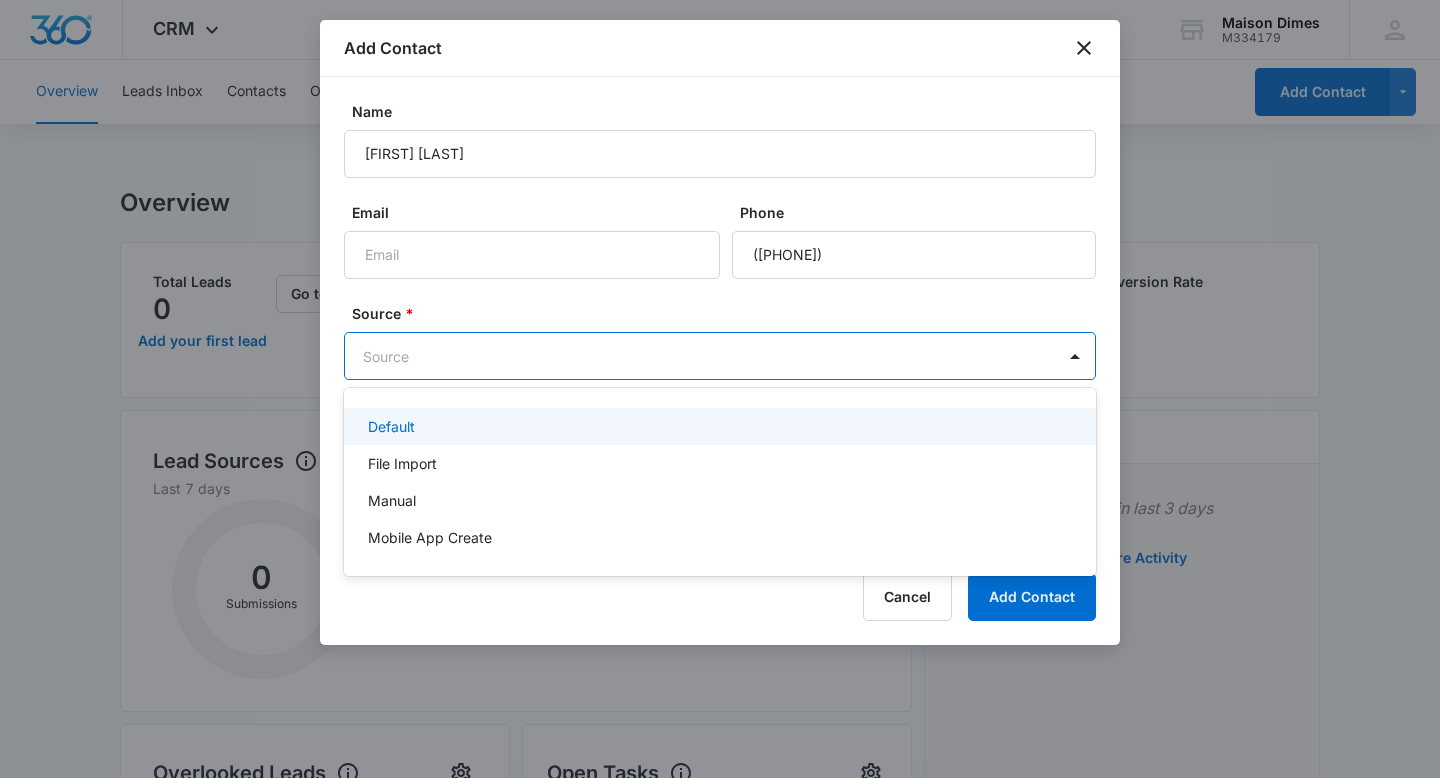 click on "Default" at bounding box center [720, 426] 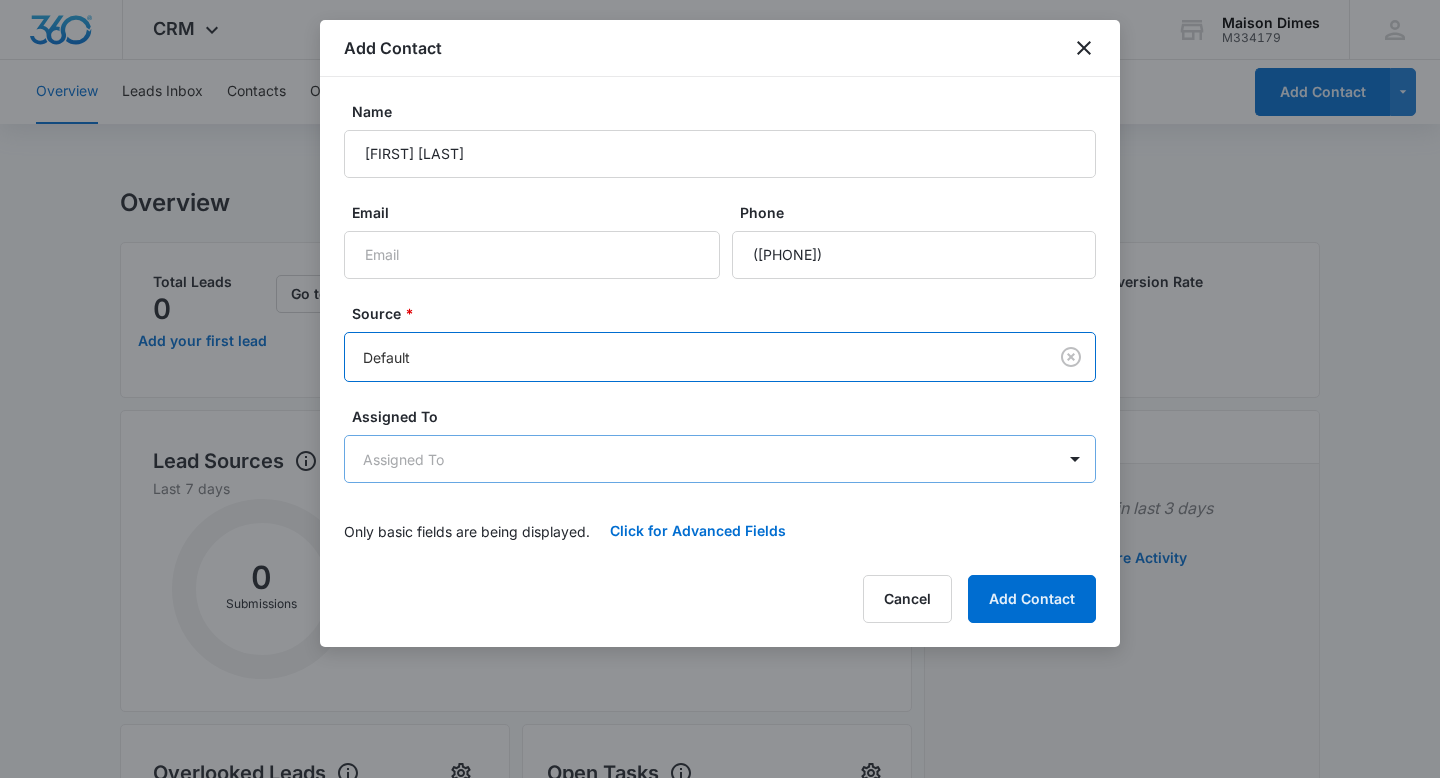 click on "CRM Apps Reputation Forms CRM Email Social Payments POS Content Ads Intelligence Files Brand Settings [NAME] M334179 Your Accounts View All MT [FIRST] [LAST] [EMAIL] My Profile Notifications Support Logout Terms & Conditions   •   Privacy Policy Overview Leads Inbox Contacts Organizations History Deals Projects Tasks Calendar Lists Reports Settings Add Contact Overview Total Leads 0 Add your first lead Go to Leads Lead Submissions this Week 0 Total Leads Converted 0 Lead Conversion Rate 0 Lead Sources View Report Last 7 days 0 Submissions Source Submissions % No Activity to Show Set-up forms, call tracking or LSA sources to receive new lead submissions. Overlooked Leads Name Lead age Quick actions No Activity to Show See all 0 Open Tasks       No Activity to Show Assign active tasks  to get started See all 0 Recent Activity No activity in last 3 days View More Activity Resources Tips & Tricks Learn how to use CRM like a pro and close more deals (3m) Manage leads through your CRM" at bounding box center [720, 796] 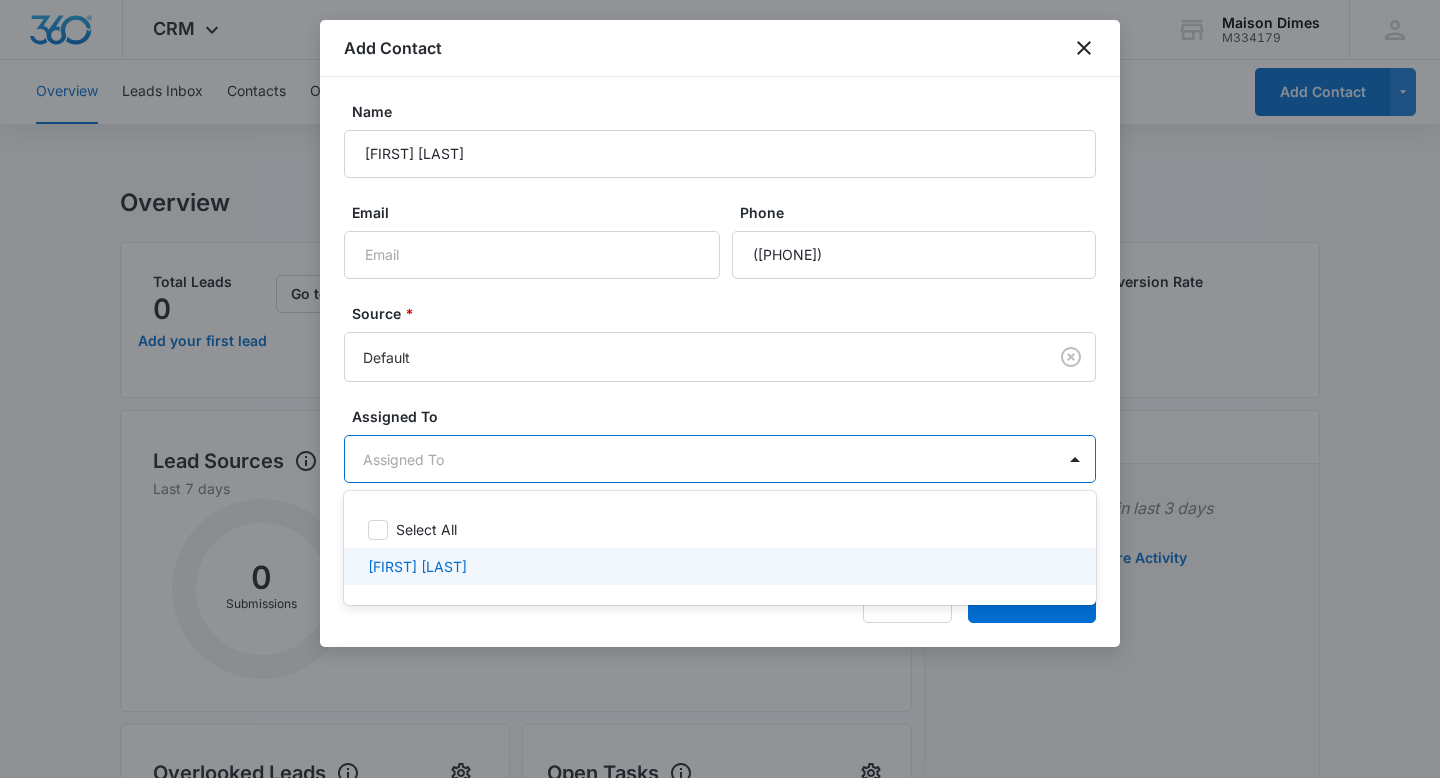 click on "[FIRST] [LAST]" at bounding box center [718, 566] 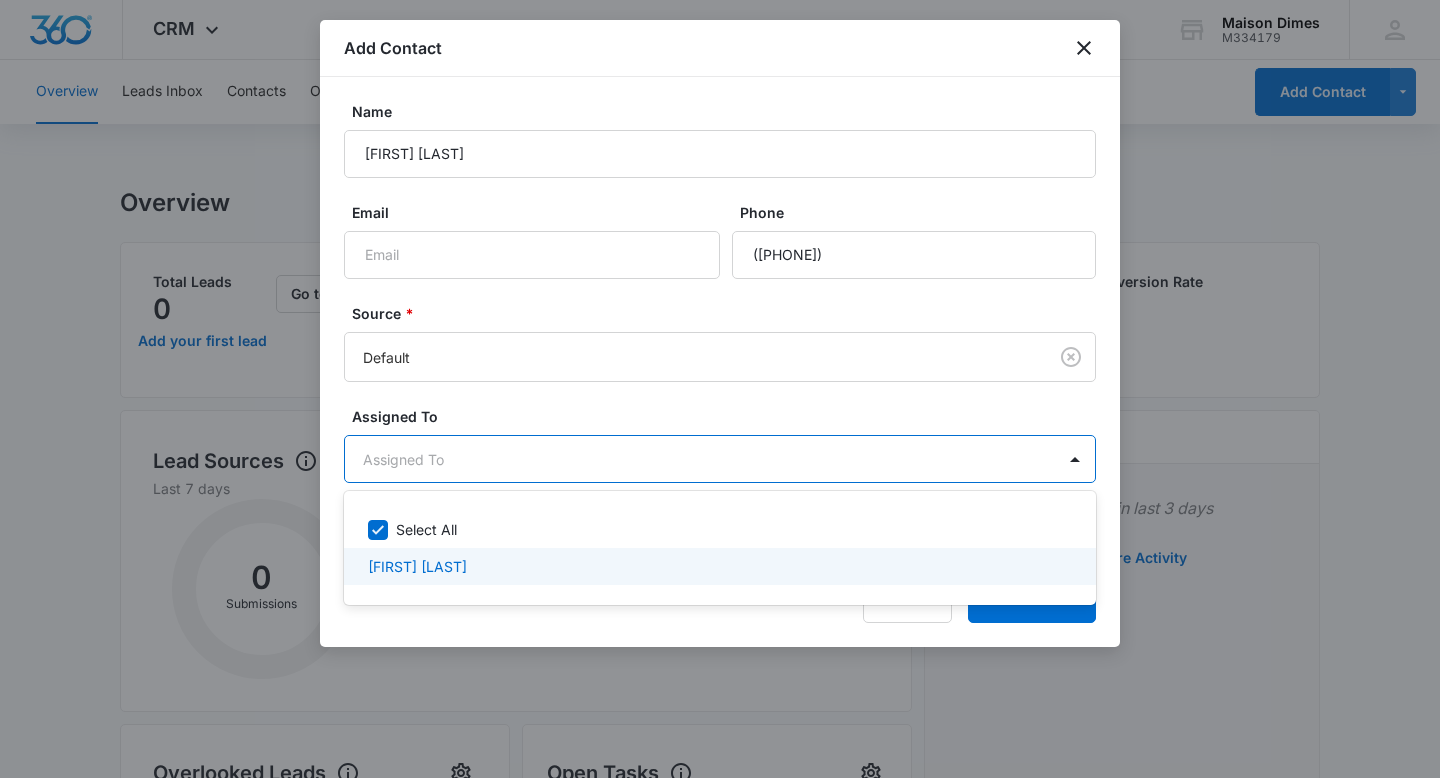 checkbox on "true" 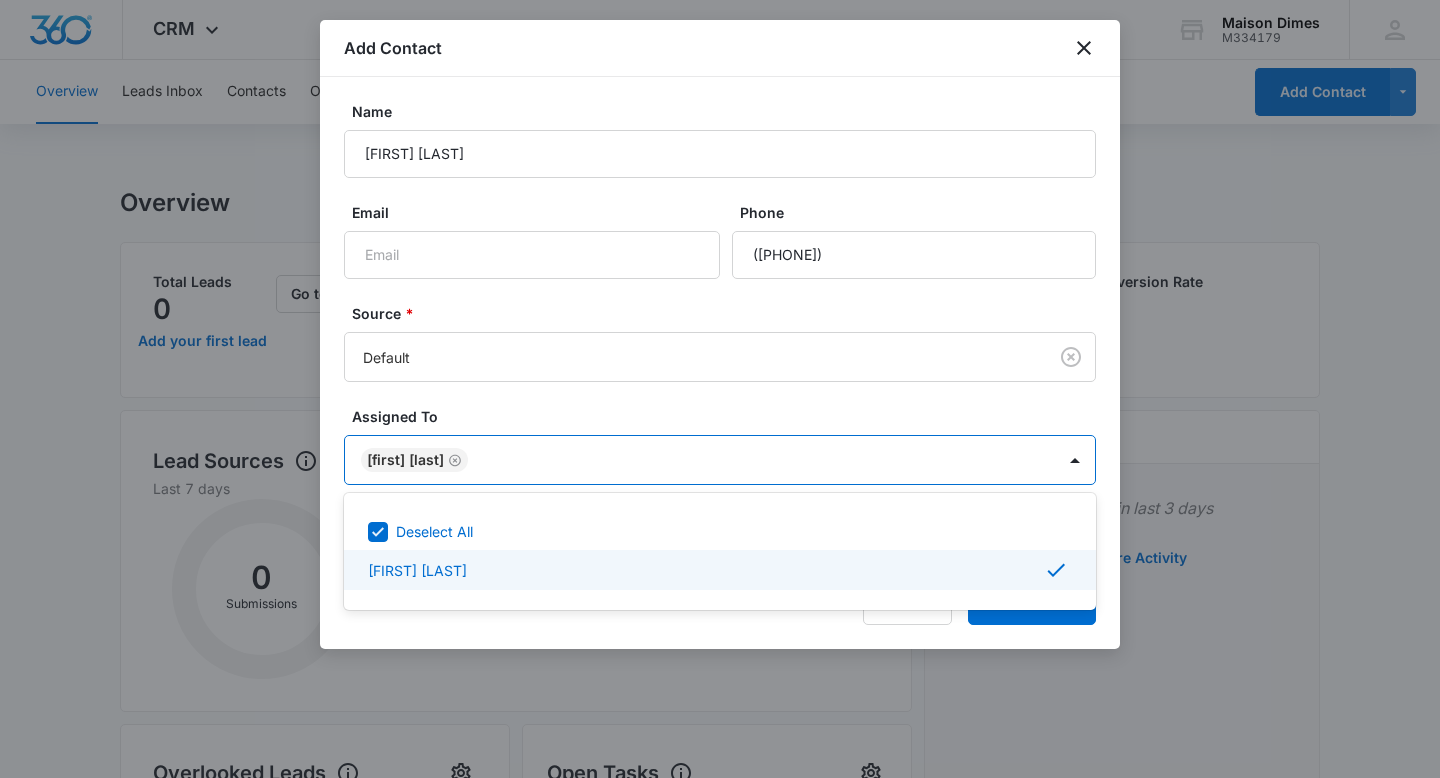 click at bounding box center (720, 389) 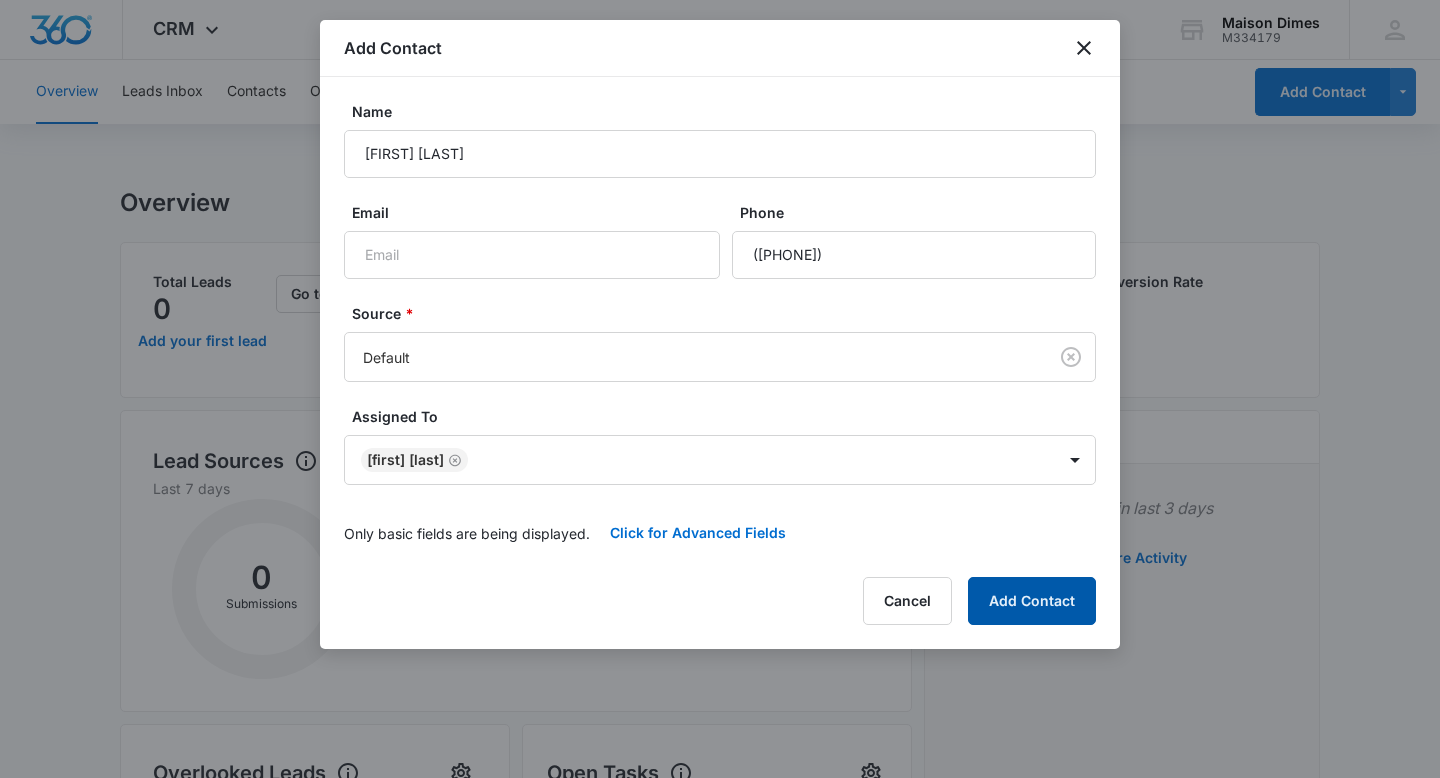 click on "Add Contact" at bounding box center (1032, 601) 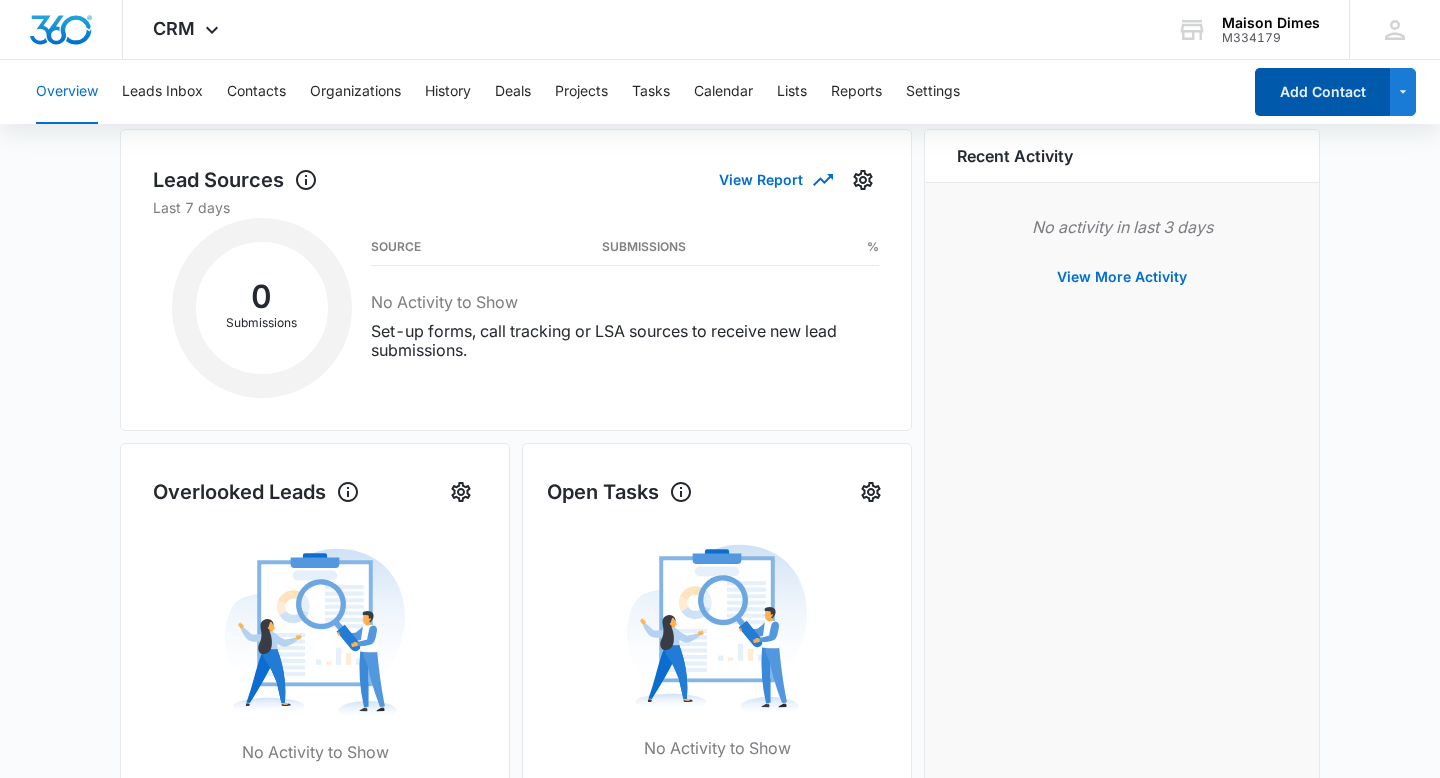 scroll, scrollTop: 220, scrollLeft: 0, axis: vertical 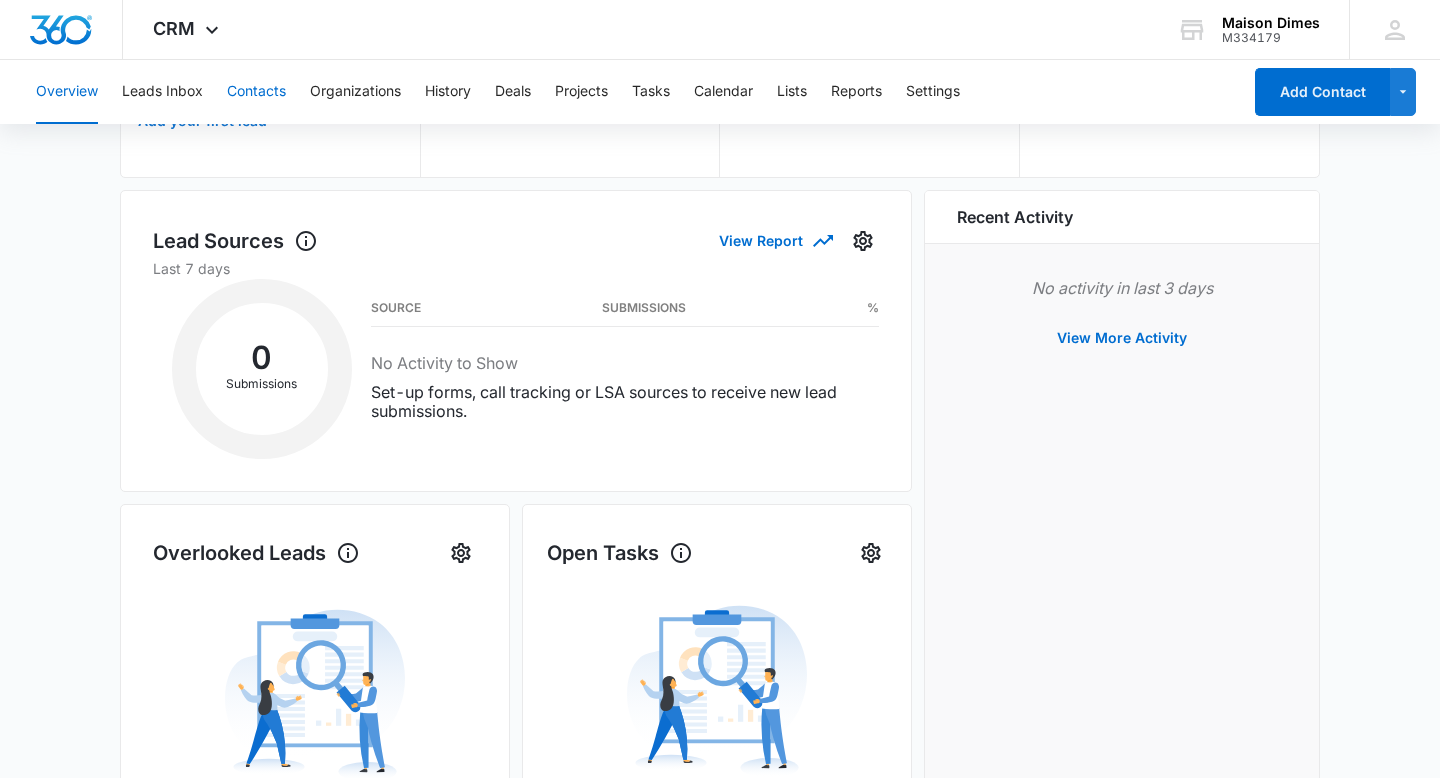 click on "Contacts" at bounding box center [256, 92] 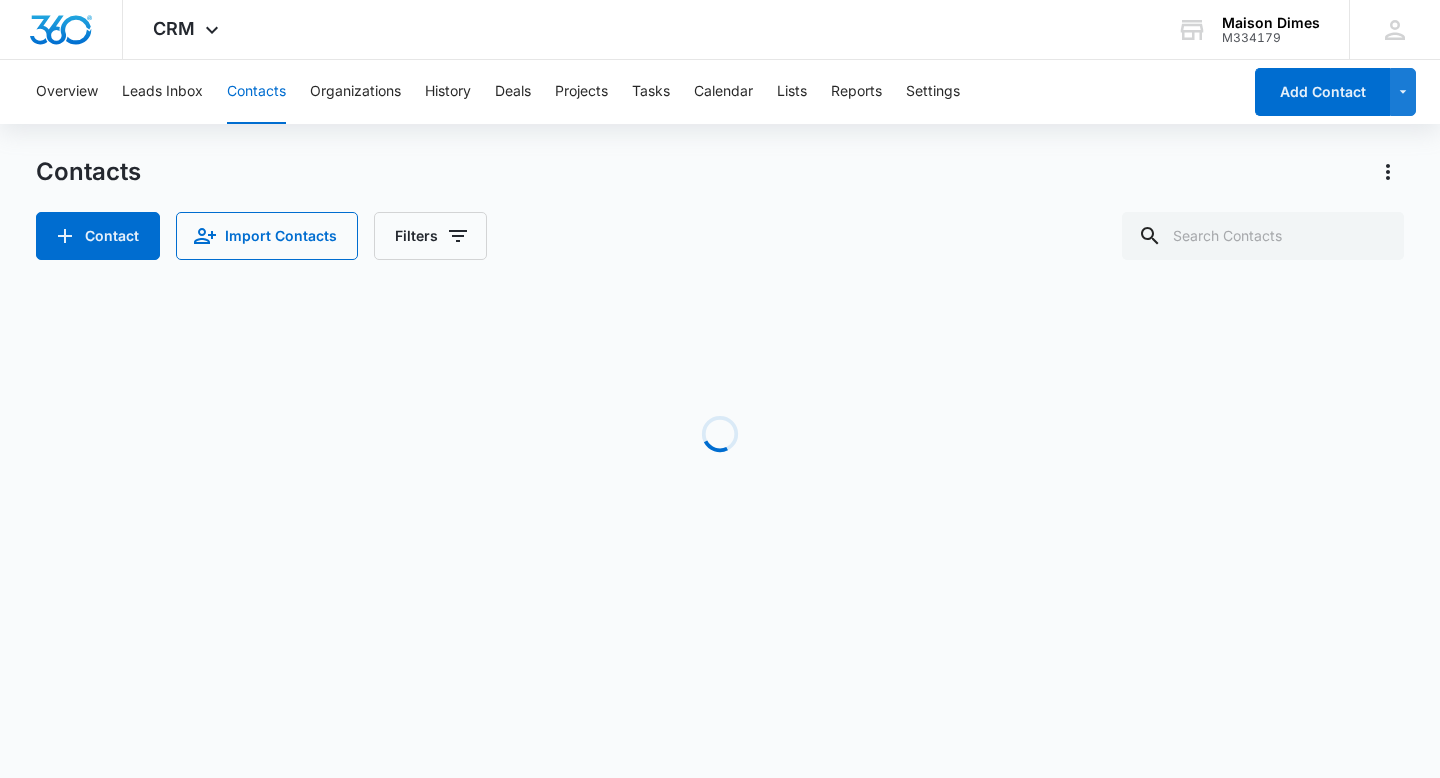 scroll, scrollTop: 0, scrollLeft: 0, axis: both 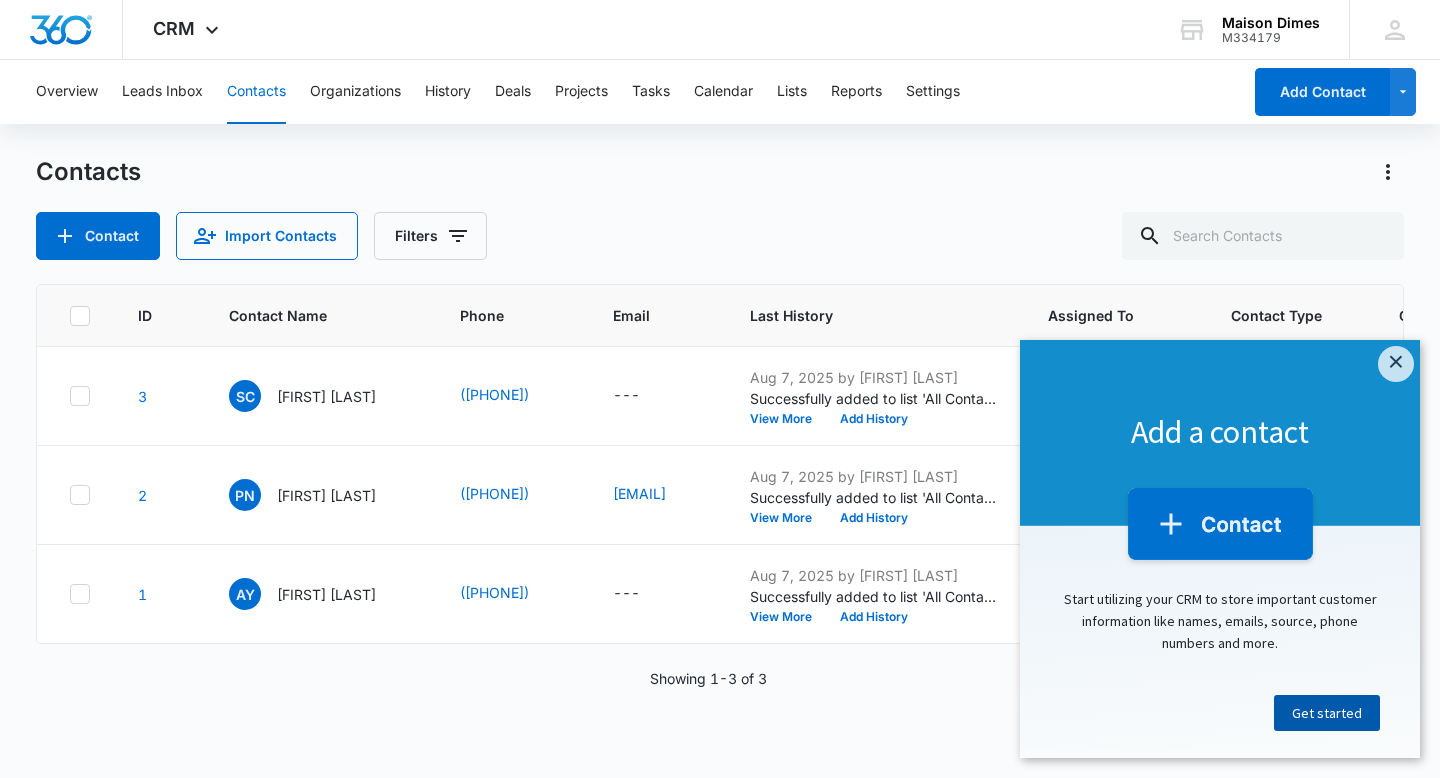 click on "Get started" at bounding box center [1327, 713] 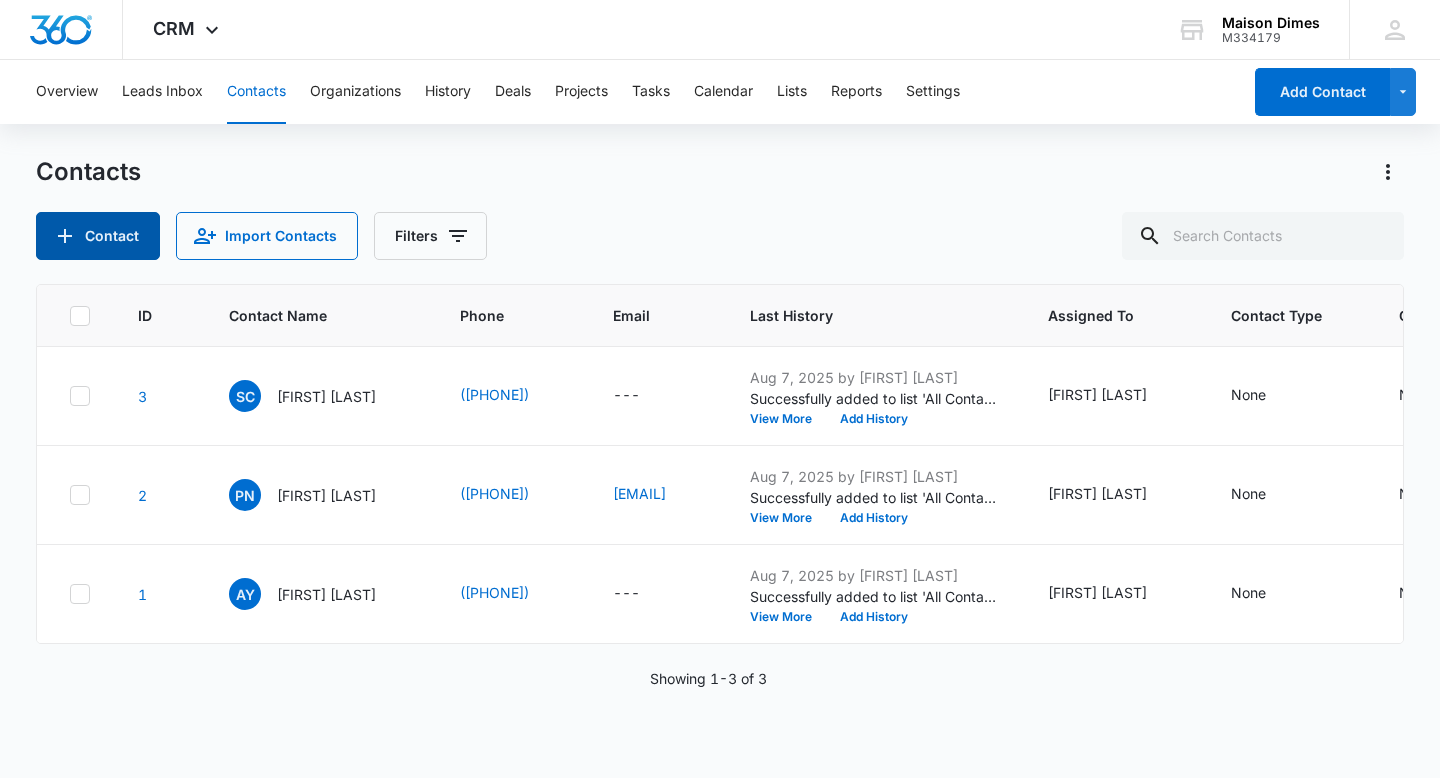 click on "Contact" at bounding box center (98, 236) 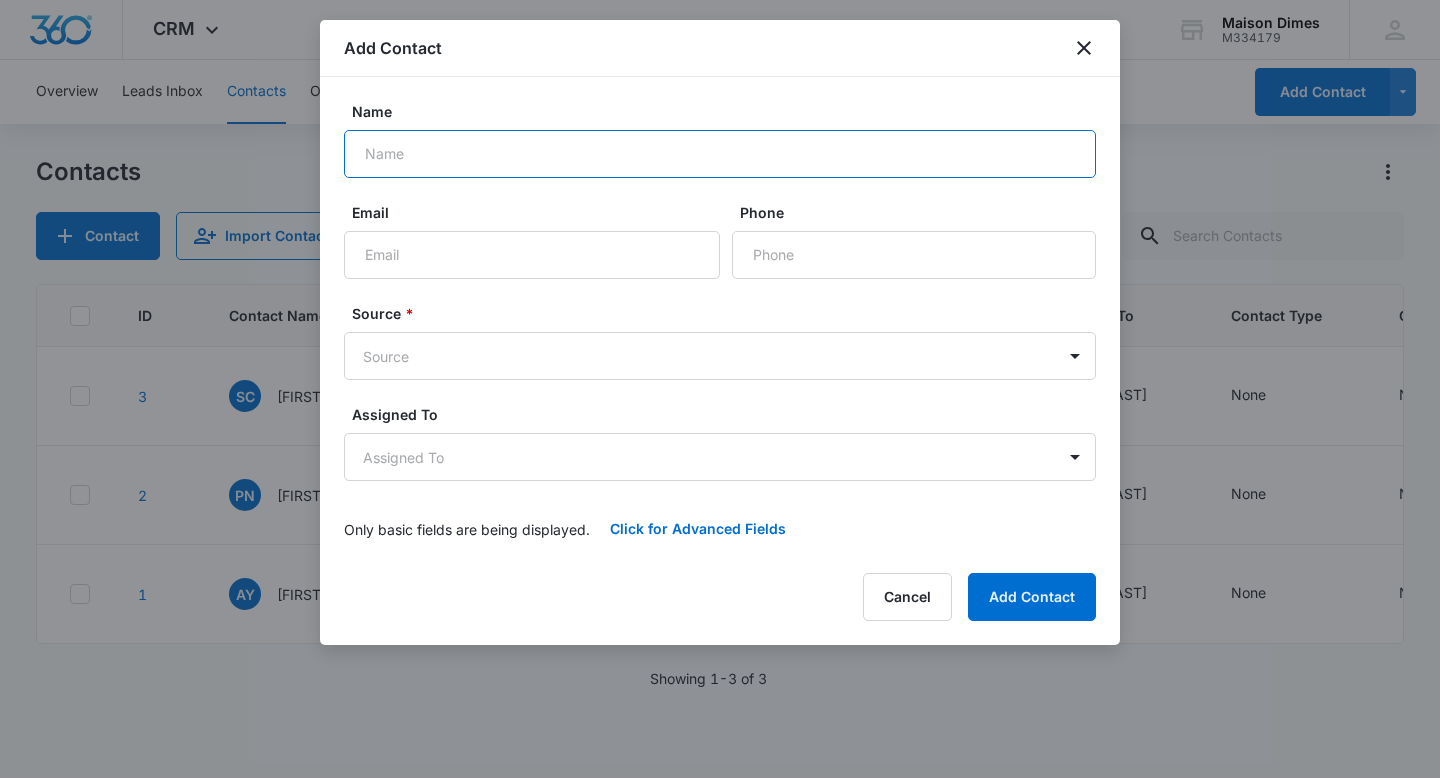 click on "Name" at bounding box center [720, 154] 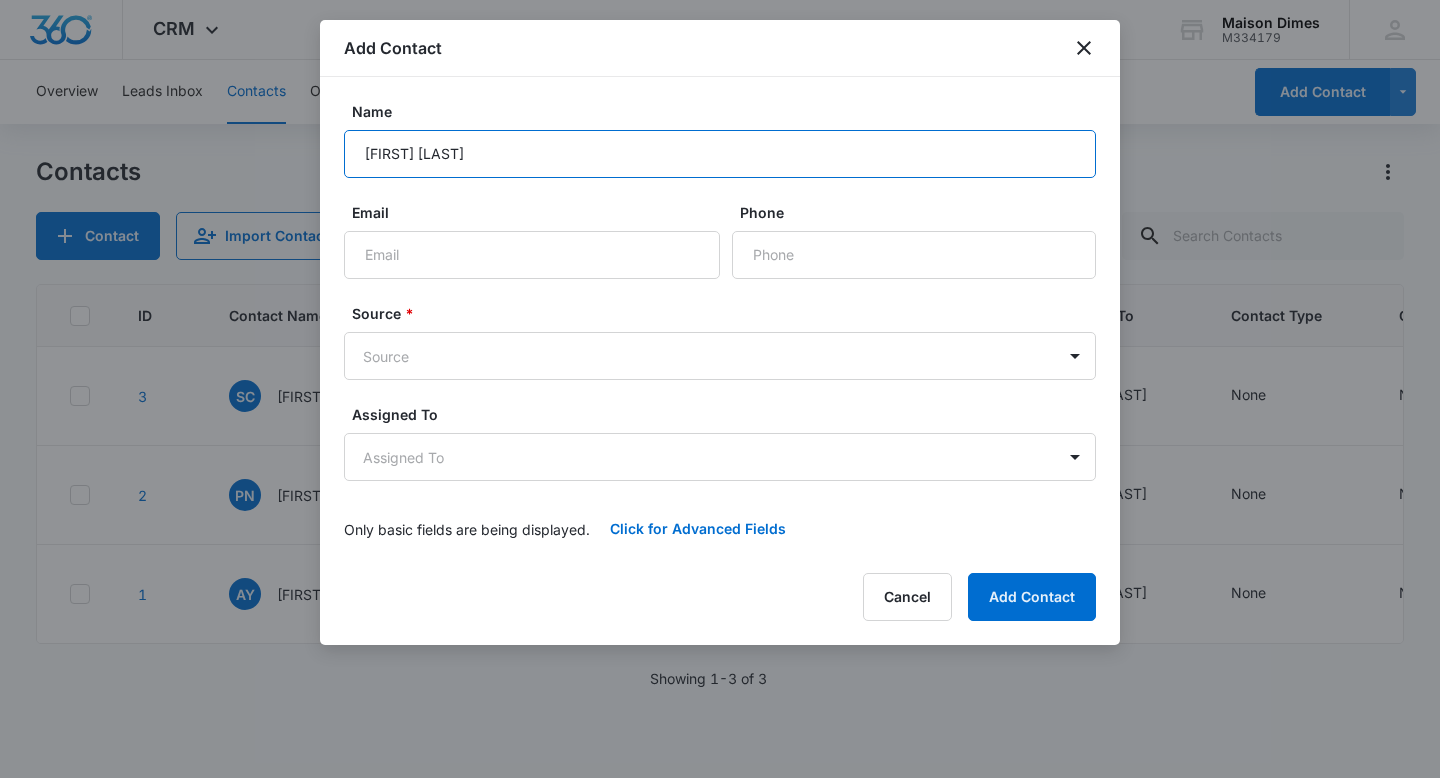 type on "[FIRST] [LAST]" 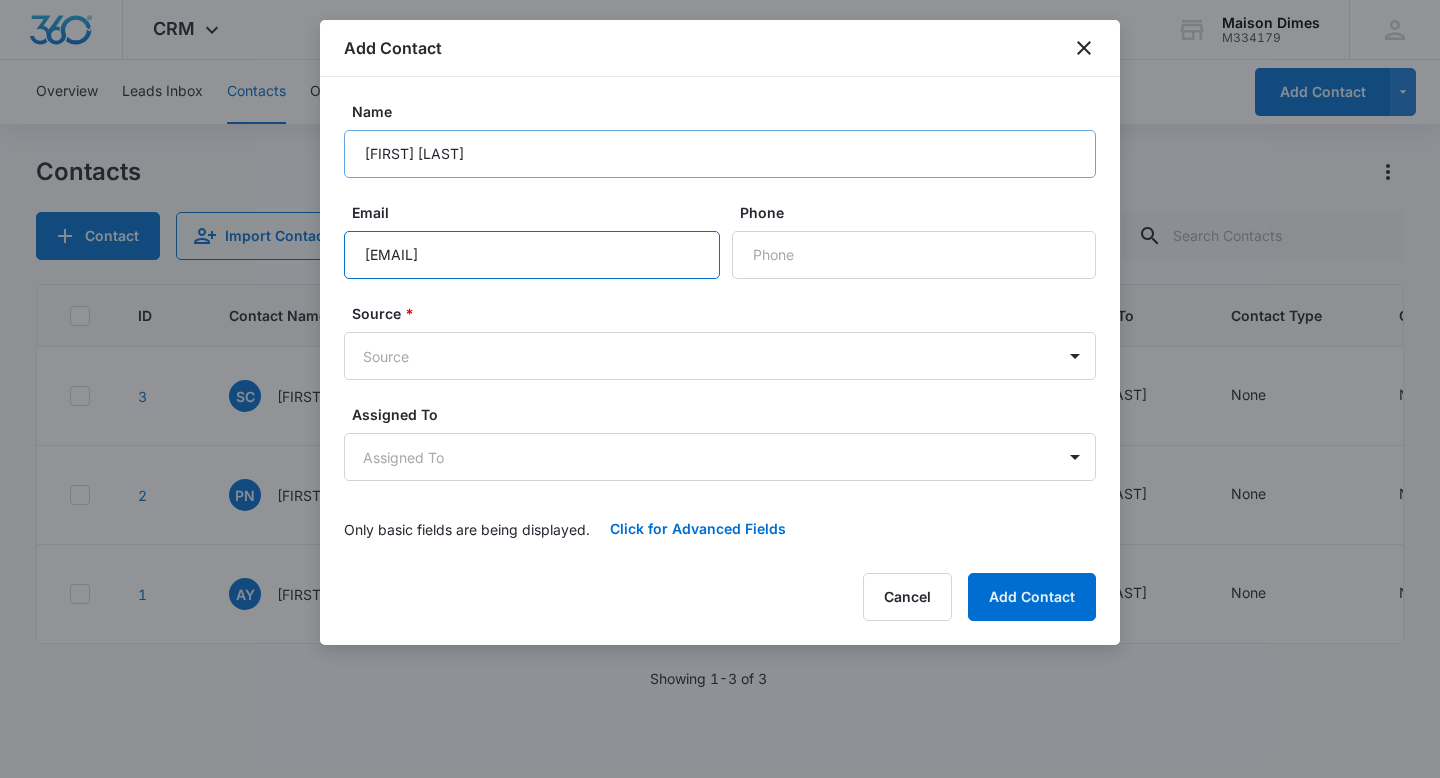 type on "[EMAIL]" 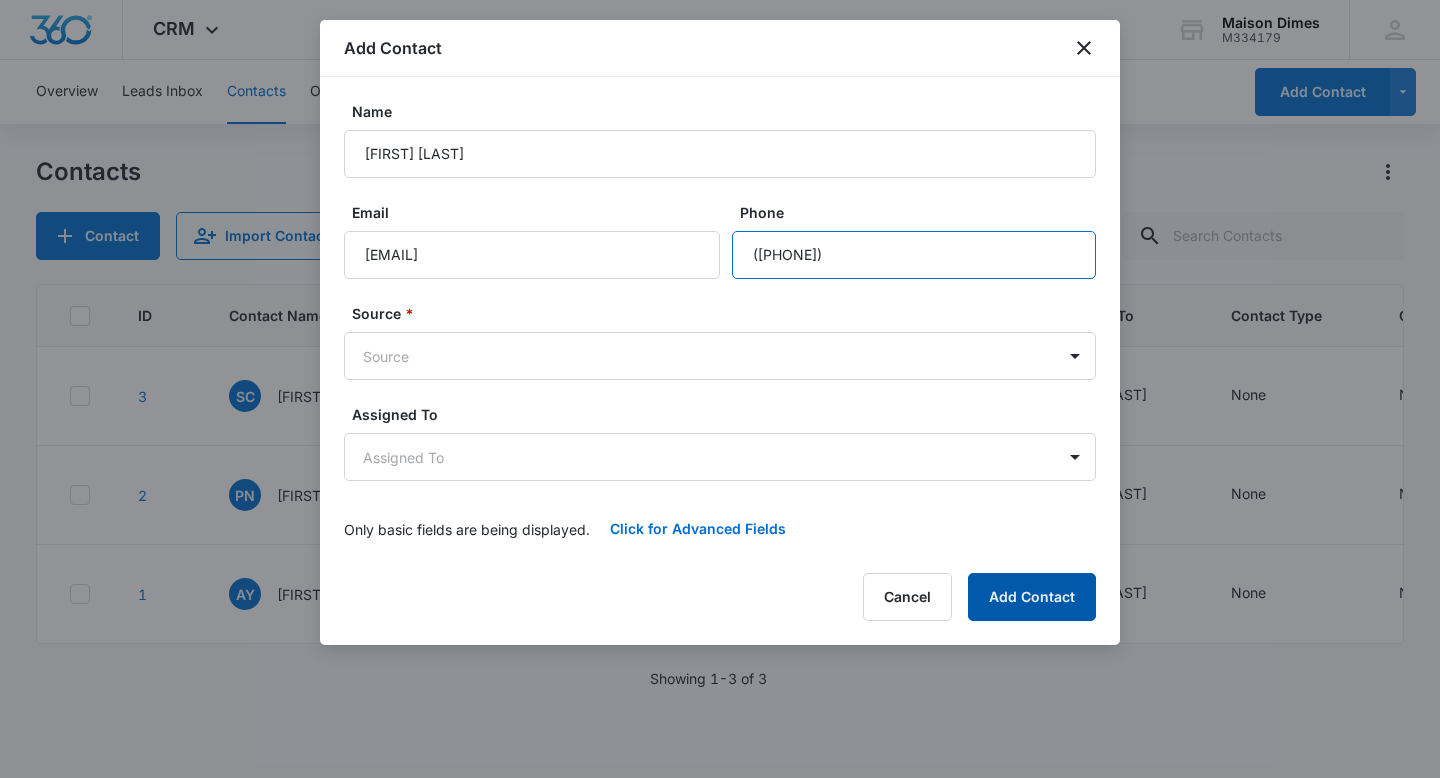 type on "([PHONE])" 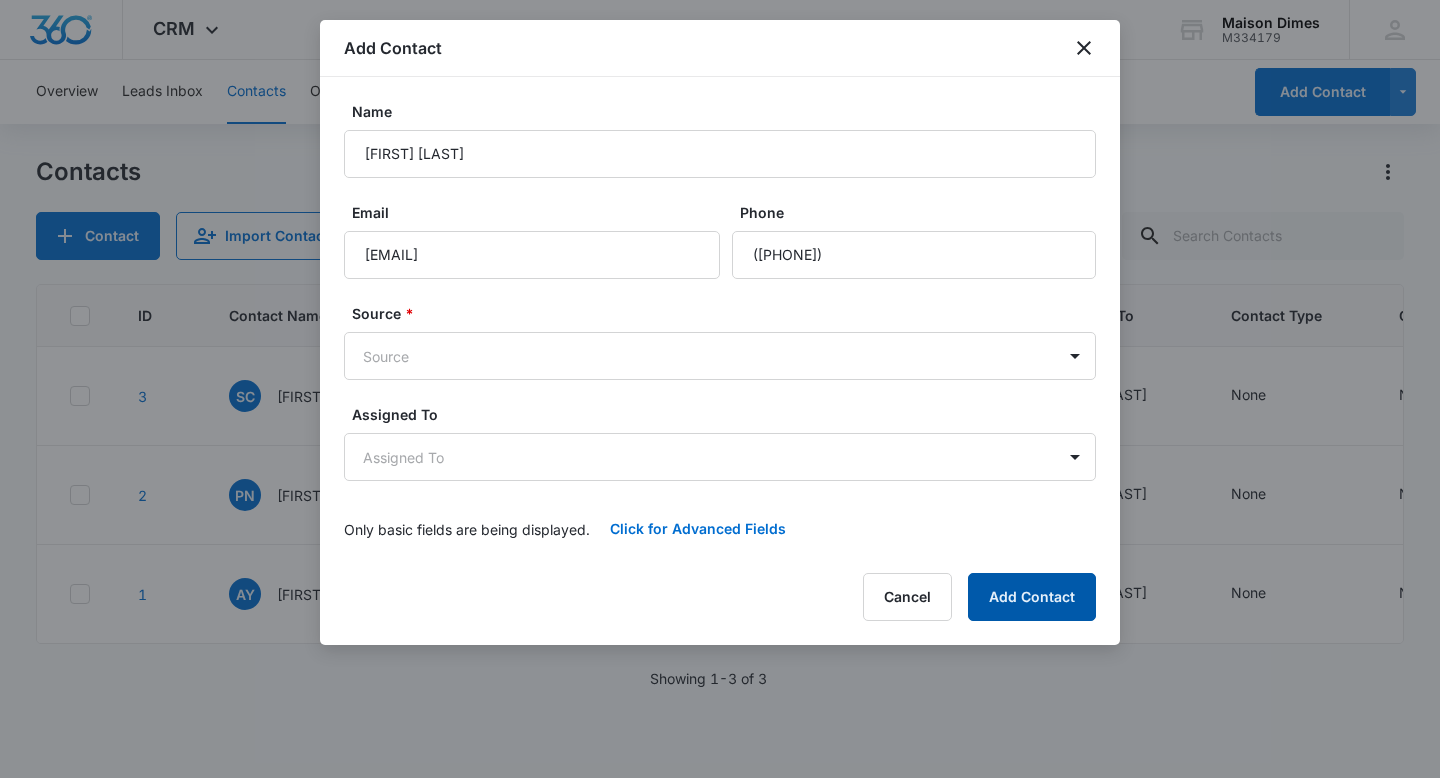 click on "Add Contact" at bounding box center (1032, 597) 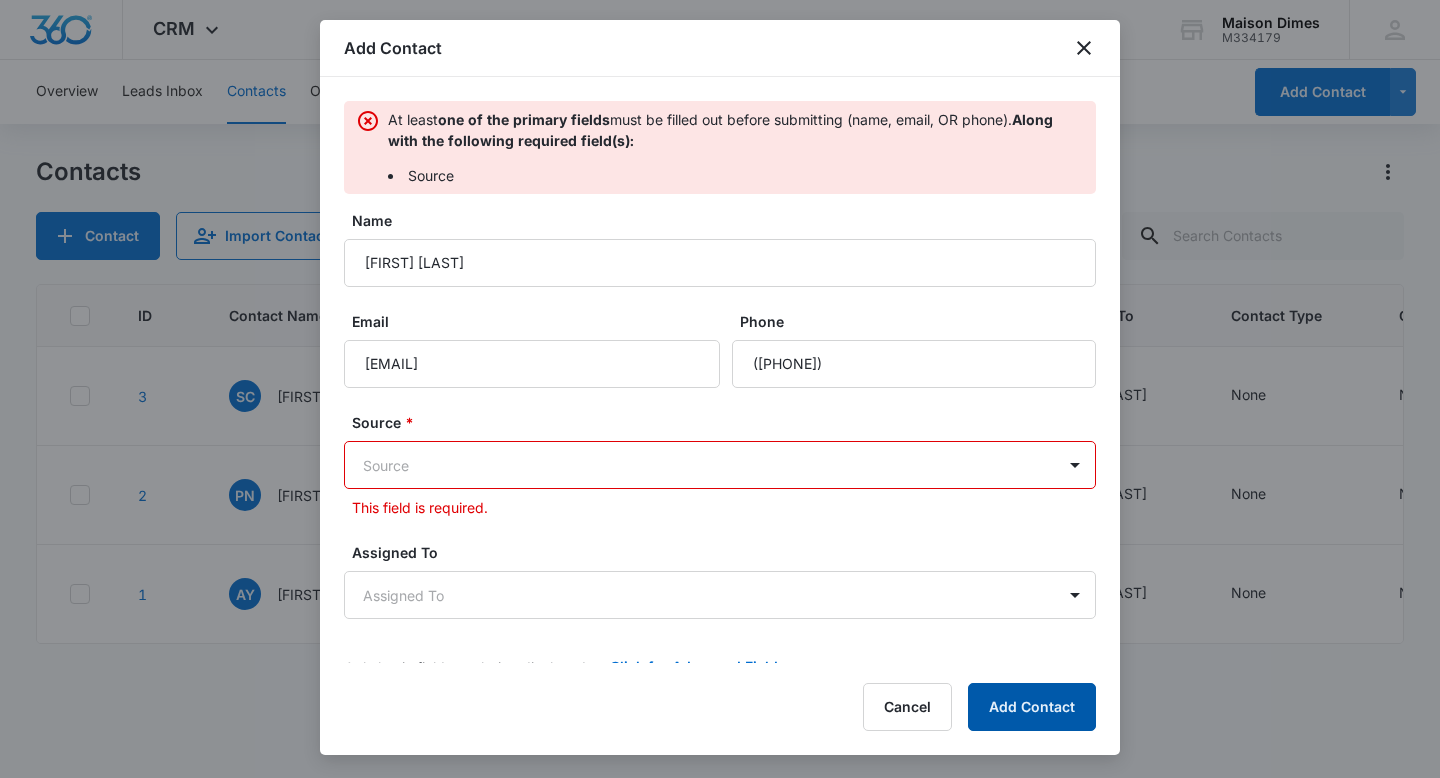 scroll, scrollTop: 24, scrollLeft: 0, axis: vertical 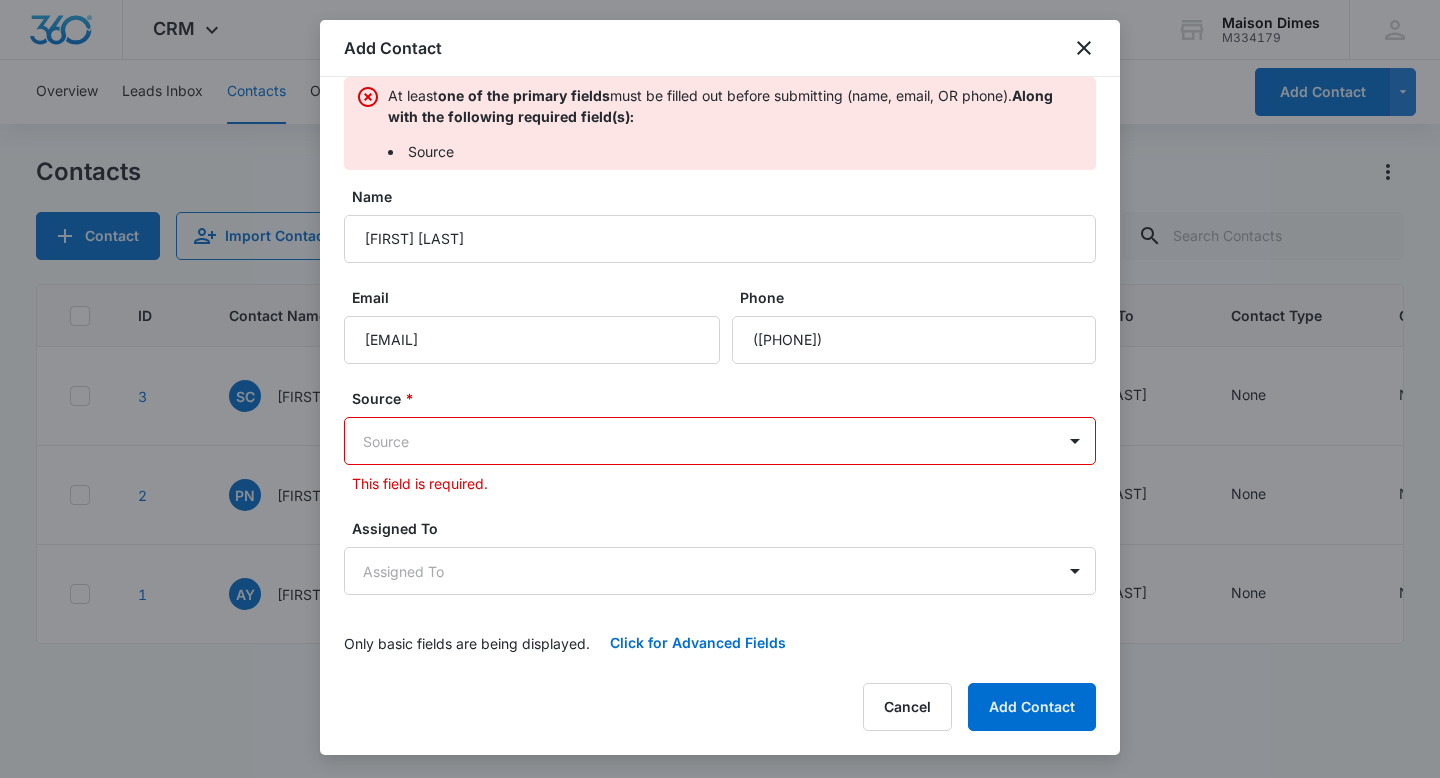 click on "CRM Apps Reputation Forms CRM Email Social Payments POS Content Ads Intelligence Files Brand Settings [NAME] M334179 Your Accounts View All MT [FIRST] [LAST] [EMAIL] Aug 7, 2025 by [FIRST] [LAST] Successfully added to list 'All Contacts'. View More Add History [FIRST] [LAST] None None --- --- 3 SC [FIRST] [LAST] ([PHONE]) --- Aug 7, 2025 by [FIRST] [LAST] Successfully added to list 'All Contacts'. View More Add History [FIRST] [LAST] None None --- --- 2 PN [FIRST] [LAST] ([PHONE]) [EMAIL] Aug 7, 2025 by [FIRST] [LAST] Successfully added to list 'All Contacts'. View More Add History [FIRST] [LAST] None None --- --- 1 AY [FIRST] [LAST] ([PHONE]) --- Aug 7, 2025 by [FIRST] [LAST] Successfully added to list 'All Contacts'. View More Add History [FIRST] [LAST] None" at bounding box center (720, 389) 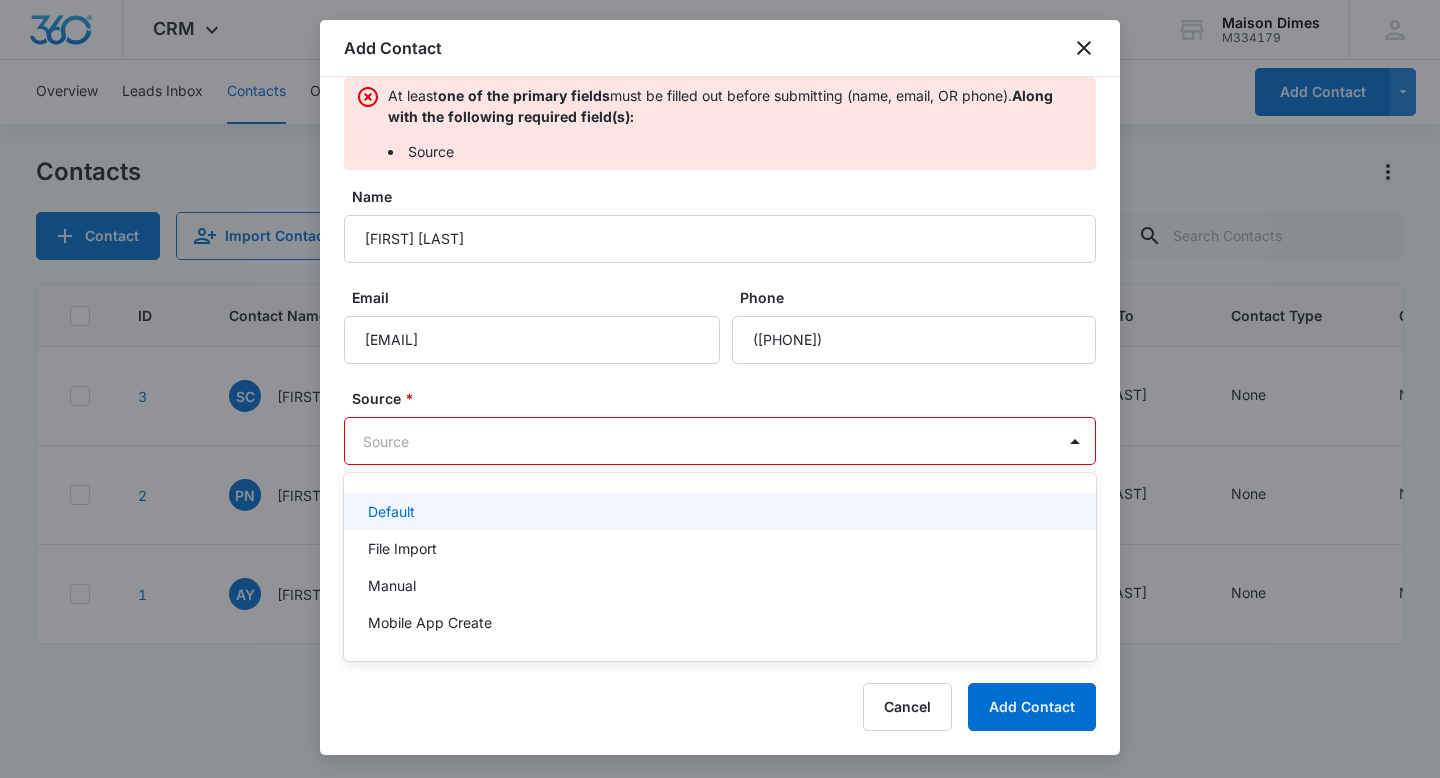click on "Default" at bounding box center (718, 511) 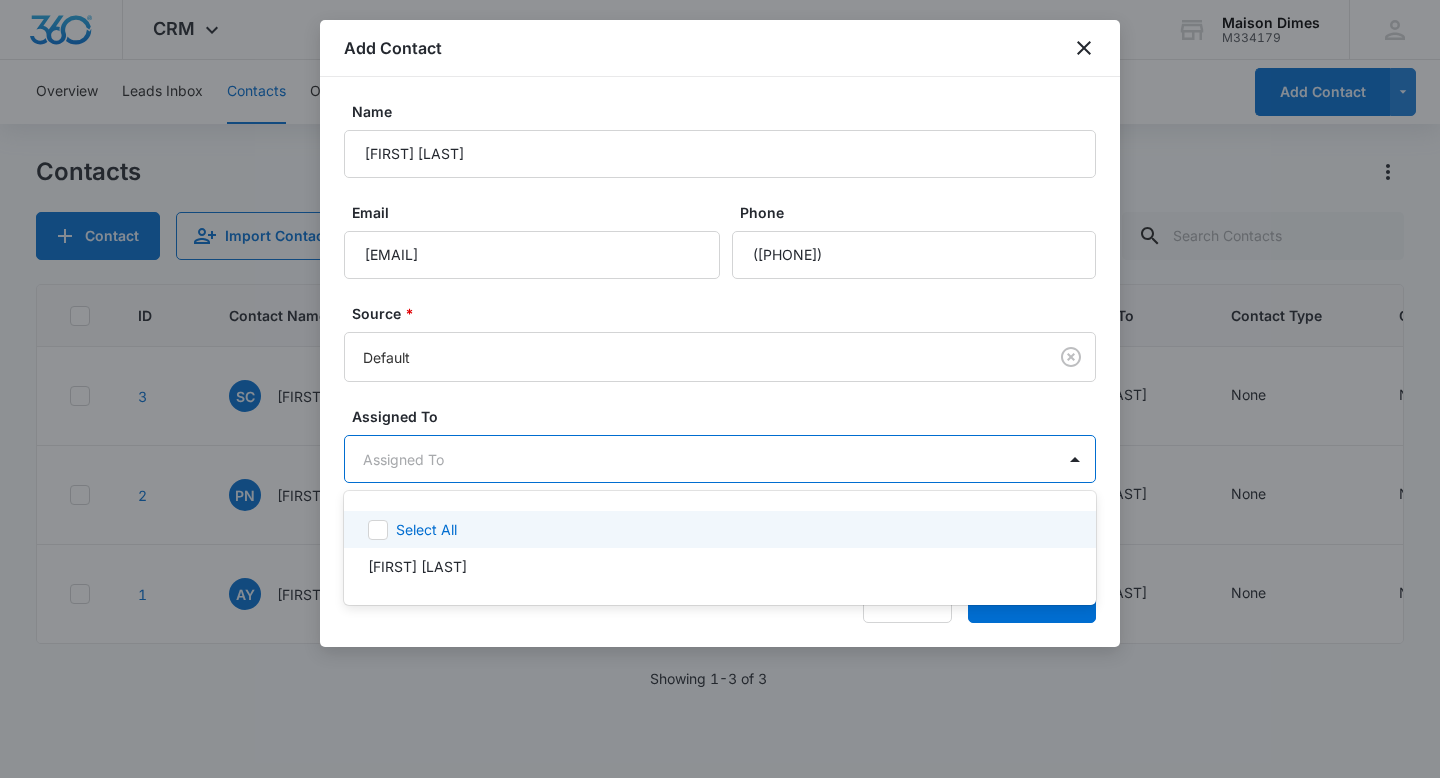 click on "CRM Apps Reputation Forms CRM Email Social Payments POS Content Ads Intelligence Files Brand Settings [NAME] M334179 Your Accounts View All MT [FIRST] [LAST] [EMAIL] Aug 7, 2025 by [FIRST] [LAST] Successfully added to list 'All Contacts'. View More Add History [FIRST] [LAST] None None --- --- 3 SC [FIRST] [LAST] ([PHONE]) --- Aug 7, 2025 by [FIRST] [LAST] Successfully added to list 'All Contacts'. View More Add History [FIRST] [LAST] None None --- --- 2 PN [FIRST] [LAST] ([PHONE]) [EMAIL] Aug 7, 2025 by [FIRST] [LAST] Successfully added to list 'All Contacts'. View More Add History [FIRST] [LAST] None None --- --- 1 AY [FIRST] [LAST] ([PHONE]) --- Aug 7, 2025 by [FIRST] [LAST] Successfully added to list 'All Contacts'. View More Add History [FIRST] [LAST] None" at bounding box center [720, 389] 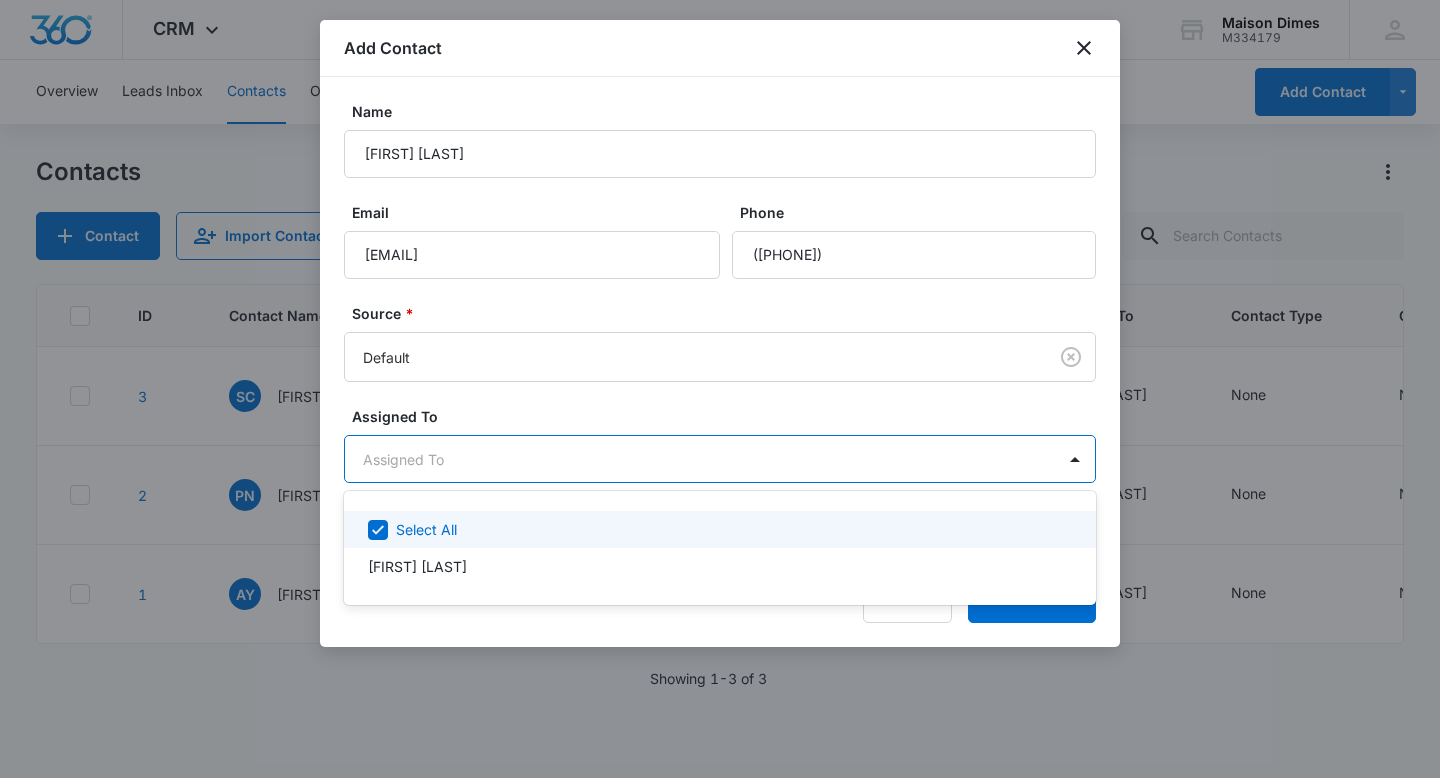 checkbox on "true" 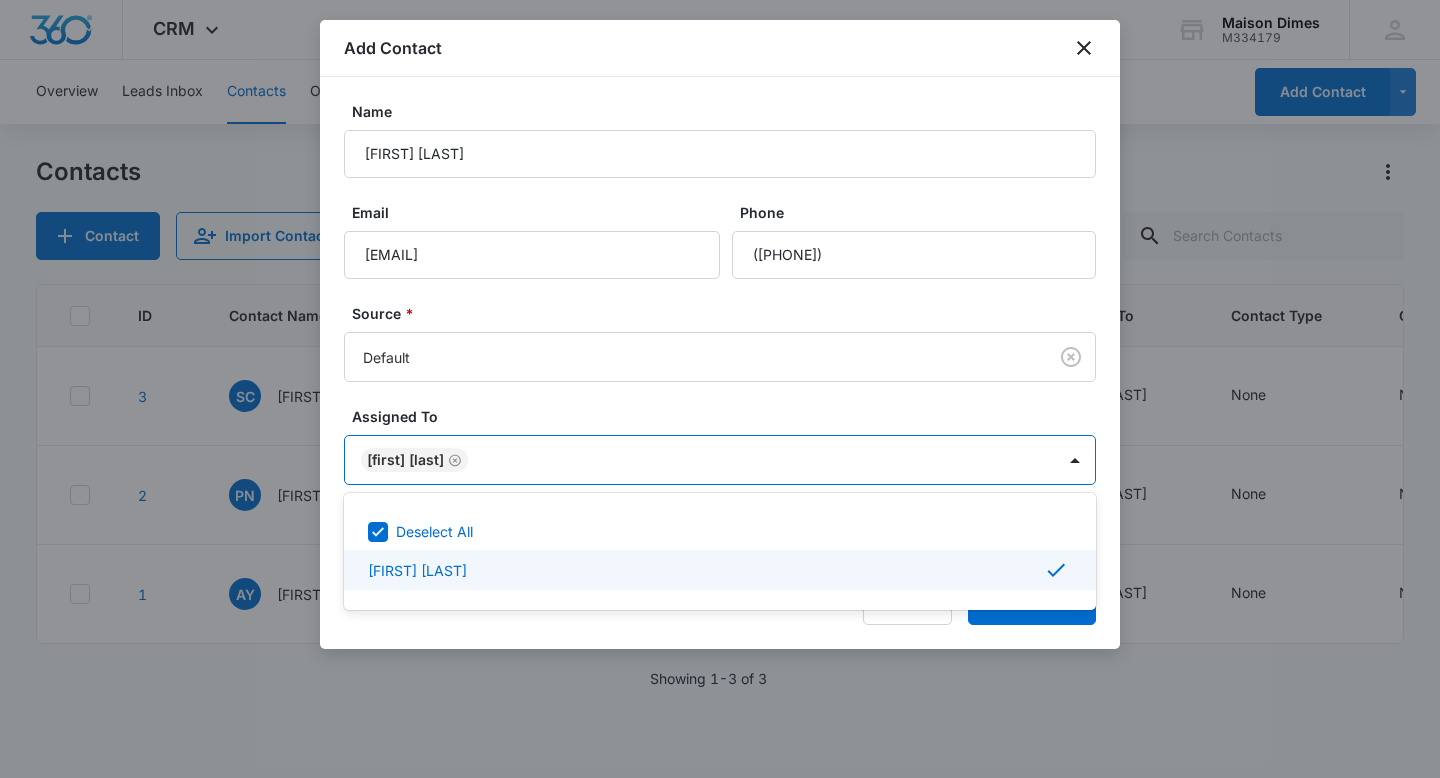 click at bounding box center (720, 389) 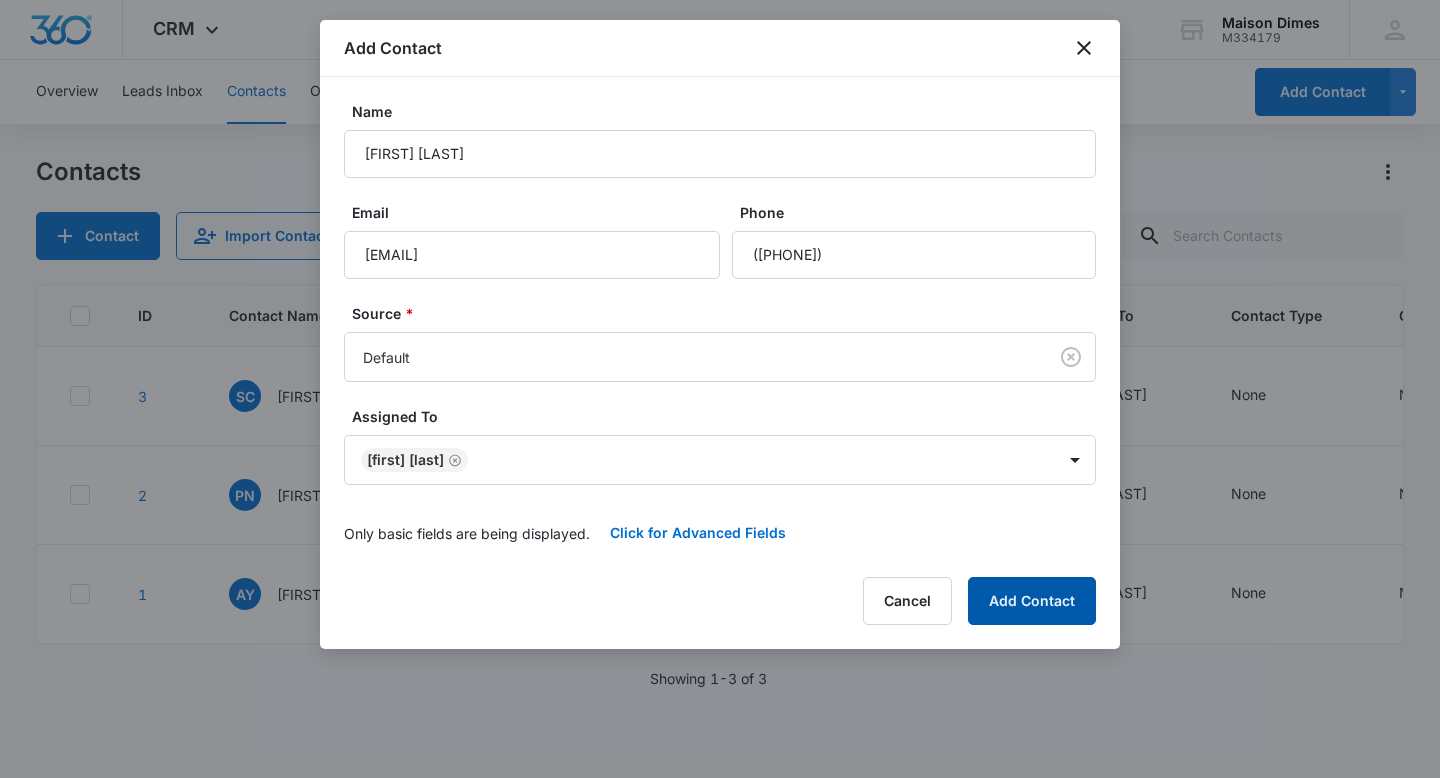 click on "Add Contact" at bounding box center (1032, 601) 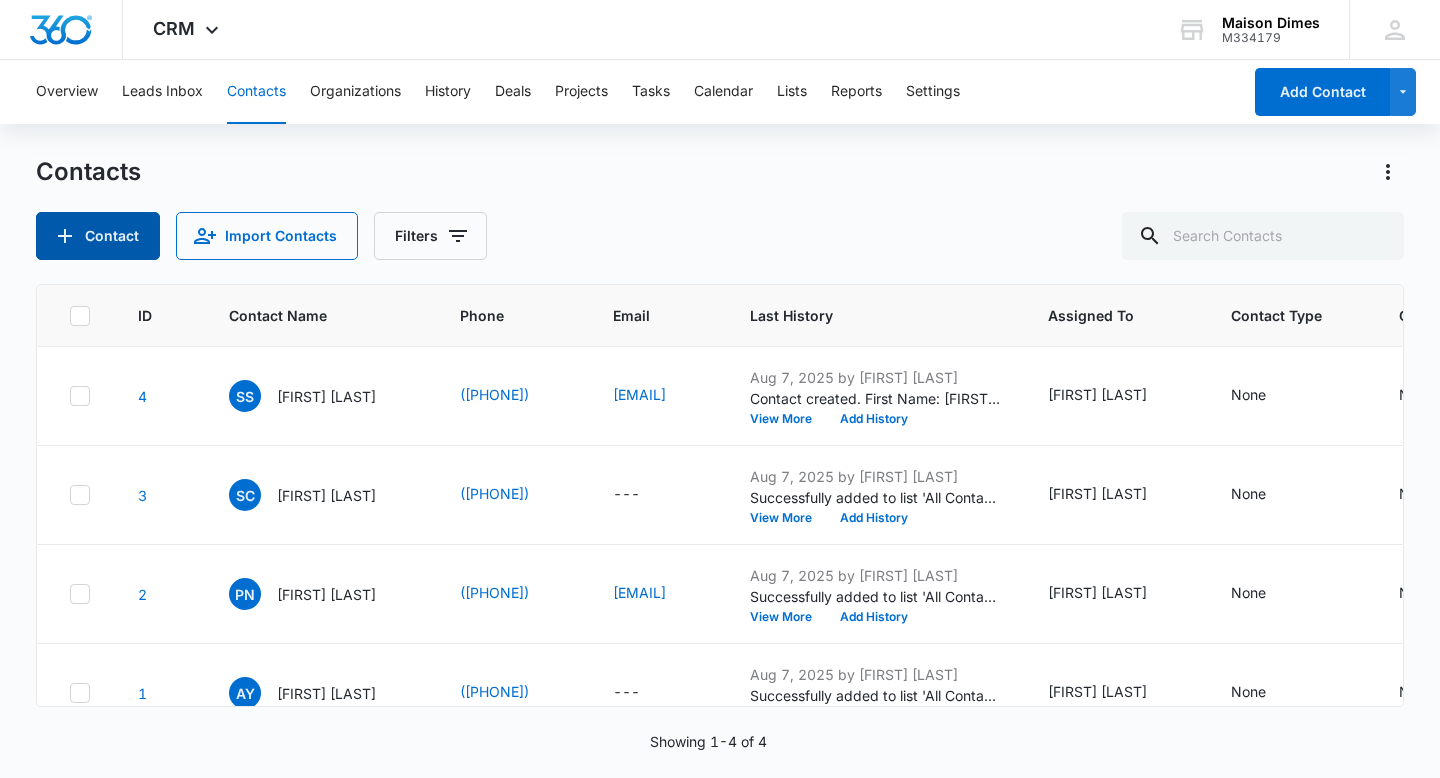 click on "Contact" at bounding box center (98, 236) 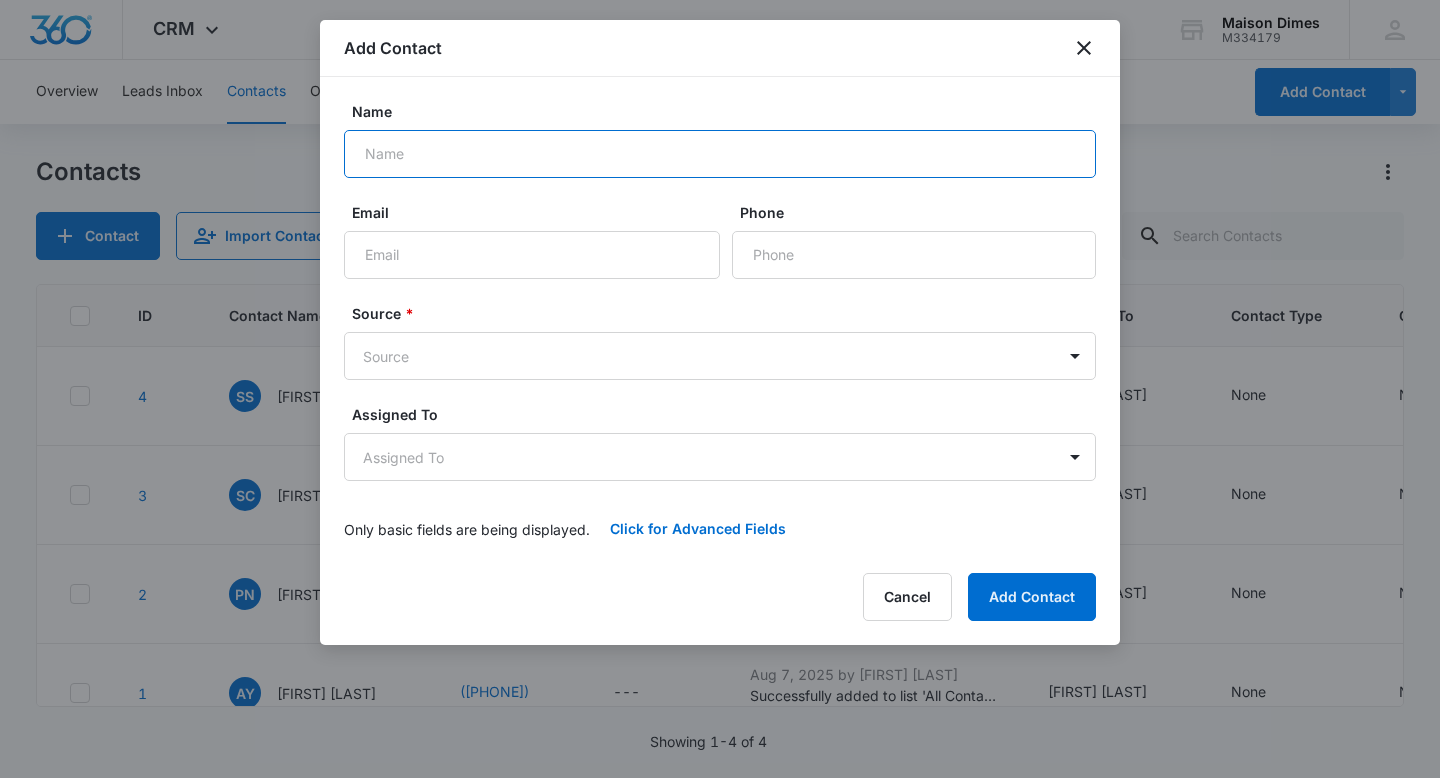 click on "Name" at bounding box center [720, 154] 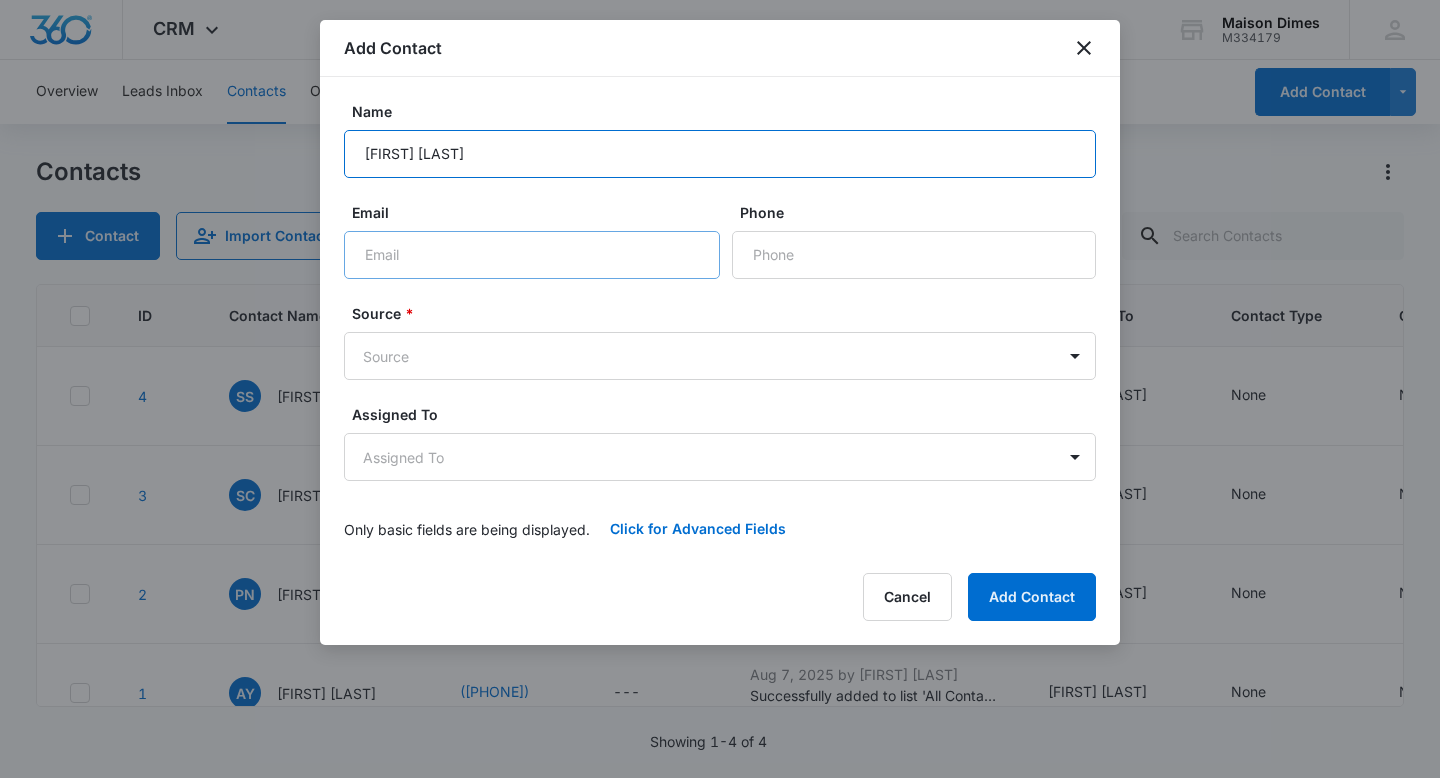 type on "[FIRST] [LAST]" 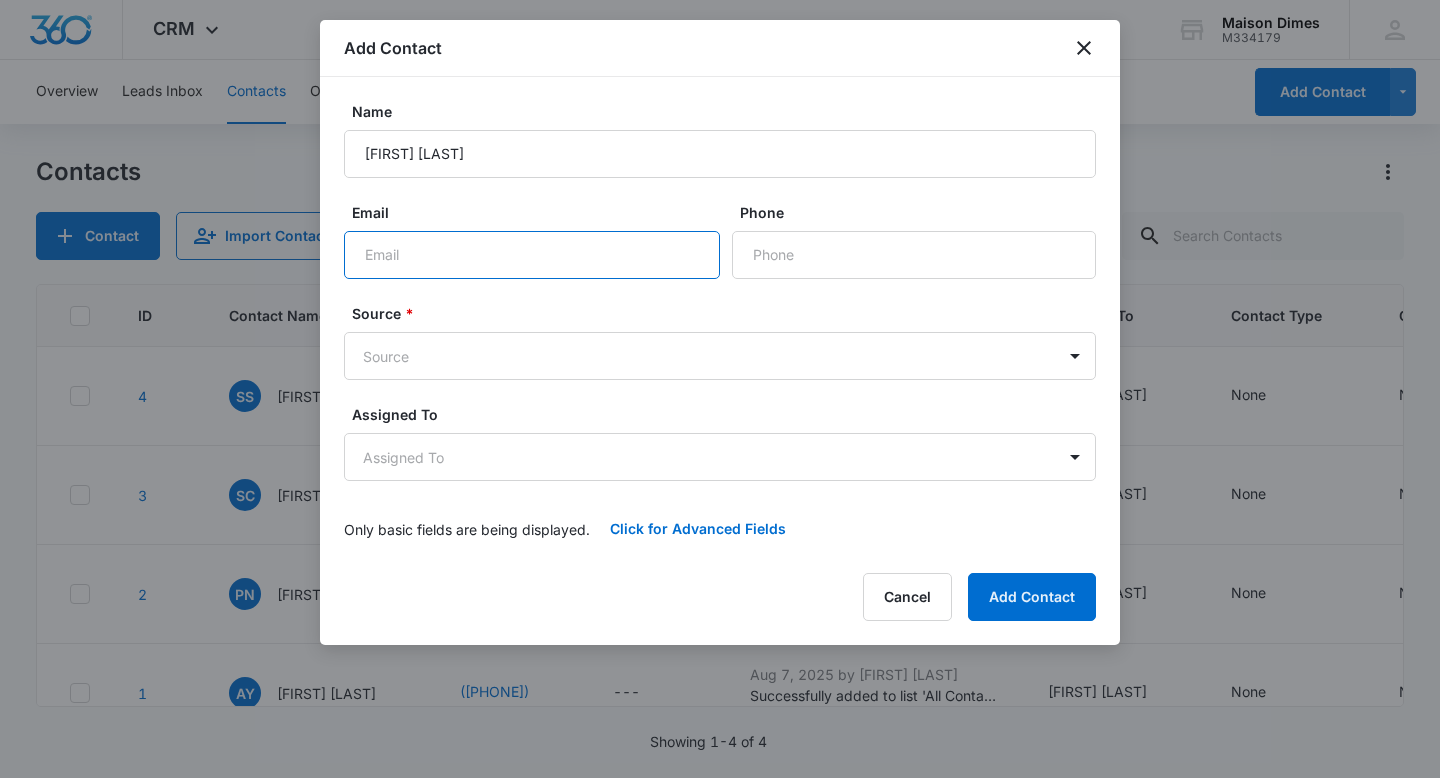 click on "Email" at bounding box center [532, 255] 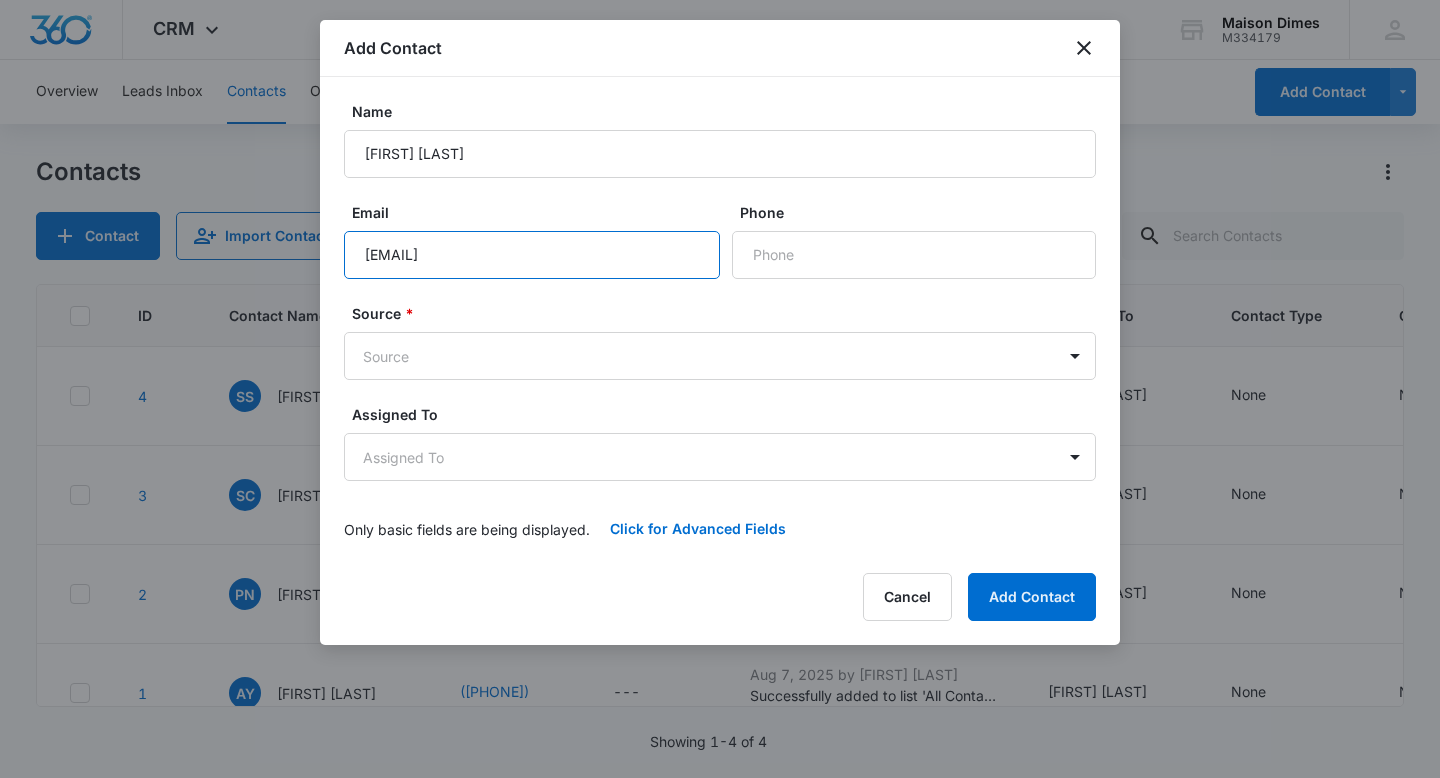 type on "[EMAIL]" 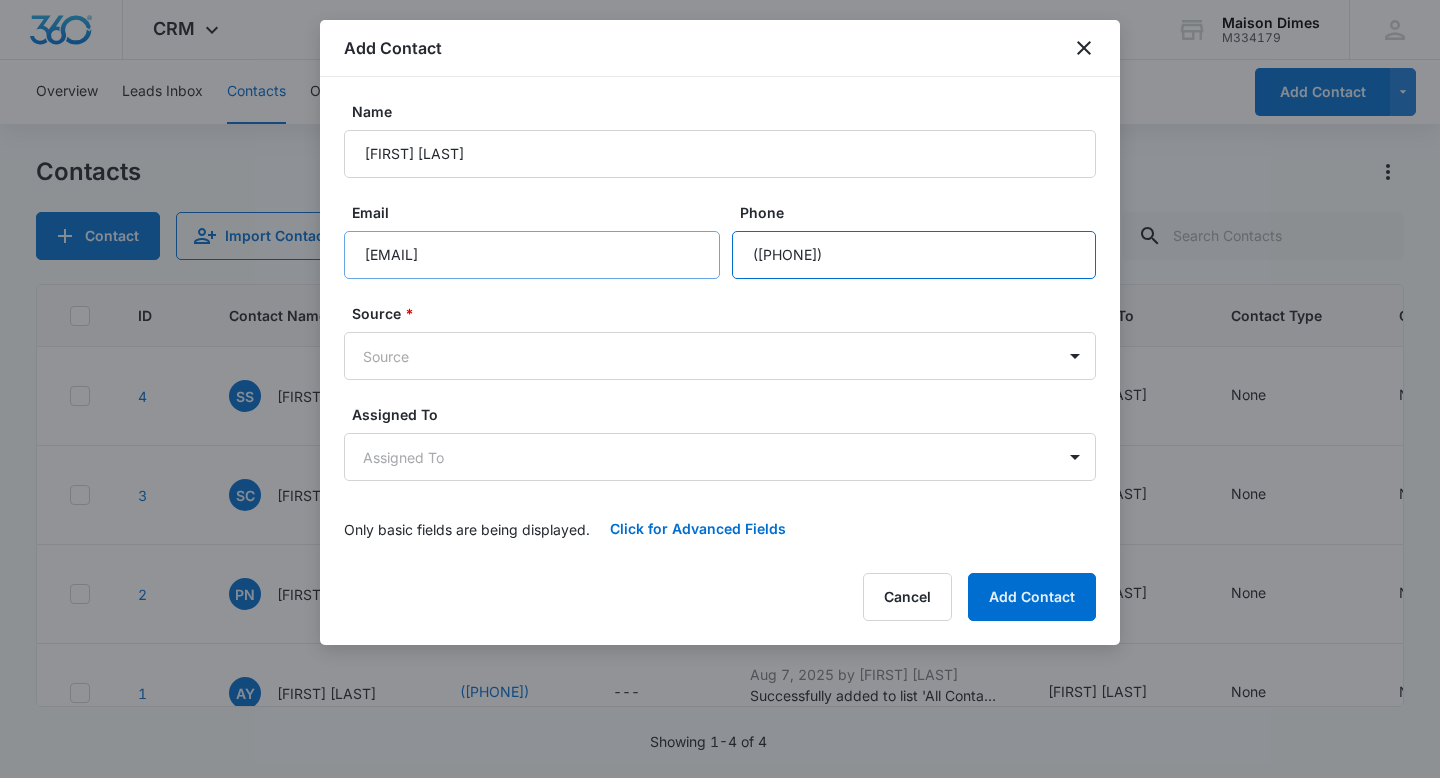 type on "([PHONE])" 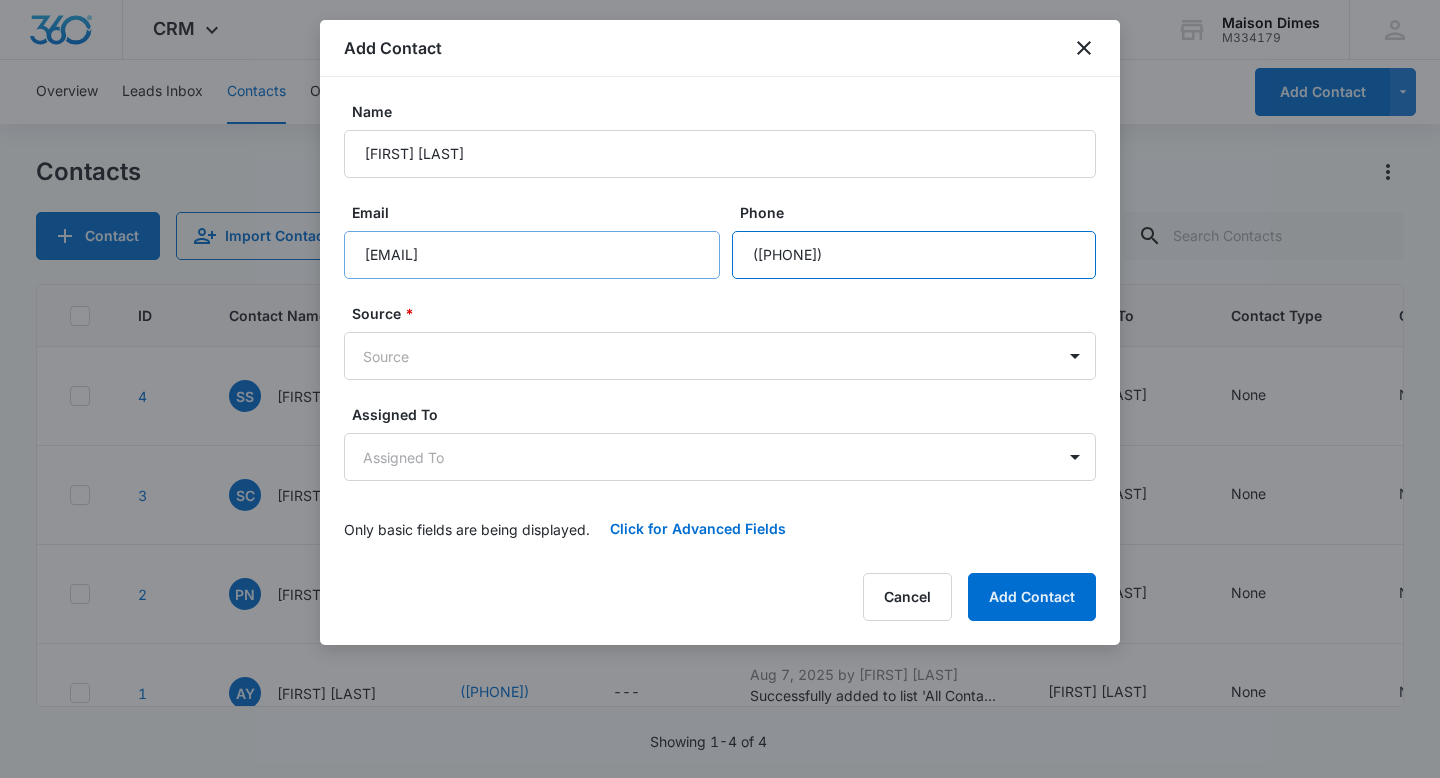 drag, startPoint x: 921, startPoint y: 264, endPoint x: 693, endPoint y: 241, distance: 229.15715 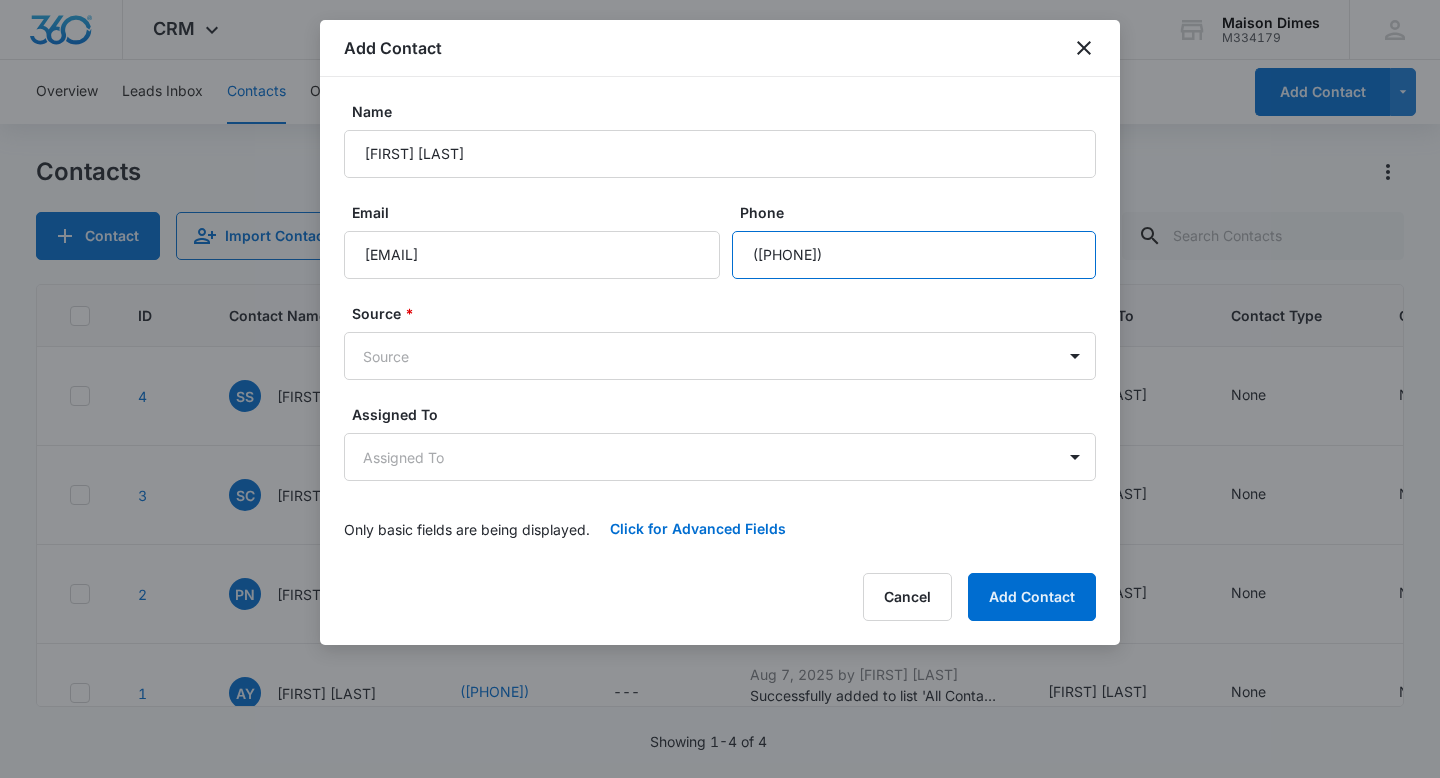 type on "([PHONE])" 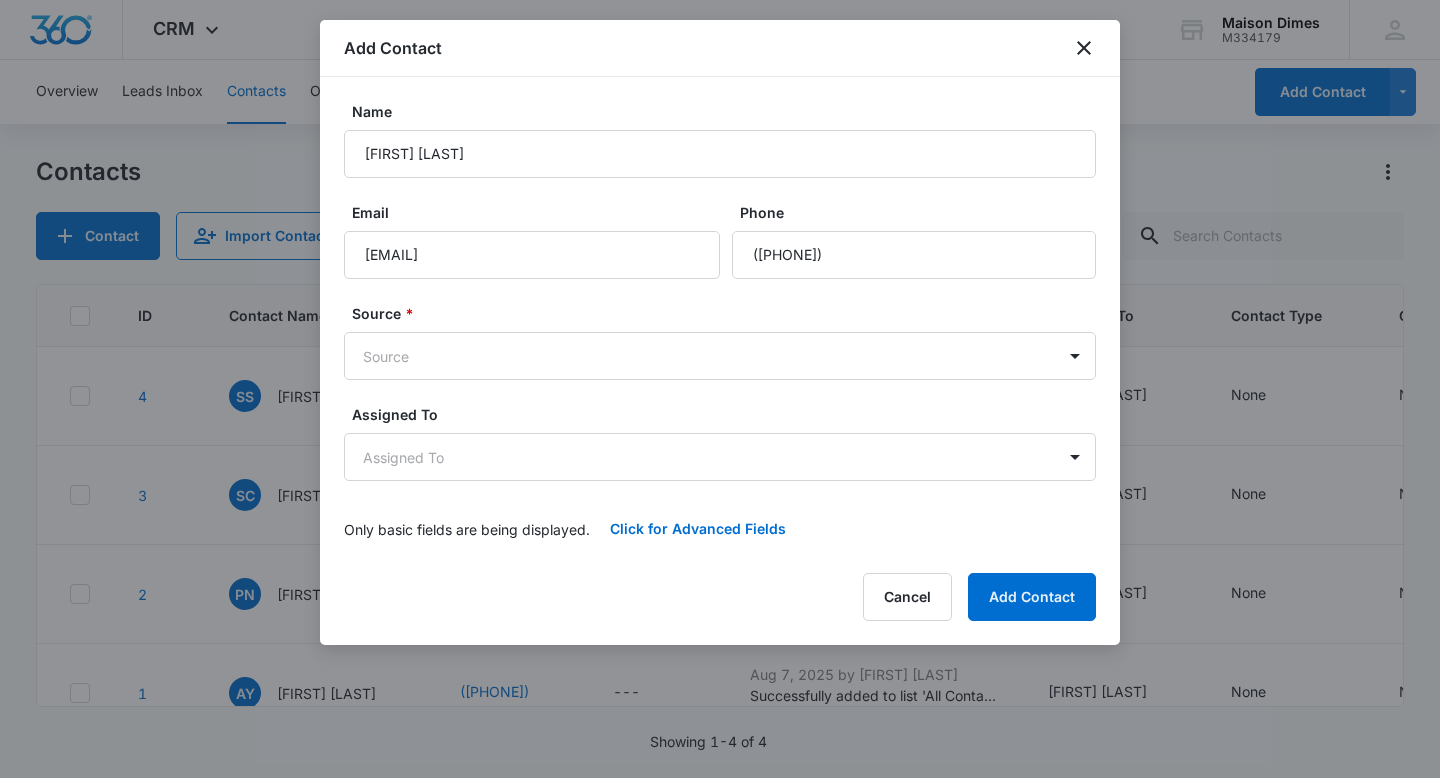 click on "Source * Source" at bounding box center (720, 341) 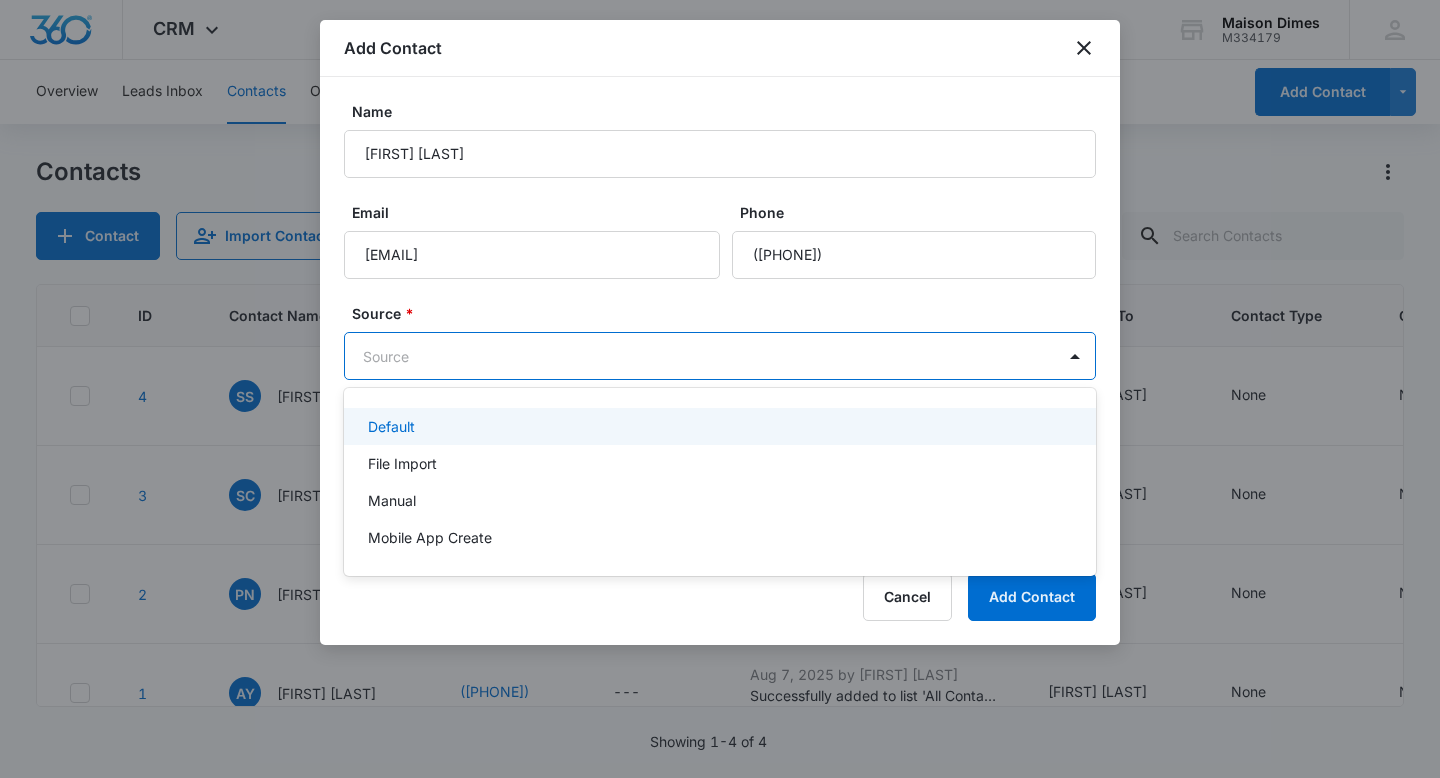 click on "CRM Apps Reputation Forms CRM Email Social Payments POS Content Ads Intelligence Files Brand Settings [NAME] M334179 Your Accounts View All MT [FIRST] [LAST] [EMAIL] Aug 7, 2025 by [FIRST] [LAST] Successfully added to list 'All Contacts'. View More Add History [FIRST] [LAST] None None --- --- 3 SC [FIRST] [LAST] ([PHONE]) --- Aug 7, 2025 by [FIRST] [LAST] Successfully added to list 'All Contacts'. View More Add History [FIRST] [LAST] None None --- --- 2 PN [FIRST] [LAST] ([PHONE]) [EMAIL] Aug 7, 2025 by [FIRST] [LAST] Successfully added to list 'All Contacts'. View More Add History [FIRST] [LAST] None None --- --- 1 AY [FIRST] [LAST] ([PHONE]) --- Aug 7, 2025 by [FIRST] [LAST] Successfully added to list 'All Contacts'. View More Add History [FIRST] [LAST] None" at bounding box center (720, 389) 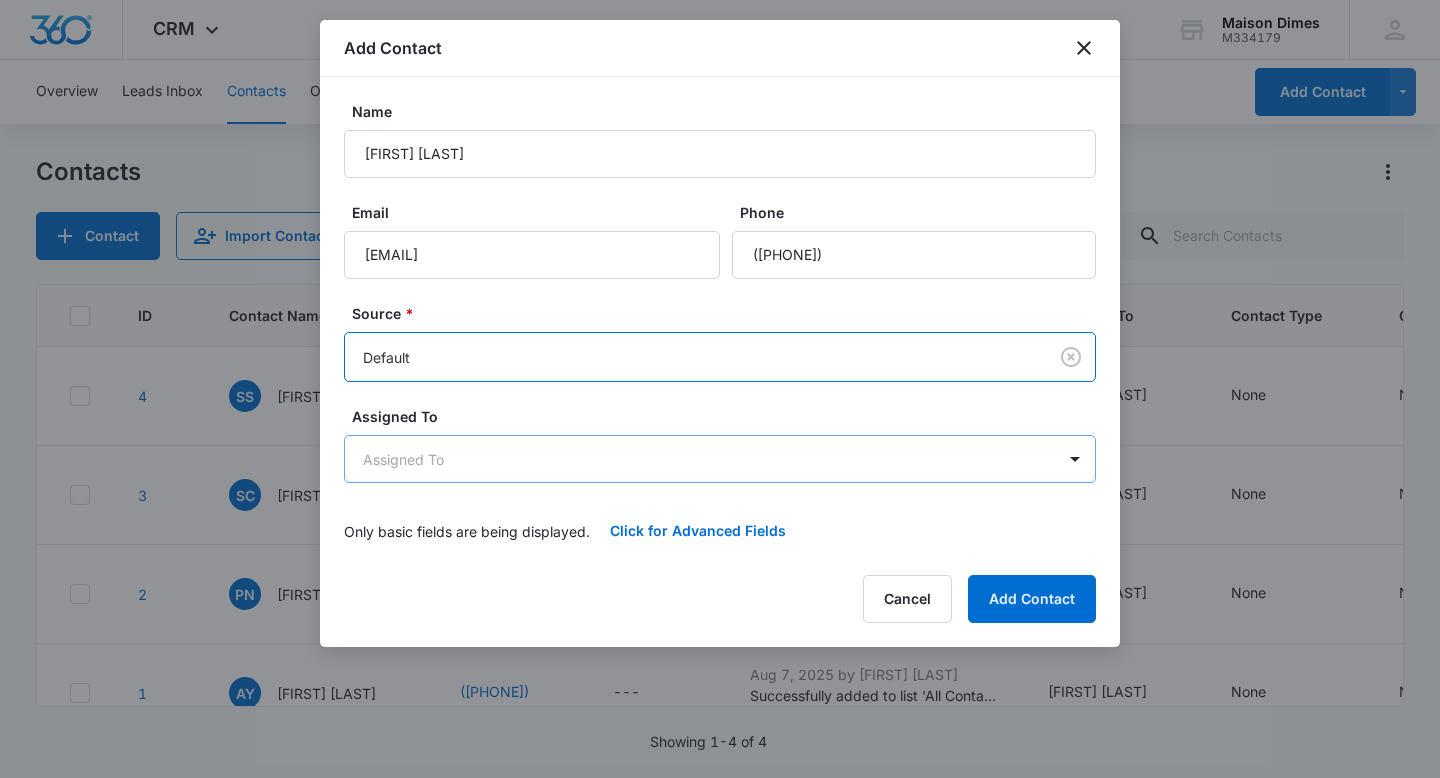 click on "CRM Apps Reputation Forms CRM Email Social Payments POS Content Ads Intelligence Files Brand Settings [NAME] M334179 Your Accounts View All MT [FIRST] [LAST] [EMAIL] Aug 7, 2025 by [FIRST] [LAST] Successfully added to list 'All Contacts'. View More Add History [FIRST] [LAST] None None --- --- 3 SC [FIRST] [LAST] ([PHONE]) --- Aug 7, 2025 by [FIRST] [LAST] Successfully added to list 'All Contacts'. View More Add History [FIRST] [LAST] None None --- --- 2 PN [FIRST] [LAST] ([PHONE]) [EMAIL] Aug 7, 2025 by [FIRST] [LAST] Successfully added to list 'All Contacts'. View More Add History [FIRST] [LAST] None None --- --- 1 AY [FIRST] [LAST] ([PHONE]) --- Aug 7, 2025 by [FIRST] [LAST] Successfully added to list 'All Contacts'. View More Add History [FIRST] [LAST] None" at bounding box center [720, 389] 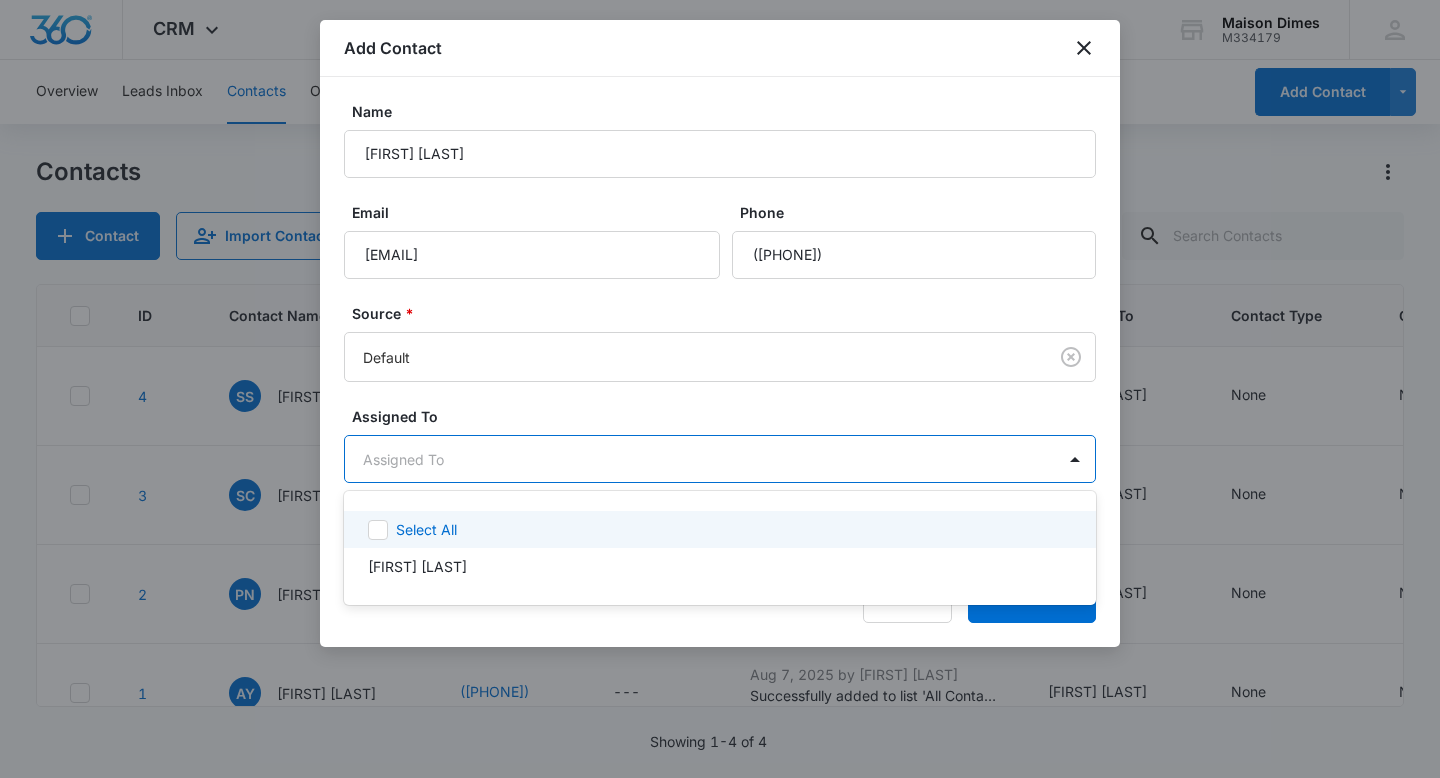 click on "Select All" at bounding box center [732, 529] 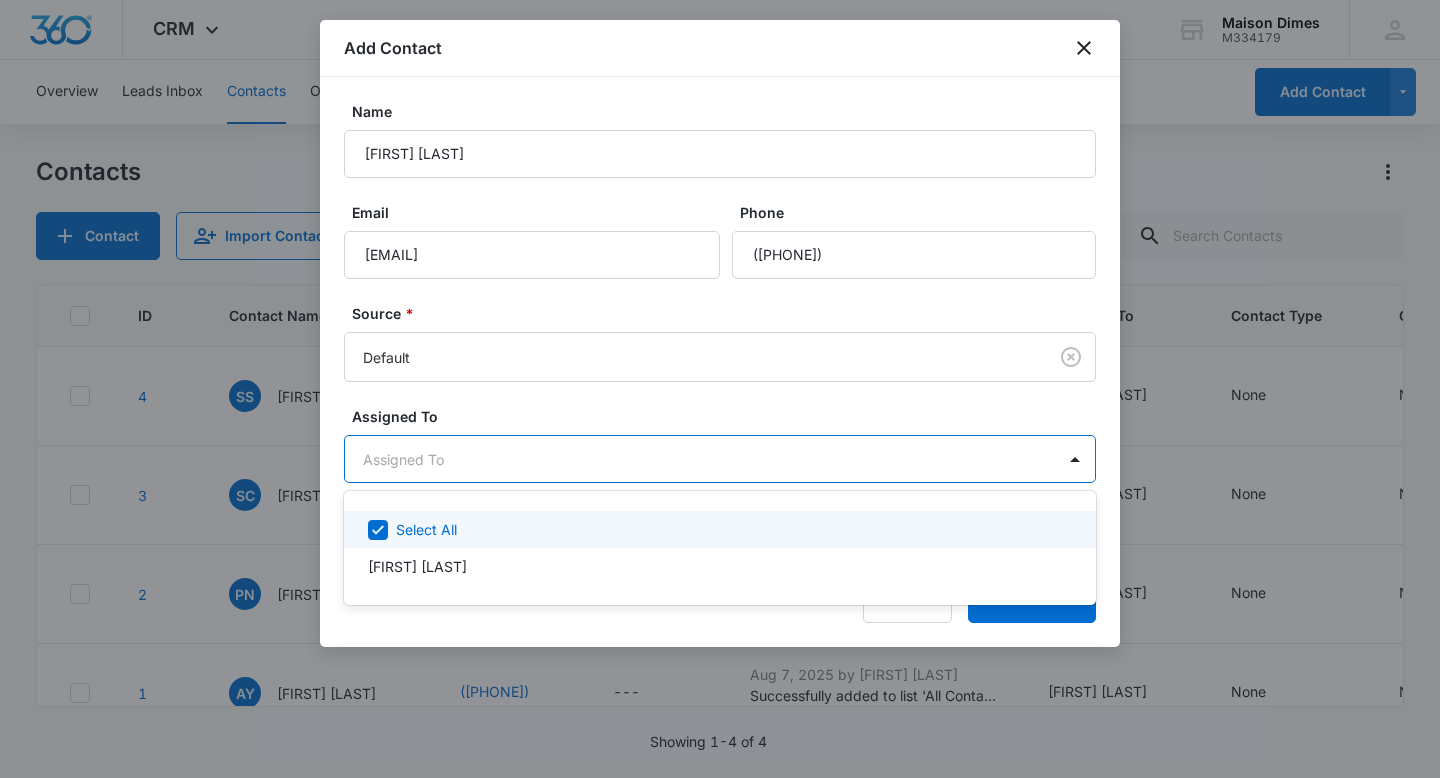 checkbox on "true" 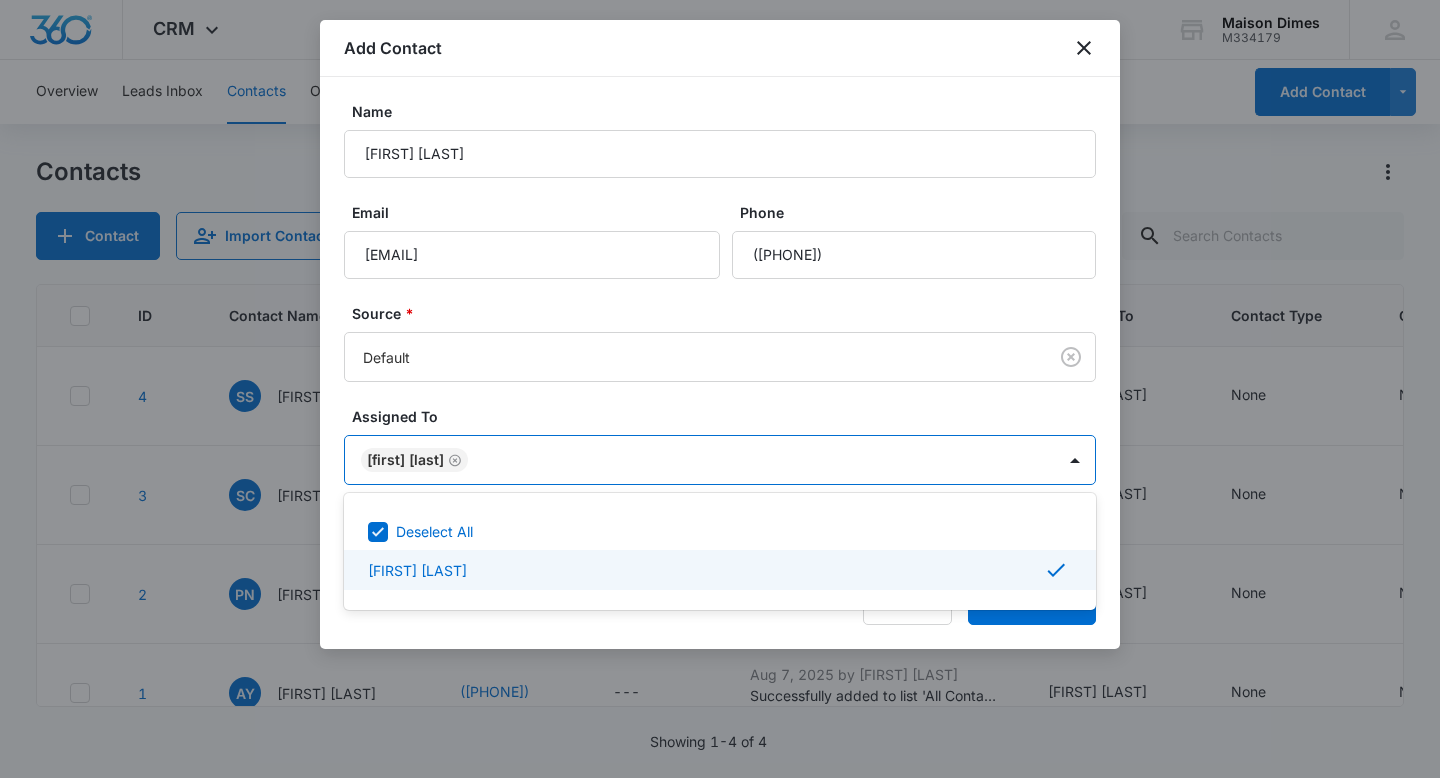 click at bounding box center (720, 389) 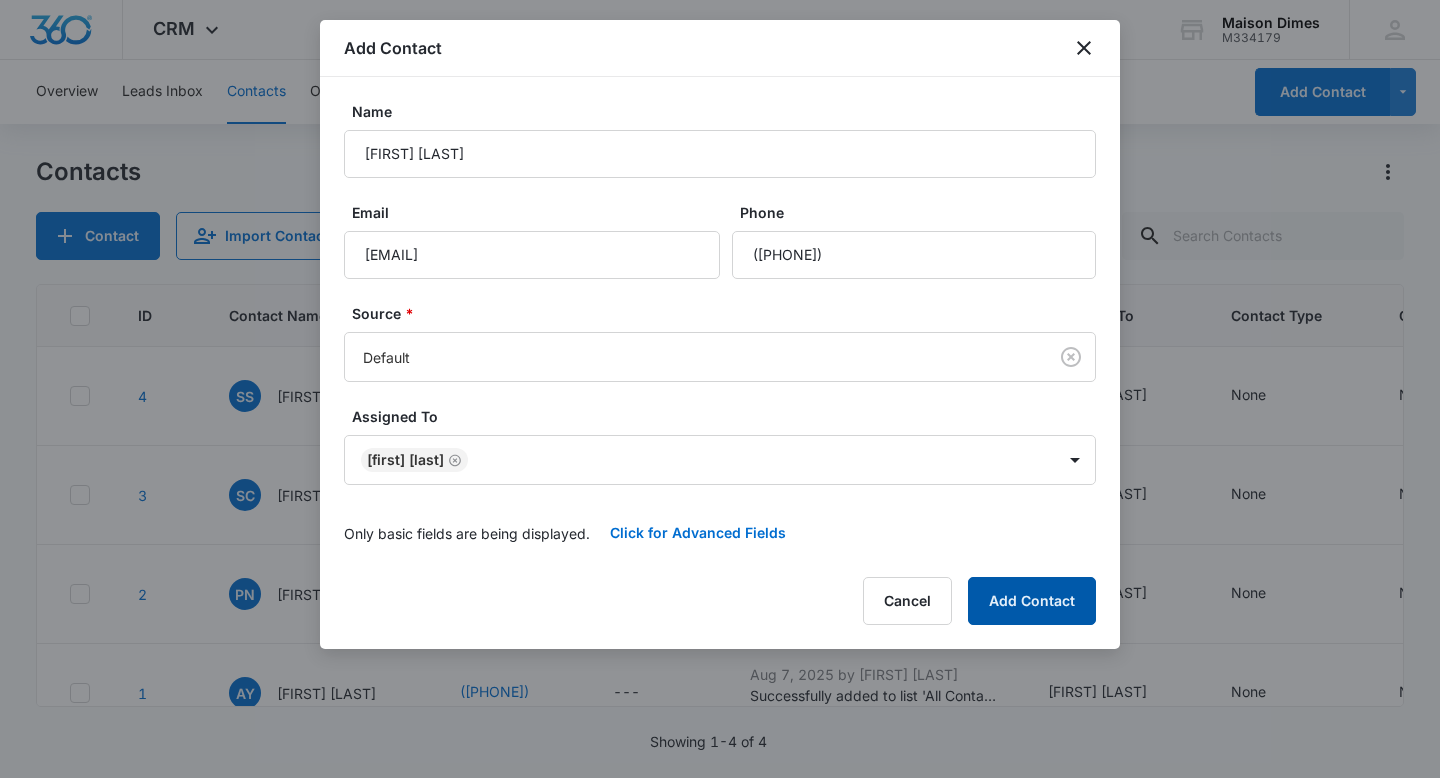 click on "Add Contact" at bounding box center [1032, 601] 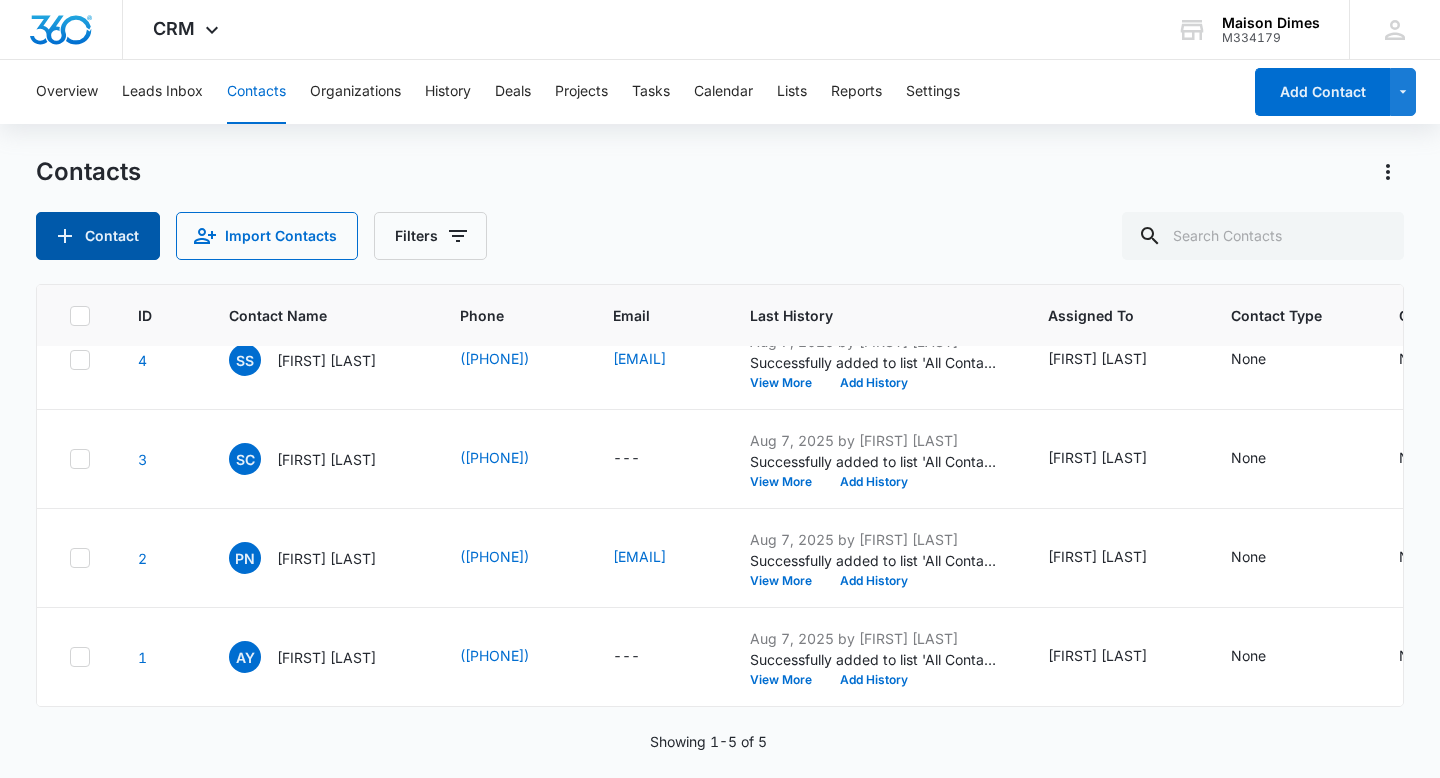 scroll, scrollTop: 0, scrollLeft: 0, axis: both 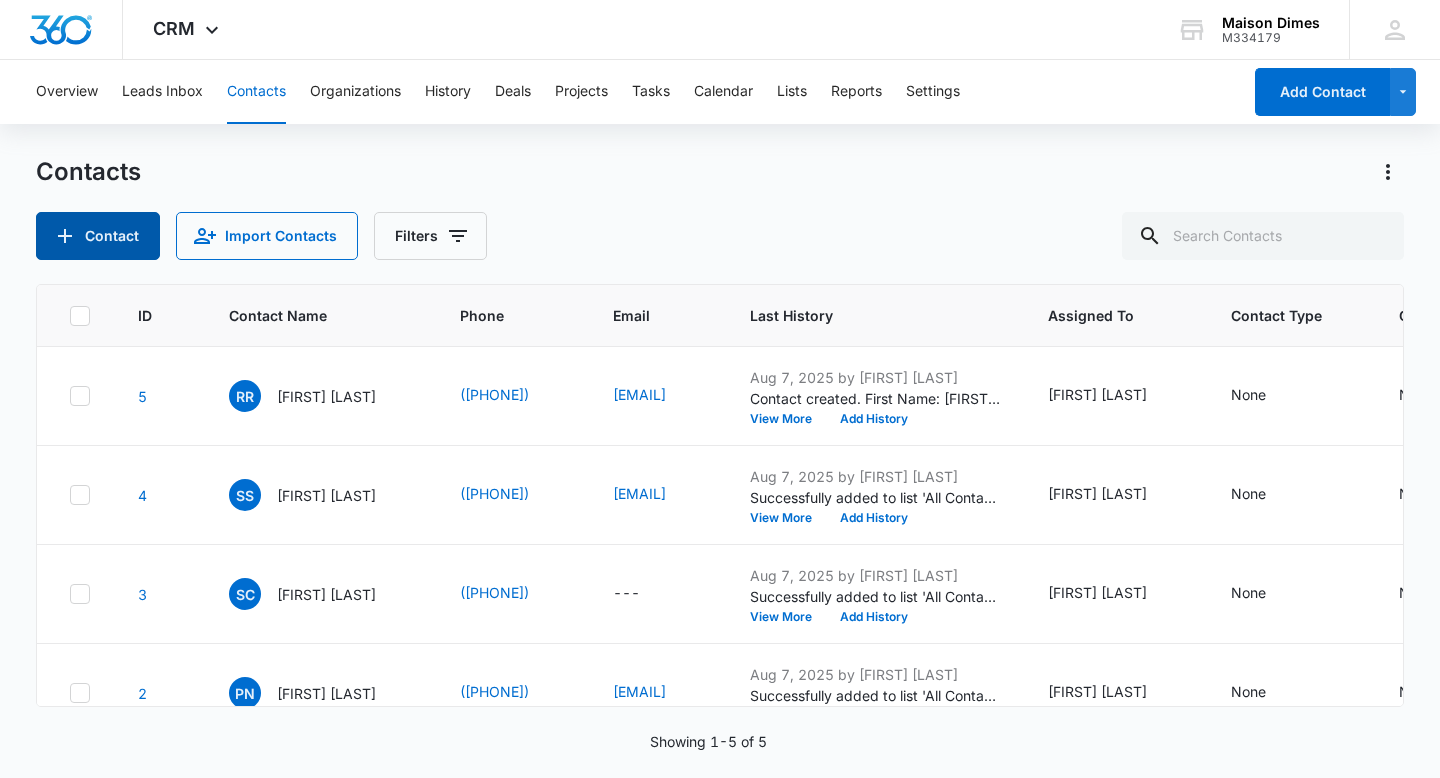 click on "Contact" at bounding box center [98, 236] 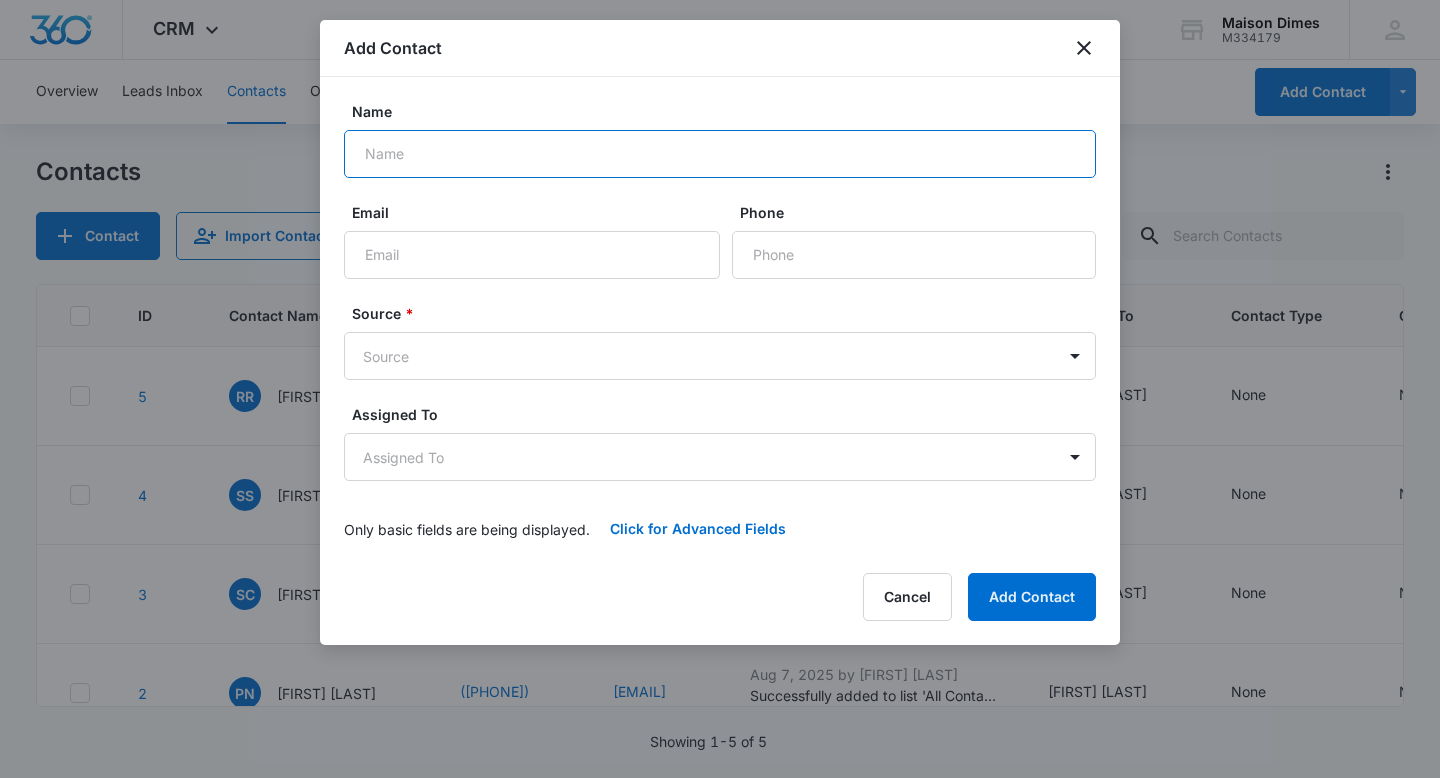 click on "Name" at bounding box center (720, 154) 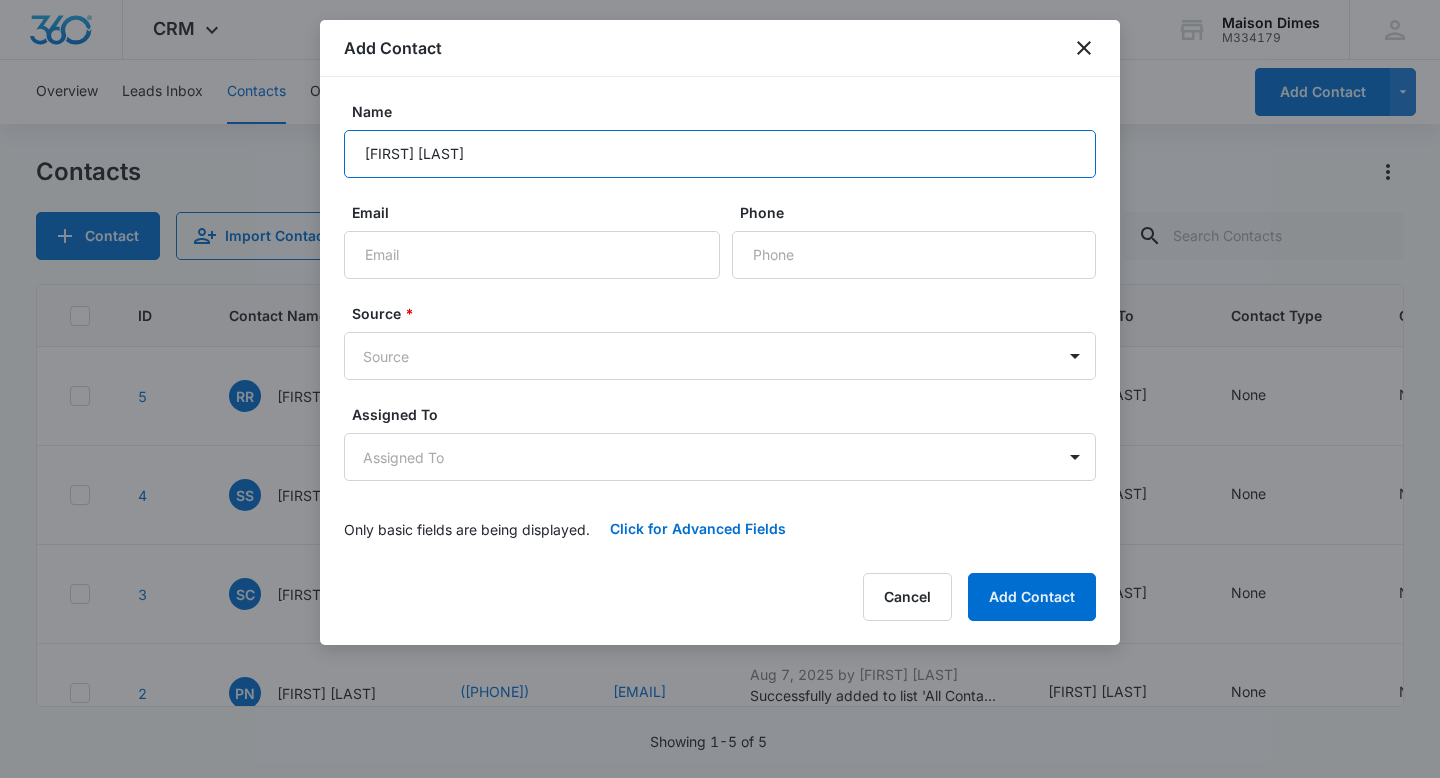 type on "[FIRST] [LAST]" 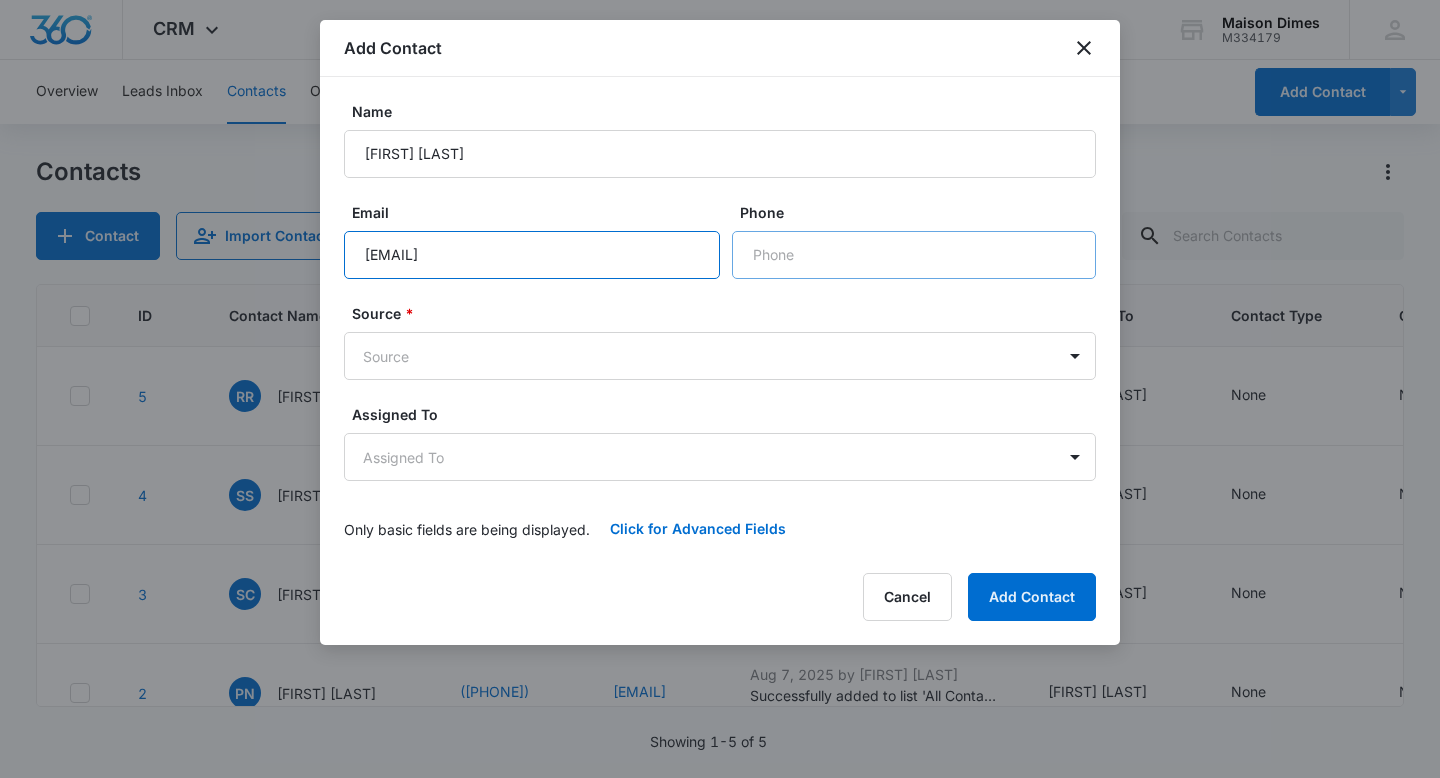 type on "[EMAIL]" 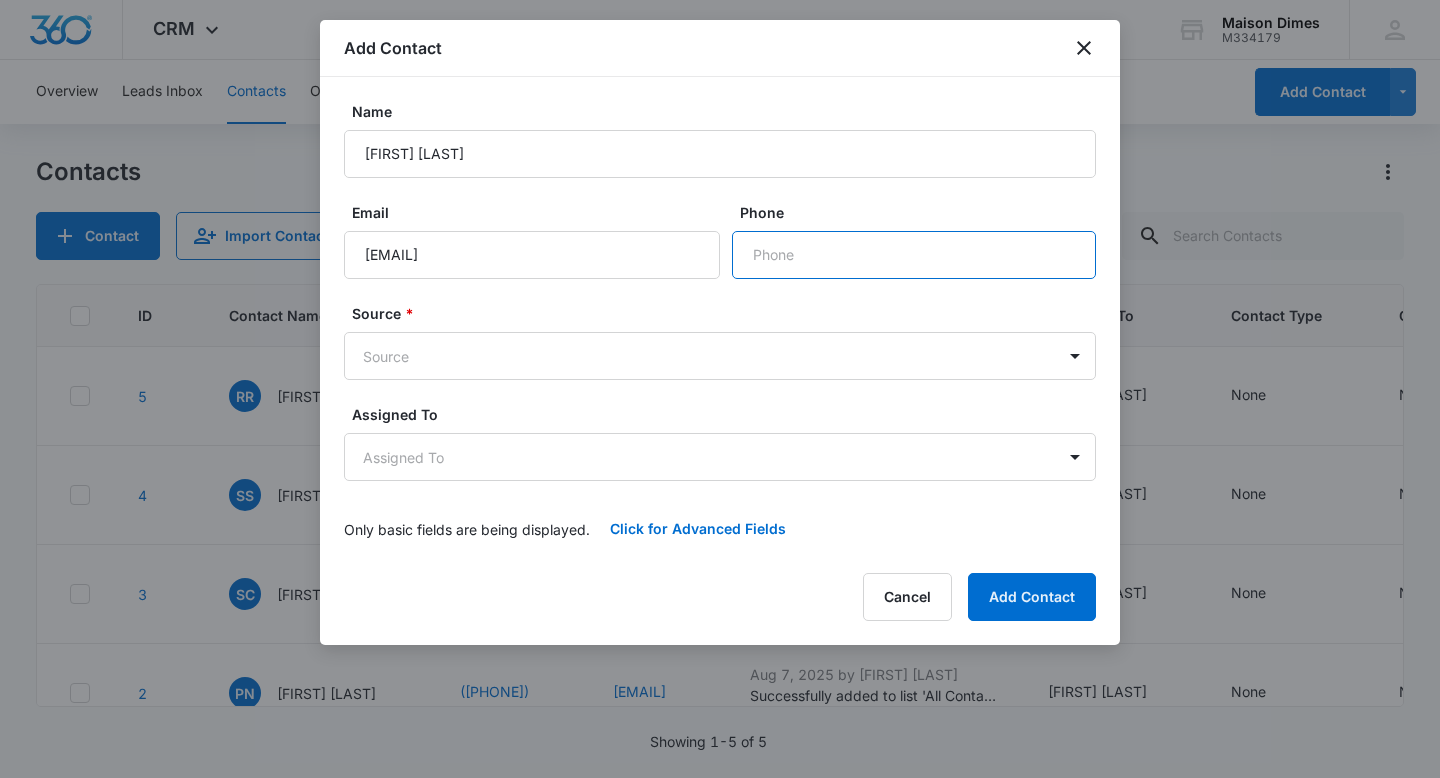 click on "Phone" at bounding box center [914, 255] 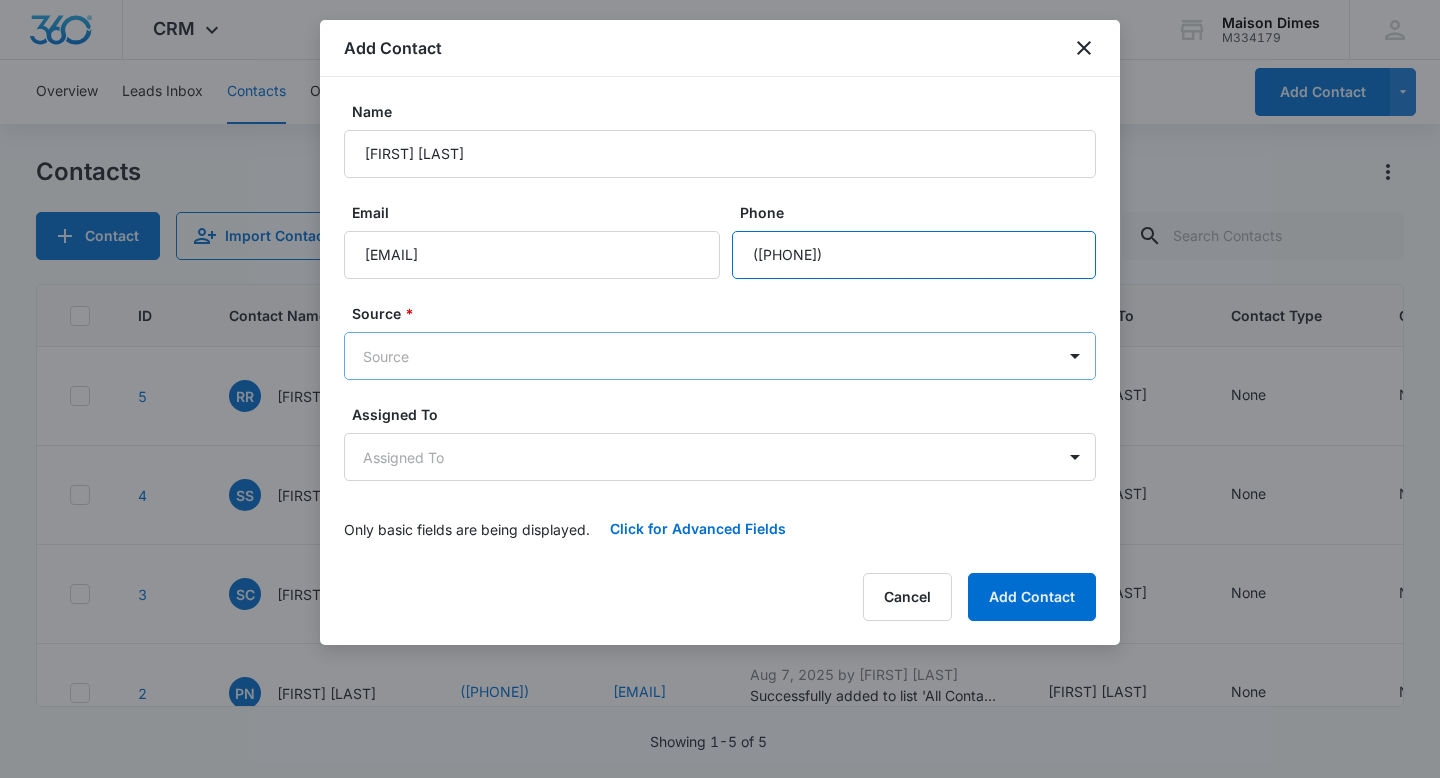 type on "([PHONE])" 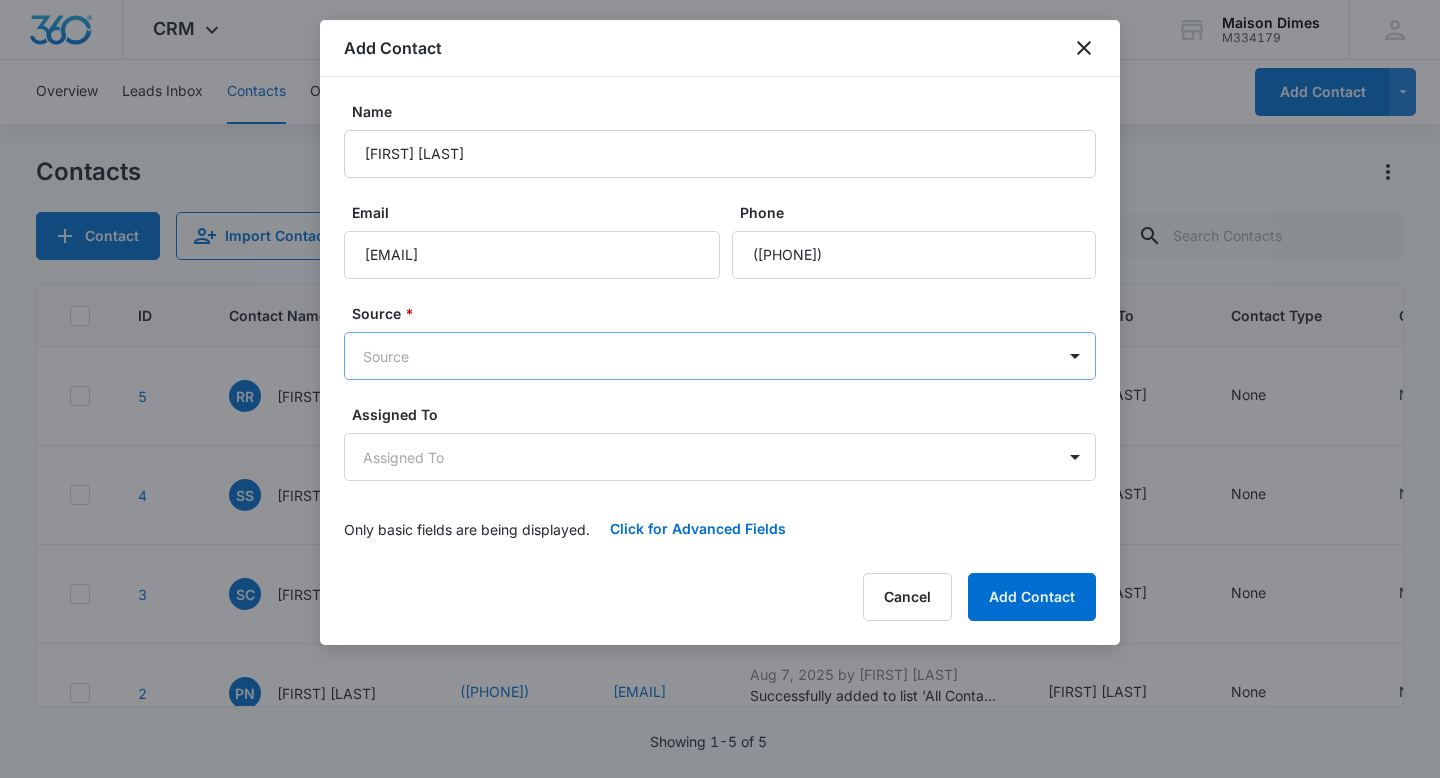 click on "CRM Apps Reputation Forms CRM Email Social Payments POS Content Ads Intelligence Files Brand Settings [NAME] M334179 Your Accounts View All MT [FIRST] [LAST] [EMAIL] My Profile Notifications Support Logout Terms & Conditions   •   Privacy Policy Overview Leads Inbox Contacts Organizations History Deals Projects Tasks Calendar Lists Reports Settings Add Contact Contacts Contact Import Contacts Filters ID Contact Name Phone Email Last History Assigned To Contact Type Contact Status Organization Address 5 RR [FIRST] [LAST] ([PHONE]) [EMAIL] Aug 7, 2025 by [FIRST] [LAST] Contact created.
First Name: [FIRST]
Last Name: [LAST]
Phone: [PHONE]
Email: [EMAIL]
Source: Default
Status(es): None
Type(s): None
Assignee(s):... View More Add History [FIRST] [LAST] None None --- --- 4 SS [FIRST] [LAST] ([PHONE]) [EMAIL] Aug 7, 2025 by [FIRST] [LAST] Successfully added to list 'All Contacts'. View More Add History [FIRST] [LAST] None None --- --- 3 SC [FIRST] [LAST] ([PHONE]) --- Aug 7, 2025 by [FIRST] [LAST] Successfully added to list 'All Contacts'. View More Add History [FIRST] [LAST] None None --- --- 2 PN [FIRST] [LAST] ([PHONE]) View More 1" at bounding box center [720, 389] 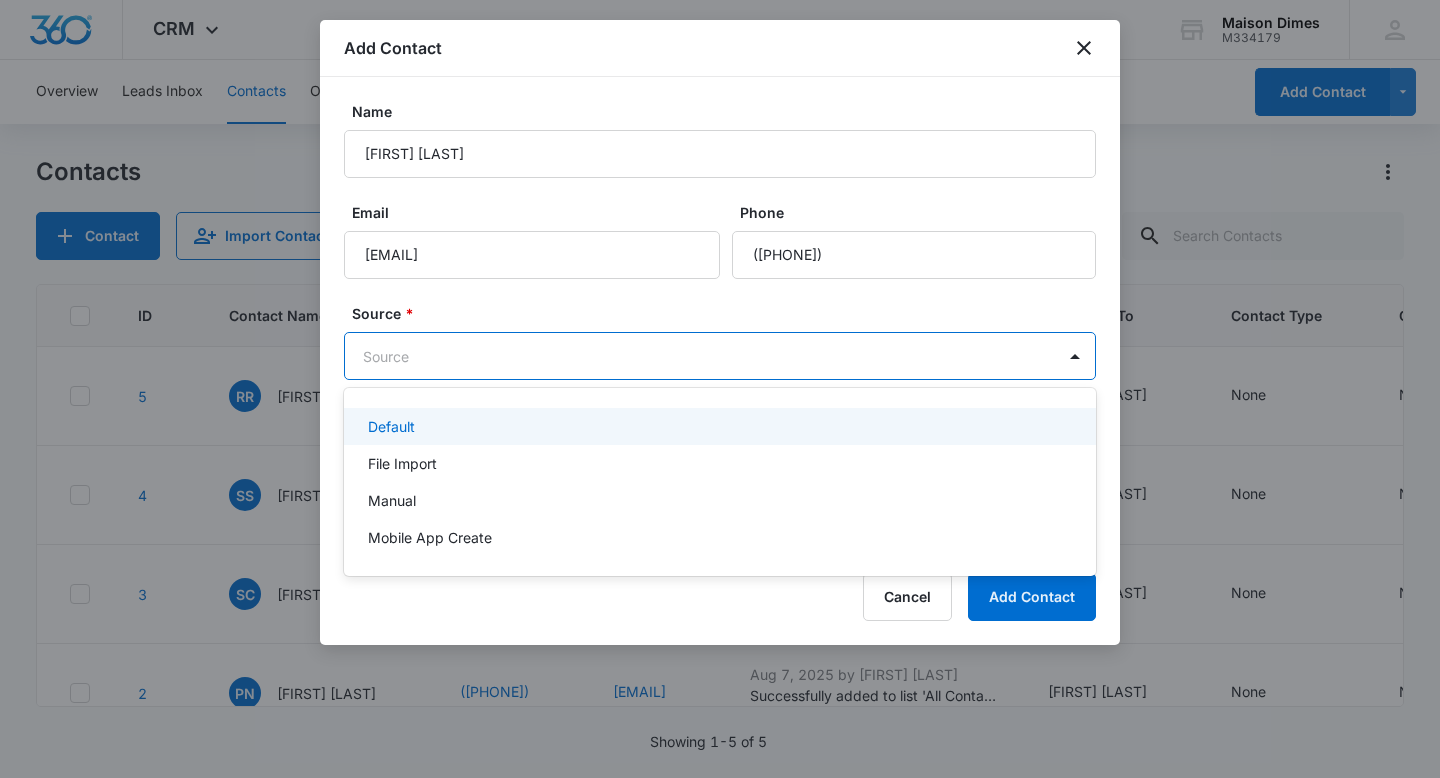 click on "Default" at bounding box center (718, 426) 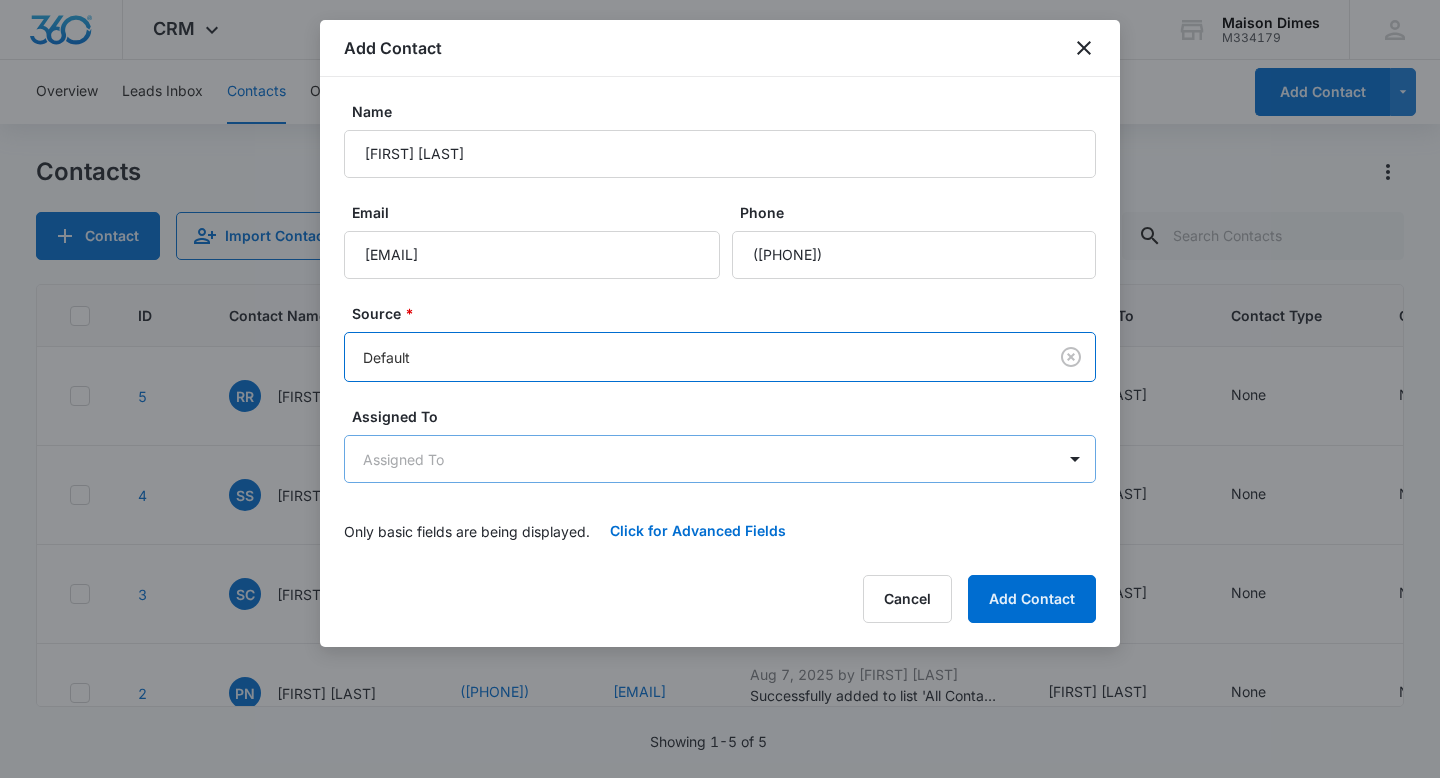 click on "CRM Apps Reputation Forms CRM Email Social Payments POS Content Ads Intelligence Files Brand Settings [NAME] M334179 Your Accounts View All MT [FIRST] [LAST] [EMAIL] My Profile Notifications Support Logout Terms & Conditions   •   Privacy Policy Overview Leads Inbox Contacts Organizations History Deals Projects Tasks Calendar Lists Reports Settings Add Contact Contacts Contact Import Contacts Filters ID Contact Name Phone Email Last History Assigned To Contact Type Contact Status Organization Address 5 RR [FIRST] [LAST] ([PHONE]) [EMAIL] Aug 7, 2025 by [FIRST] [LAST] Contact created.
First Name: [FIRST]
Last Name: [LAST]
Phone: [PHONE]
Email: [EMAIL]
Source: Default
Status(es): None
Type(s): None
Assignee(s):... View More Add History [FIRST] [LAST] None None --- --- 4 SS [FIRST] [LAST] ([PHONE]) [EMAIL] Aug 7, 2025 by [FIRST] [LAST] Successfully added to list 'All Contacts'. View More Add History [FIRST] [LAST] None None --- --- 3 SC [FIRST] [LAST] ([PHONE]) --- Aug 7, 2025 by [FIRST] [LAST] Successfully added to list 'All Contacts'. View More Add History [FIRST] [LAST] None None --- --- 2 PN [FIRST] [LAST] ([PHONE]) View More 1" at bounding box center [720, 389] 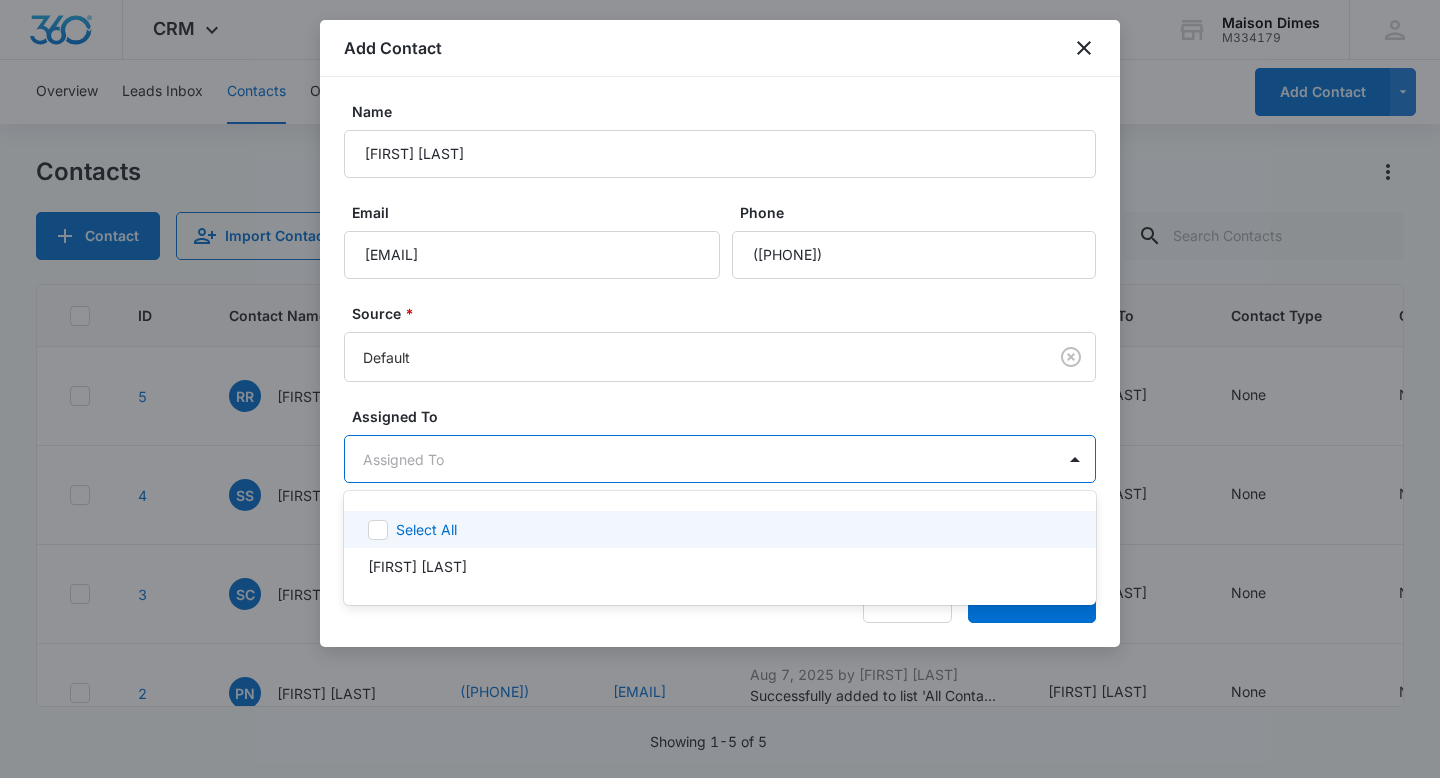 click on "Select All" at bounding box center (732, 529) 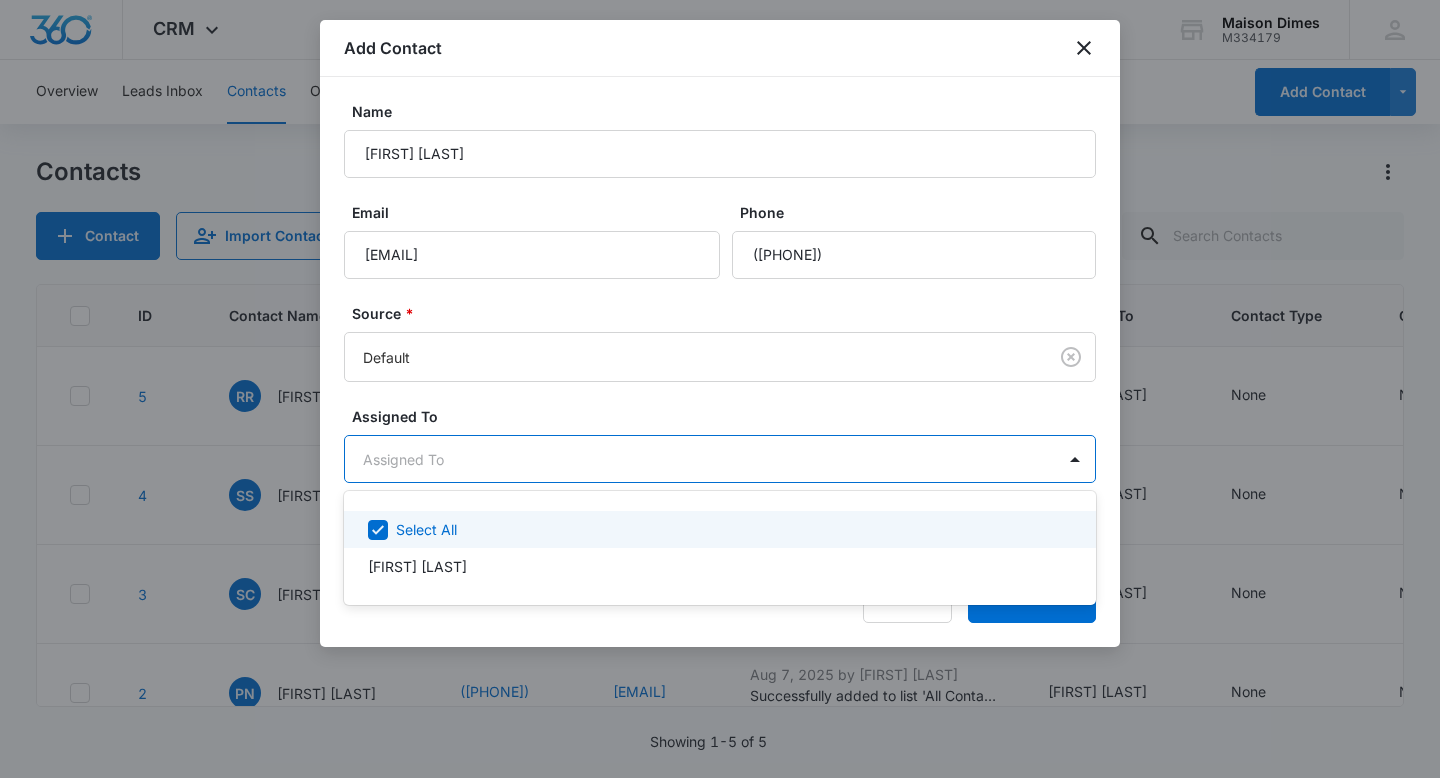checkbox on "true" 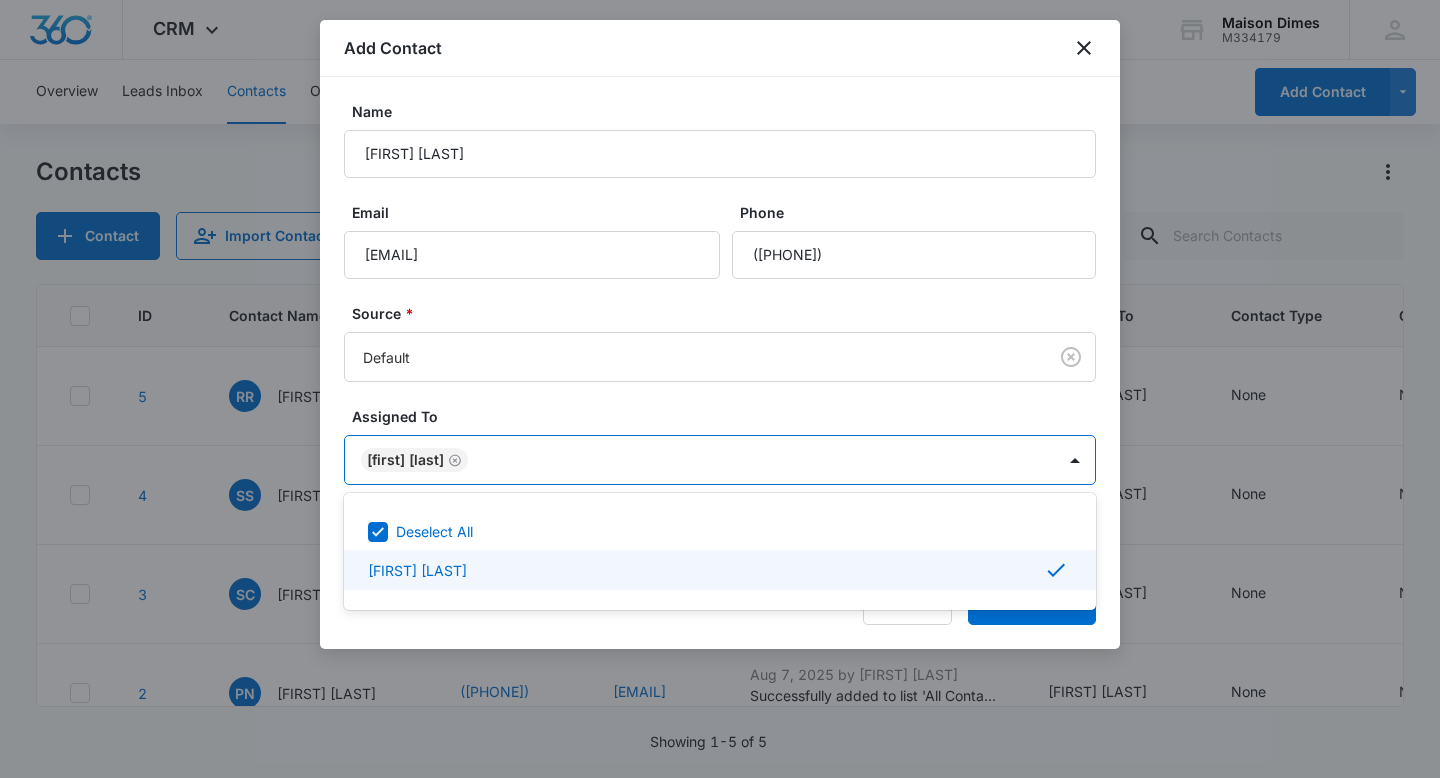 click at bounding box center (720, 389) 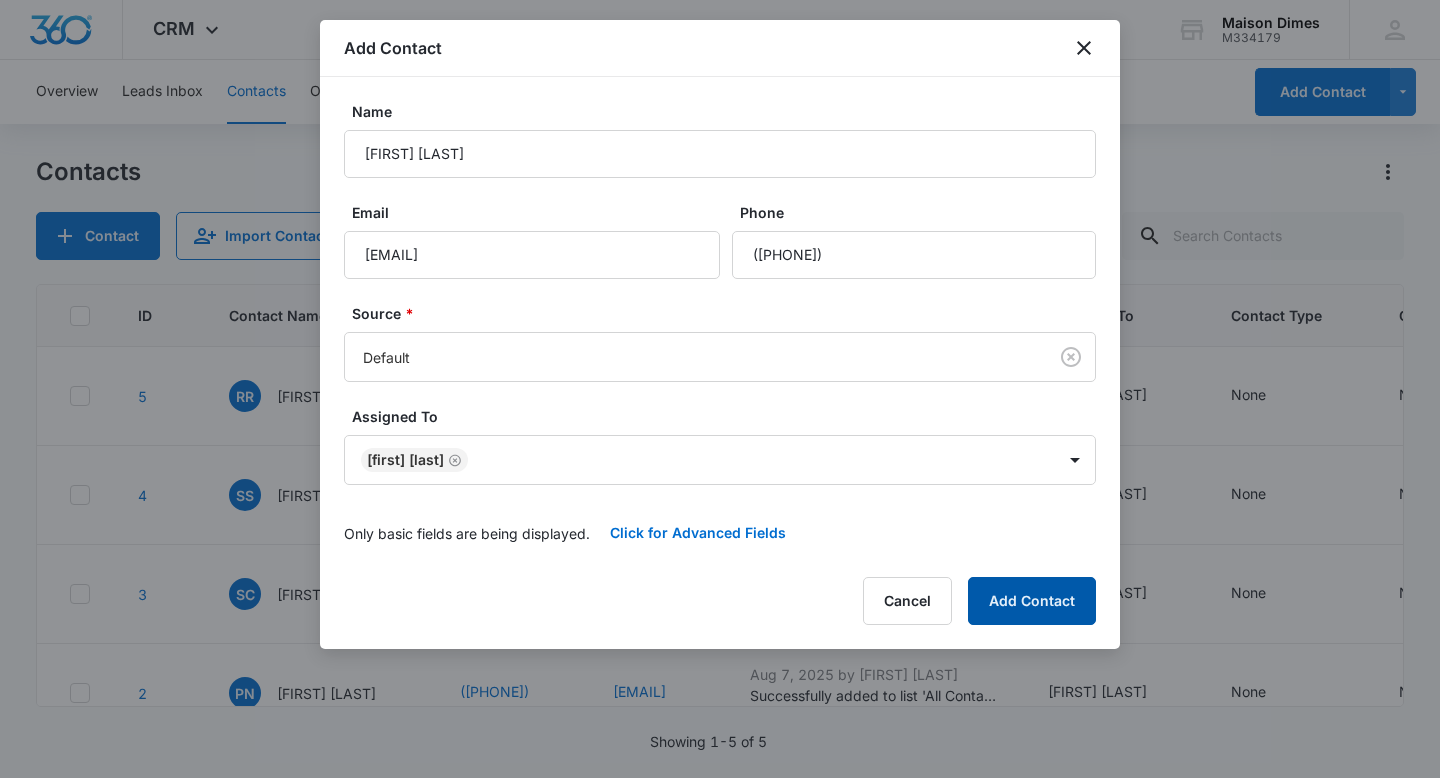 click on "Add Contact" at bounding box center (1032, 601) 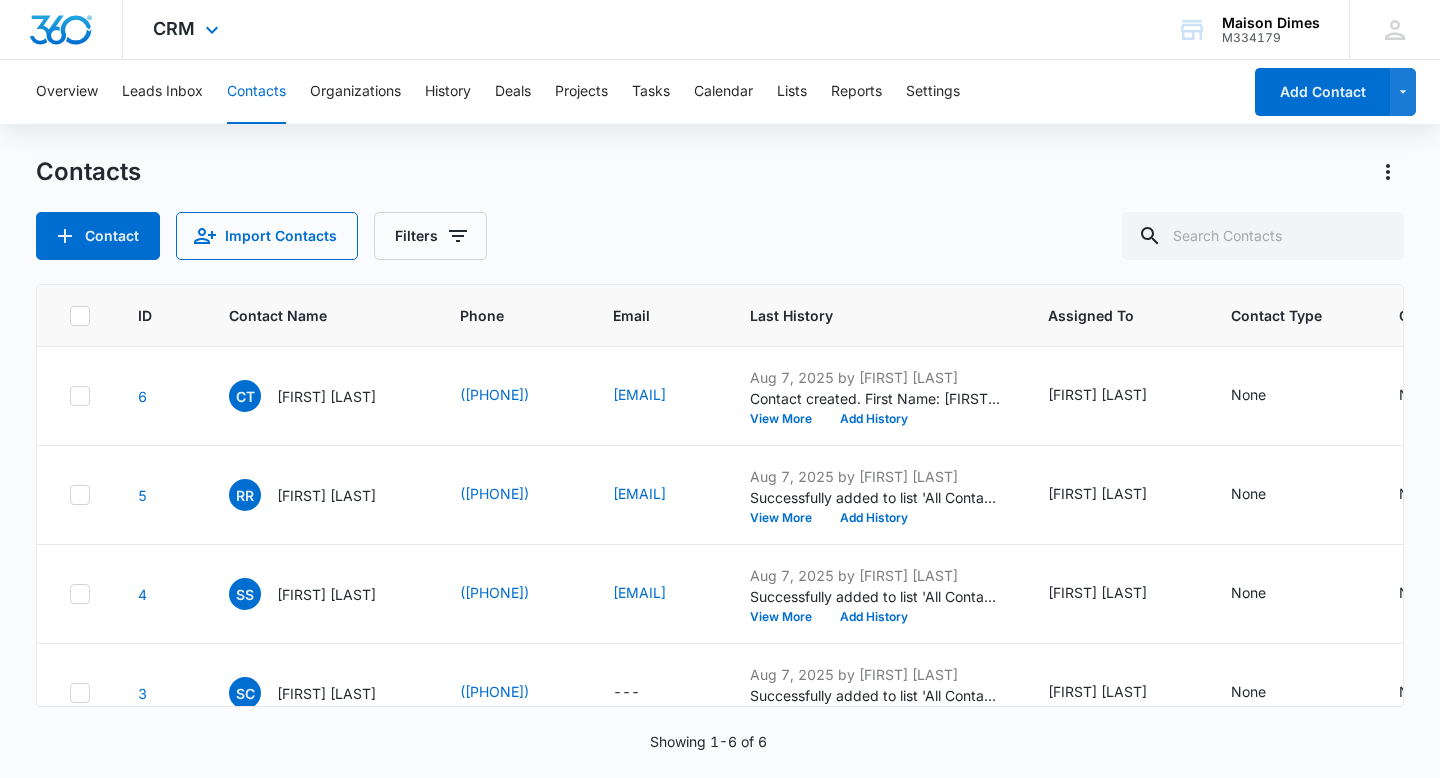 click at bounding box center (61, 30) 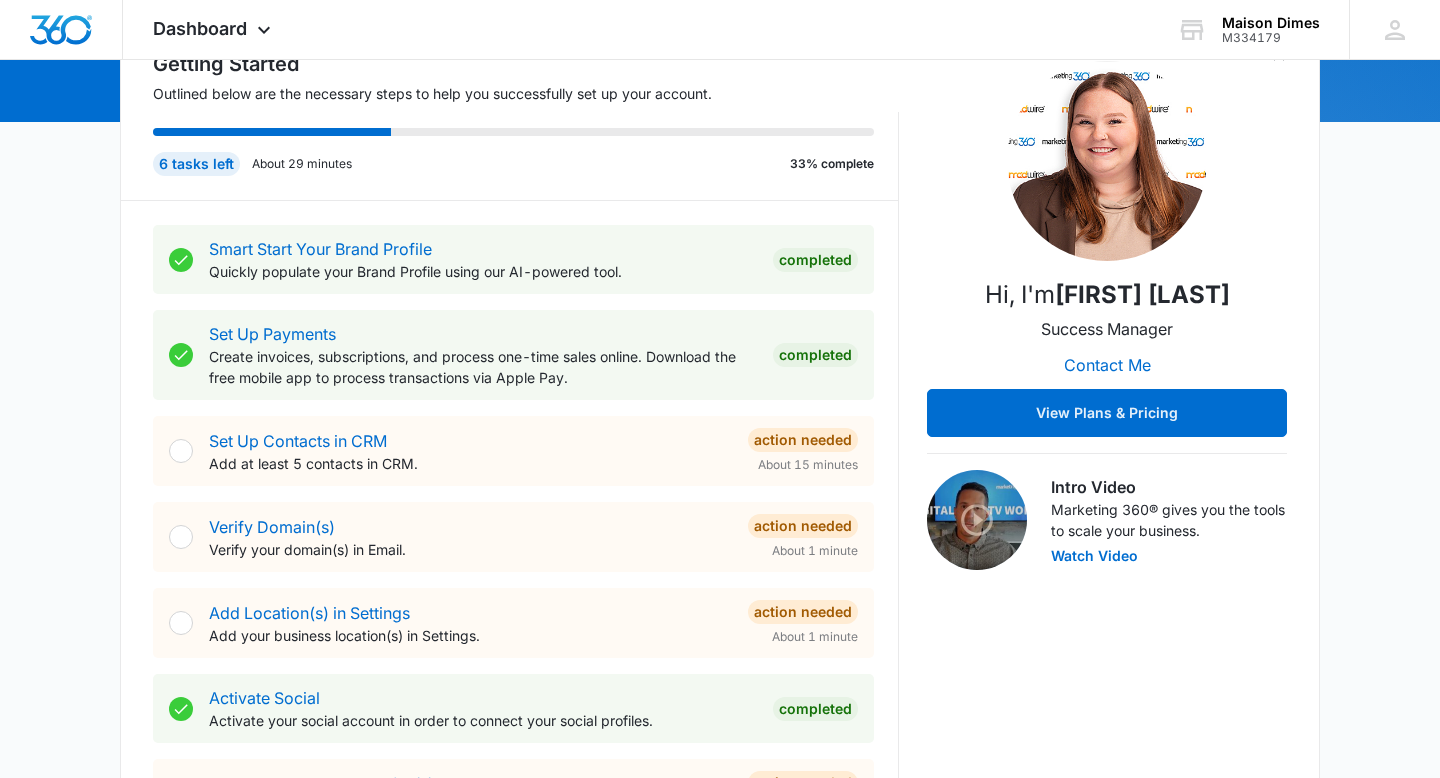 scroll, scrollTop: 239, scrollLeft: 0, axis: vertical 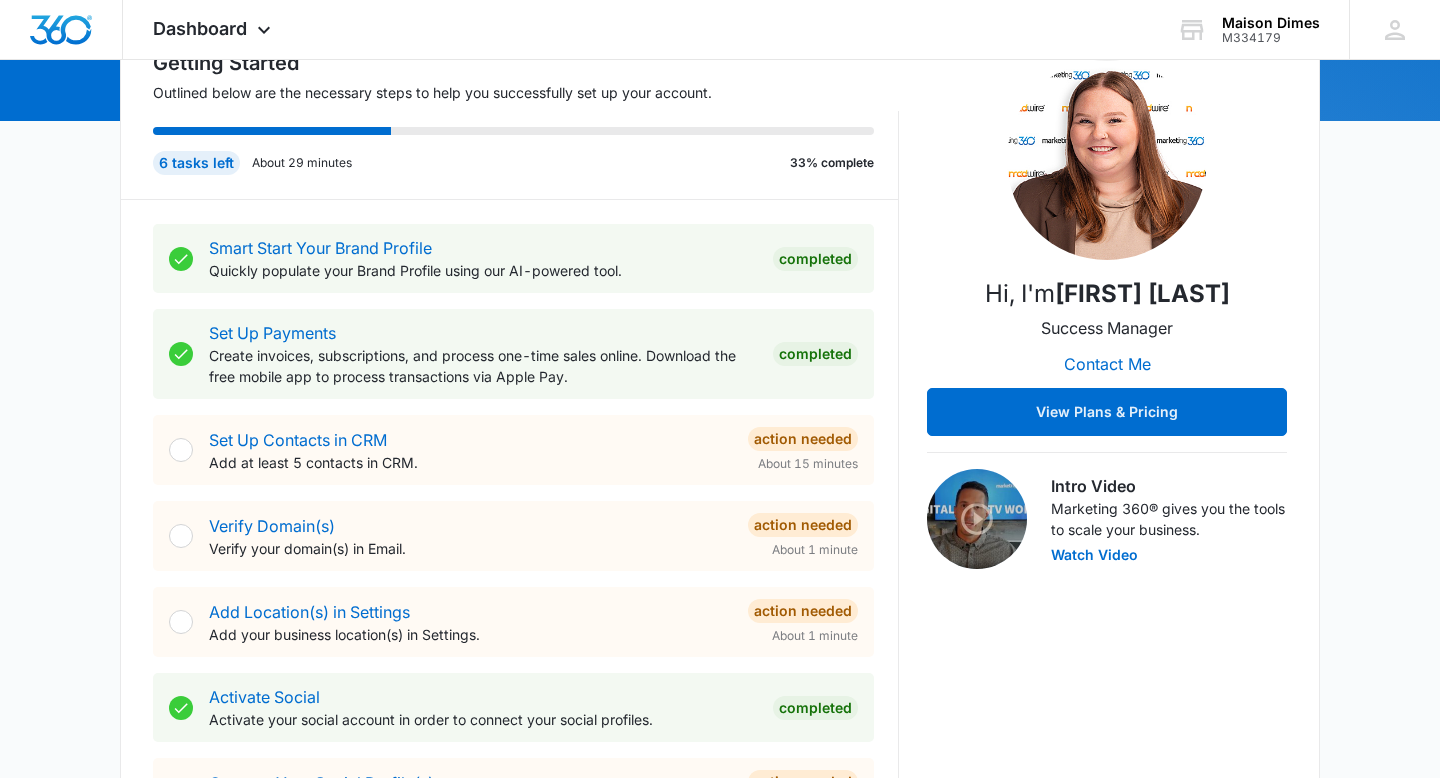click at bounding box center [181, 450] 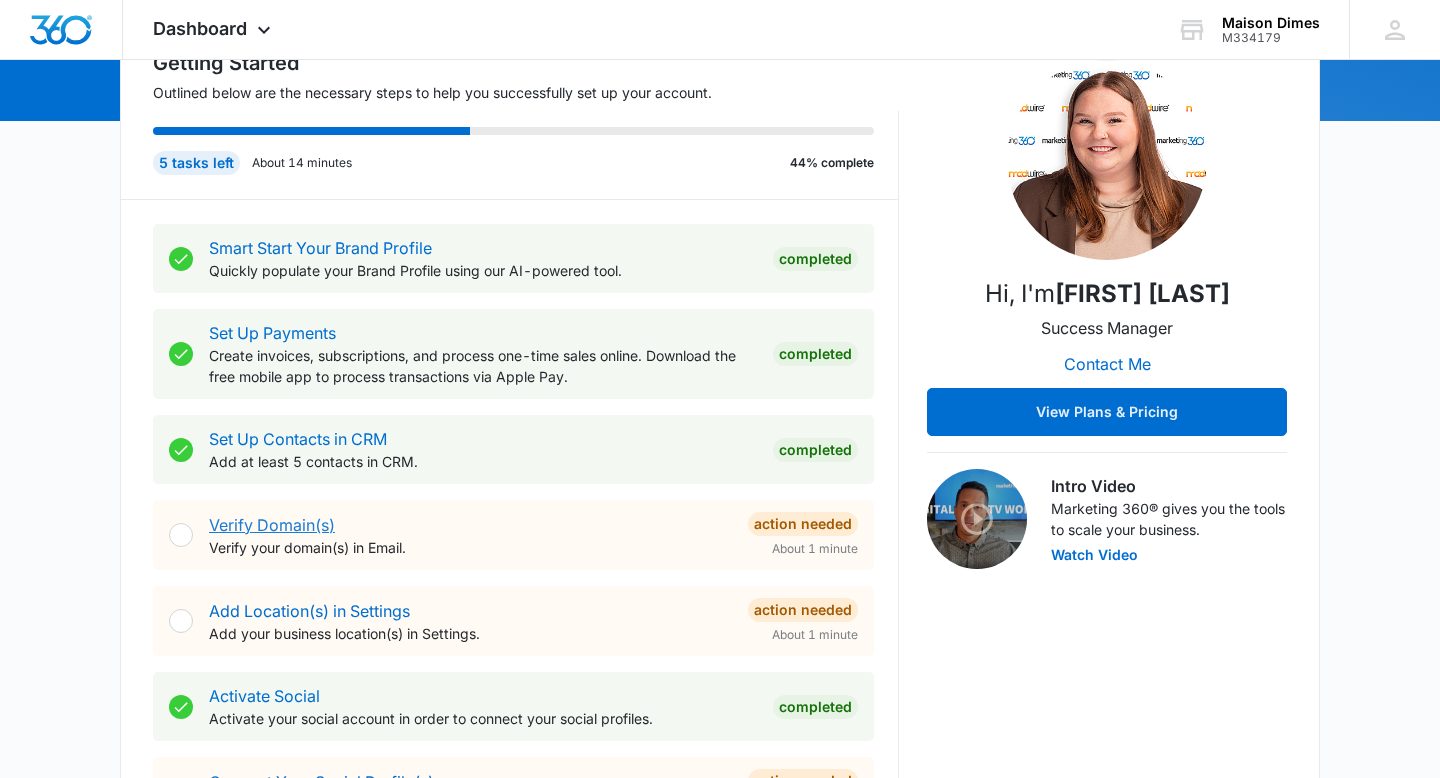 click on "Verify Domain(s)" at bounding box center [272, 525] 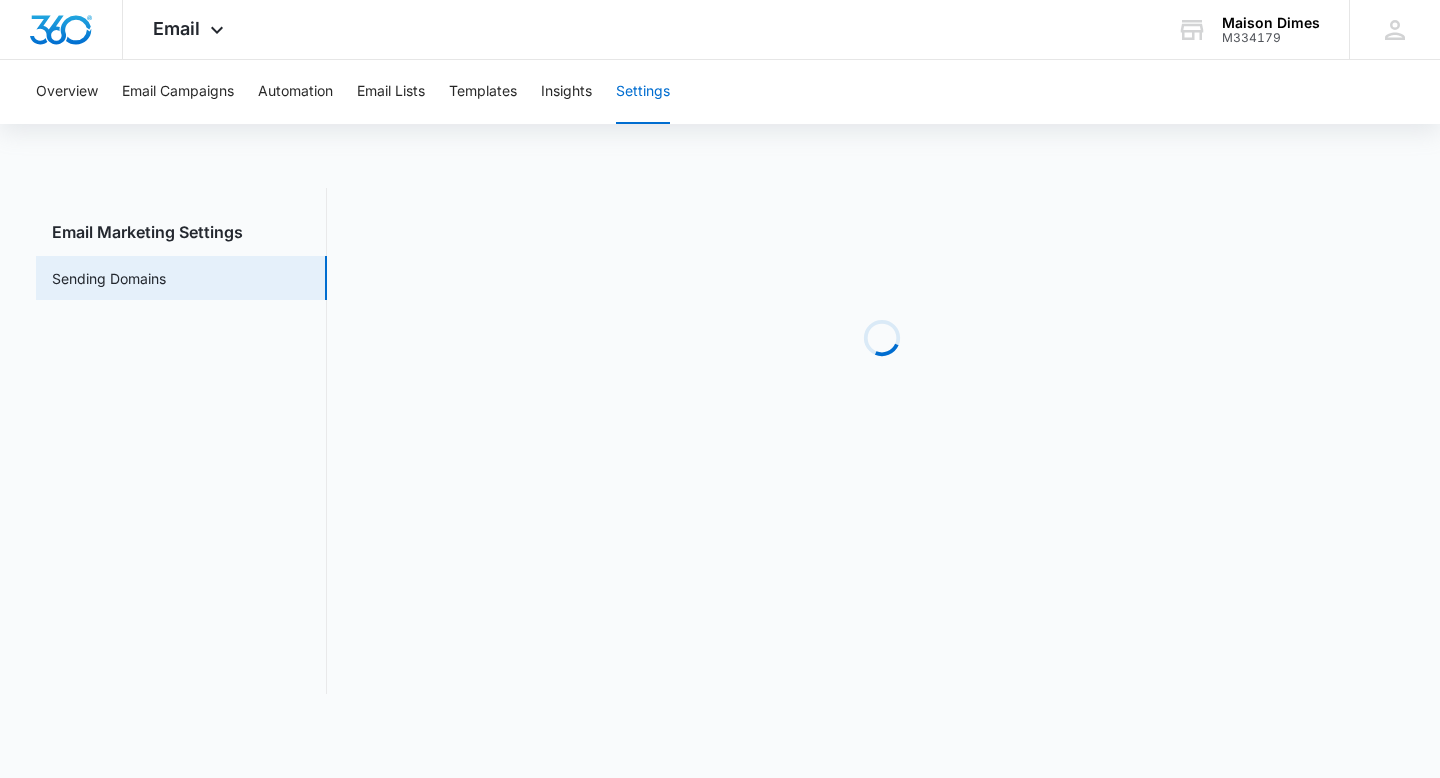 scroll, scrollTop: 0, scrollLeft: 0, axis: both 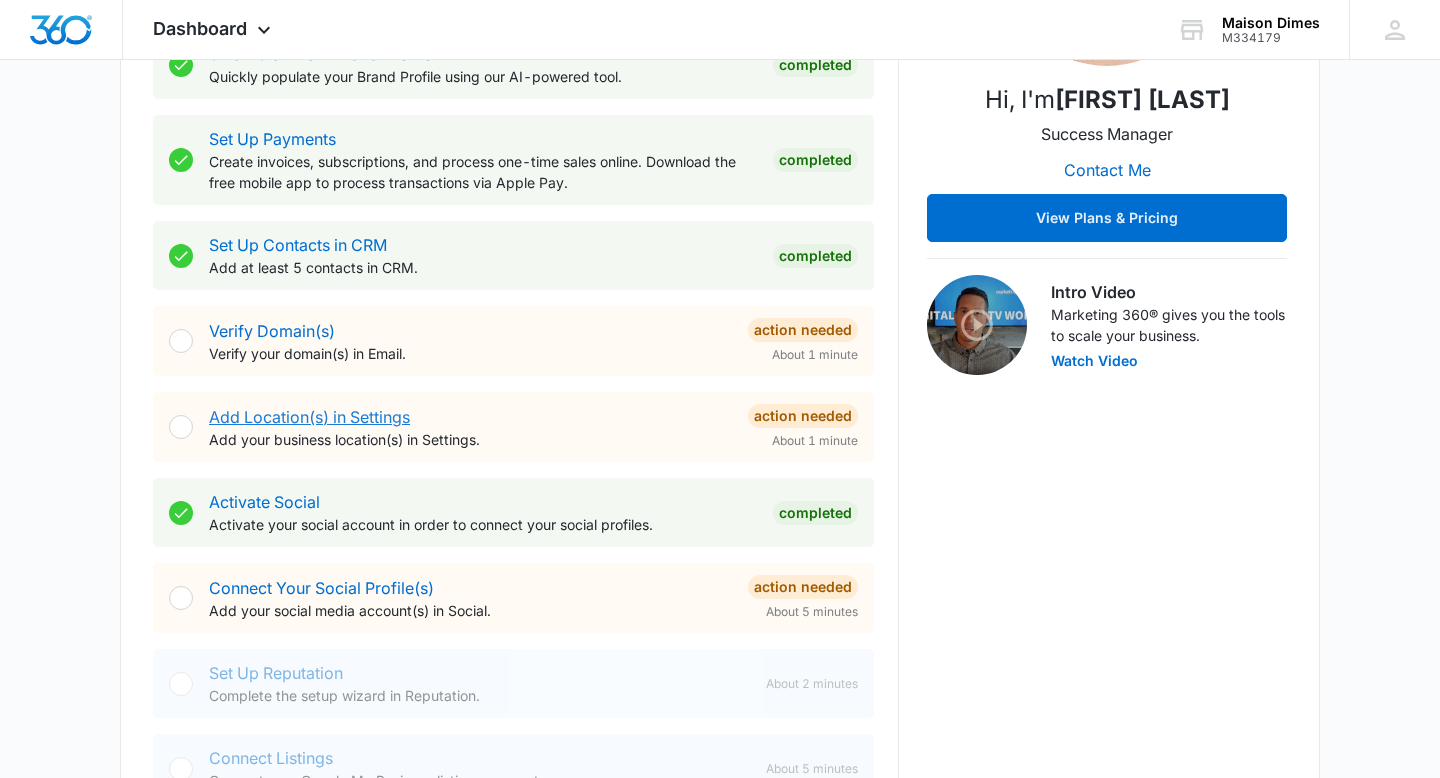 click on "Add Location(s) in Settings" at bounding box center (309, 417) 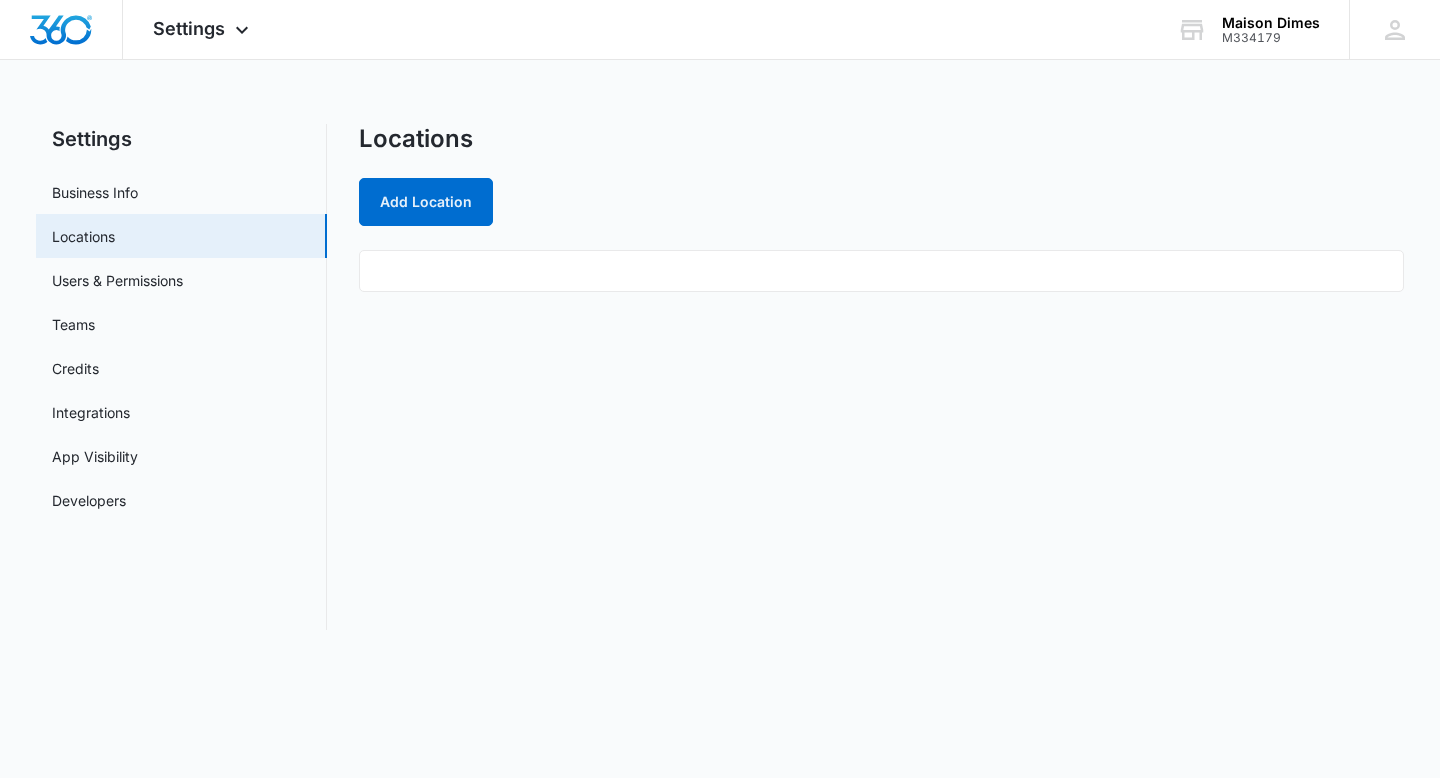scroll, scrollTop: 0, scrollLeft: 0, axis: both 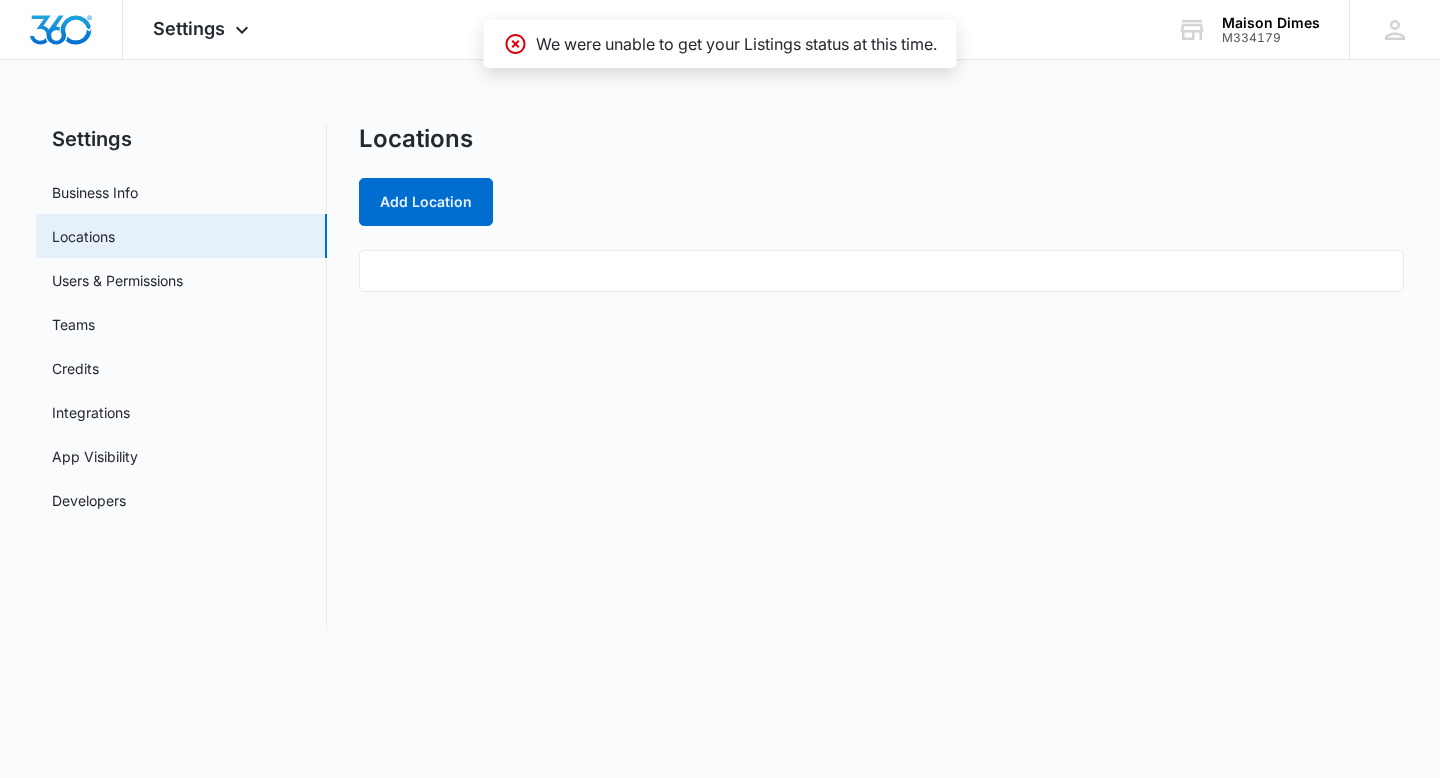 click at bounding box center [881, 271] 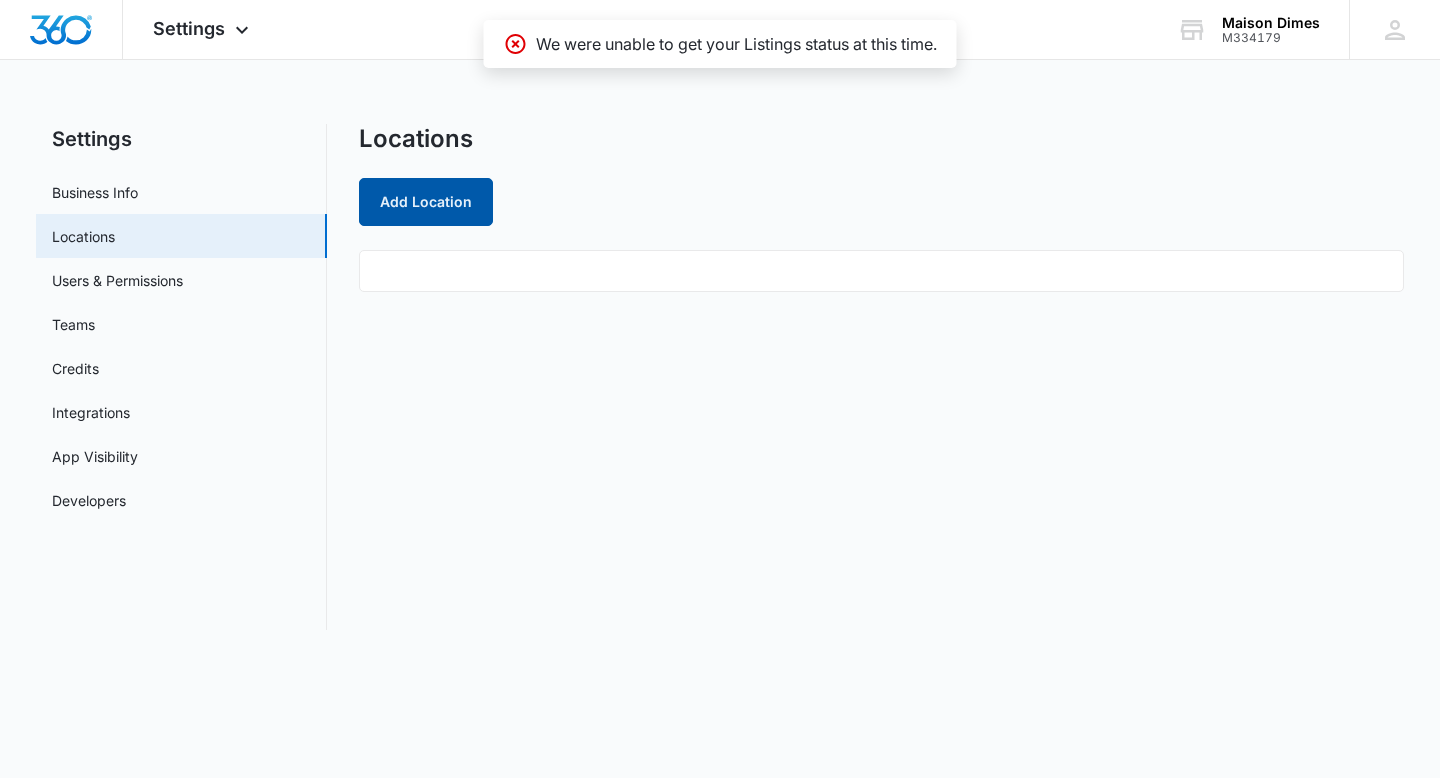 click on "Add Location" at bounding box center (426, 202) 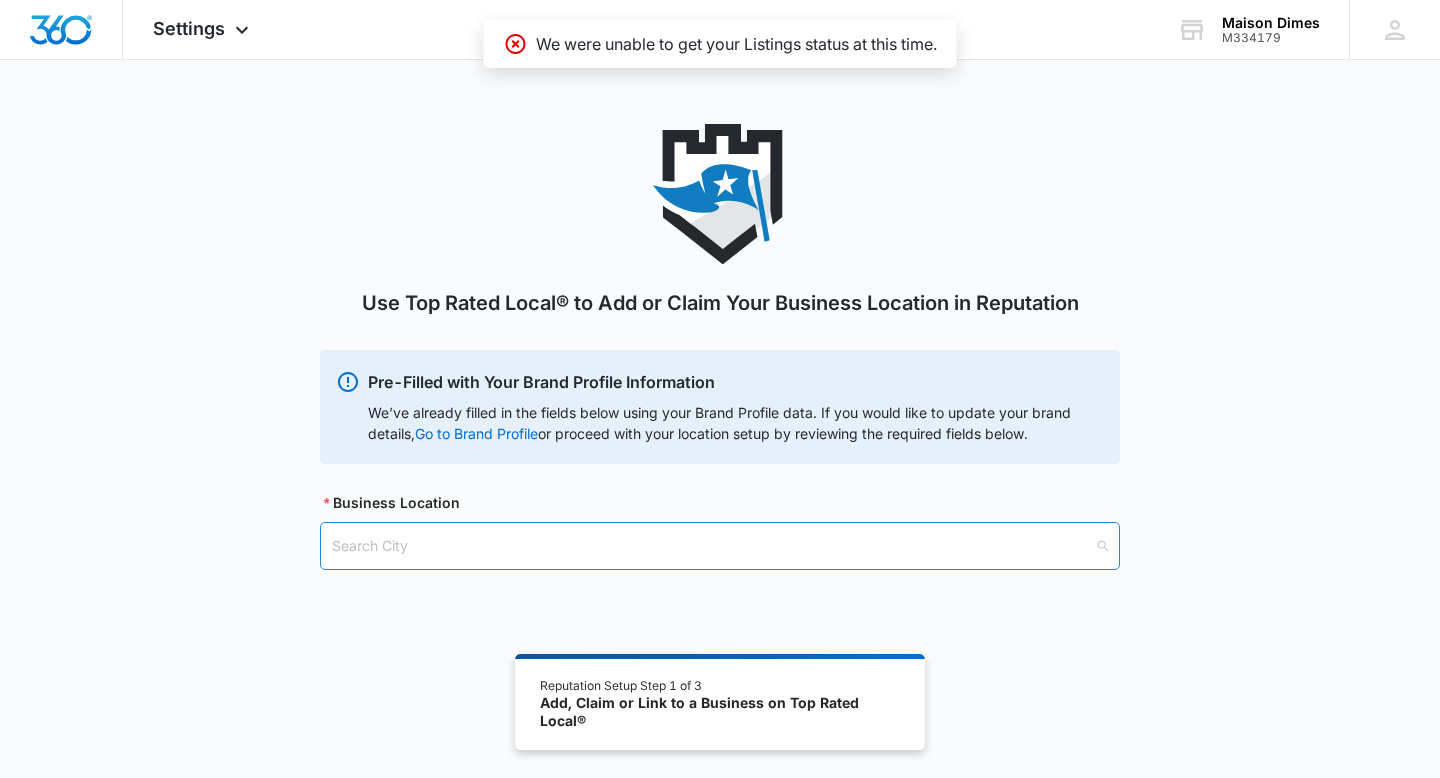 click at bounding box center [713, 546] 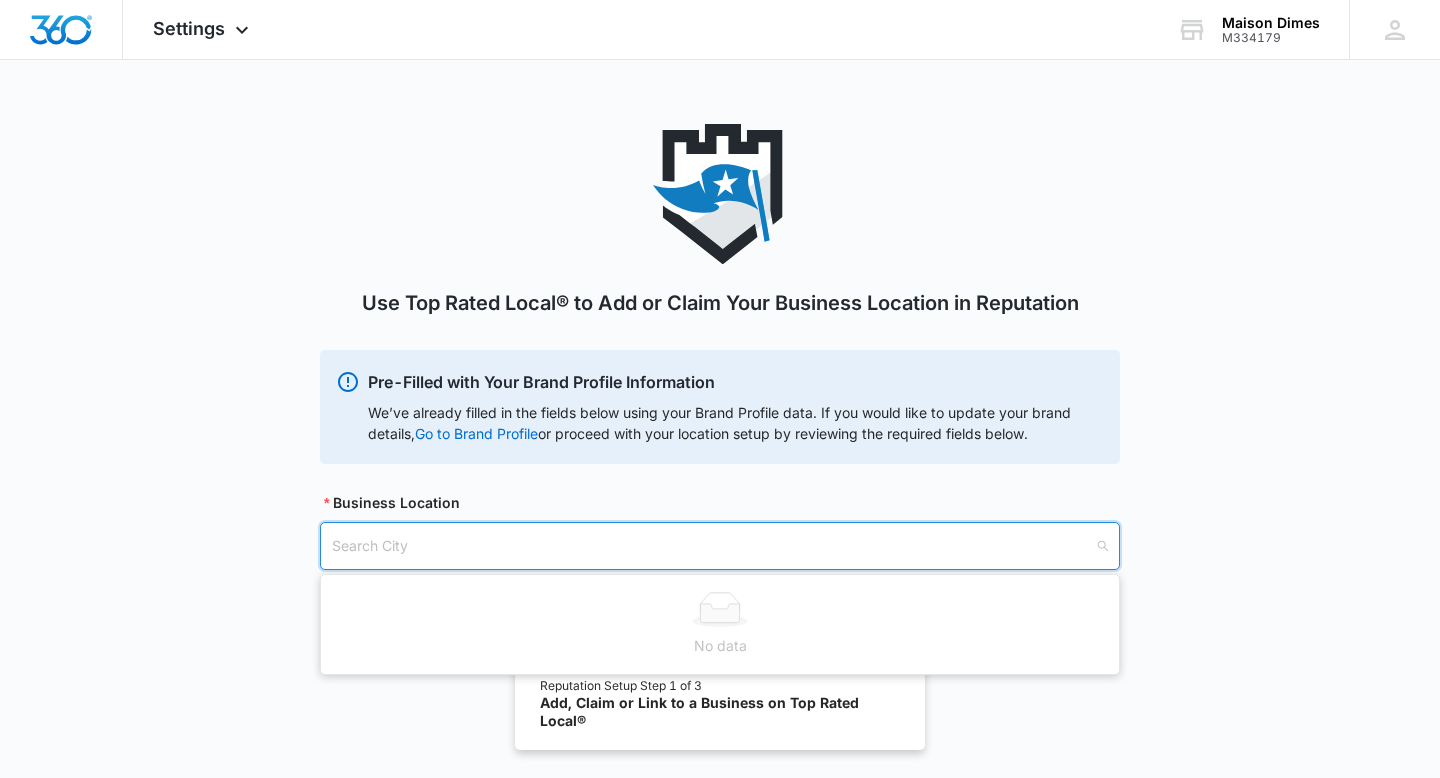 type on "S" 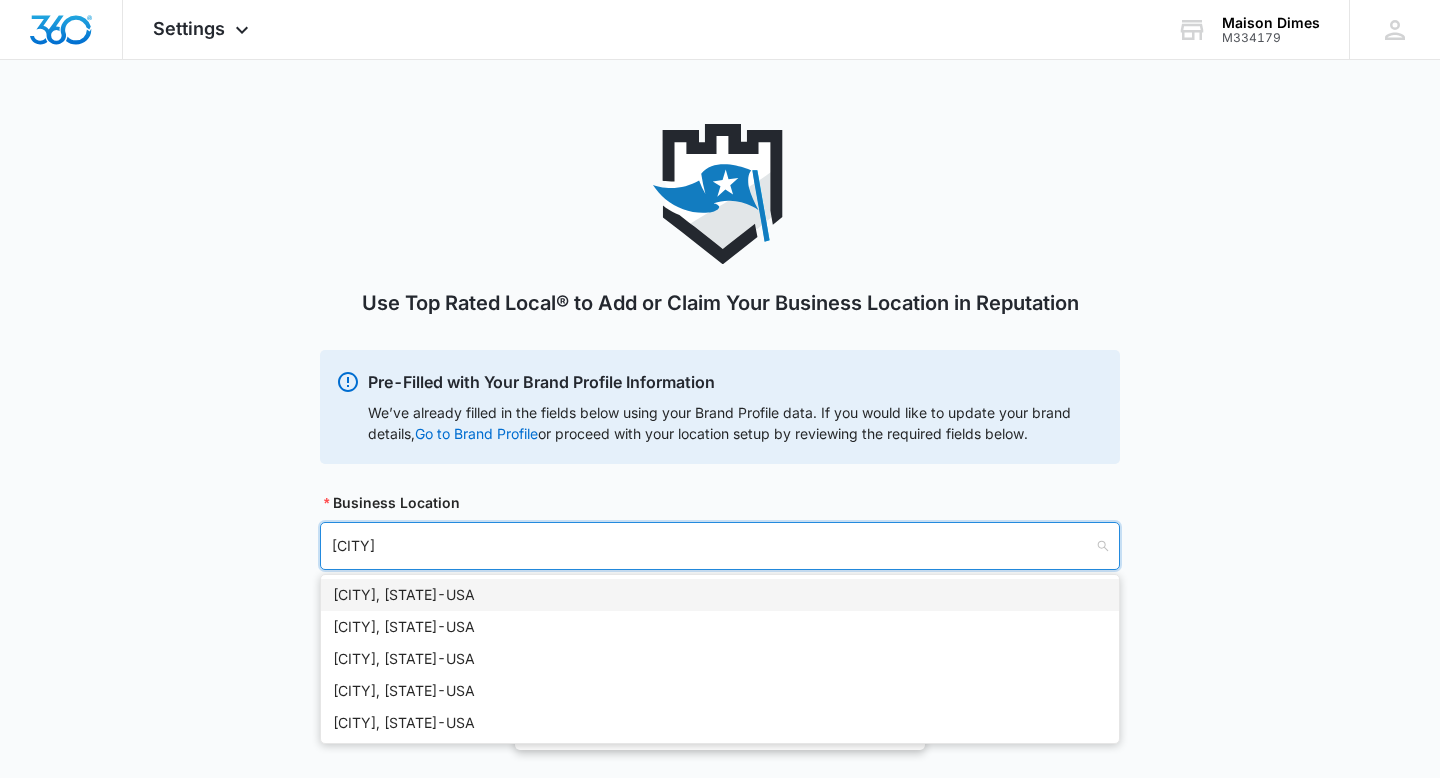 type on "[CITY]" 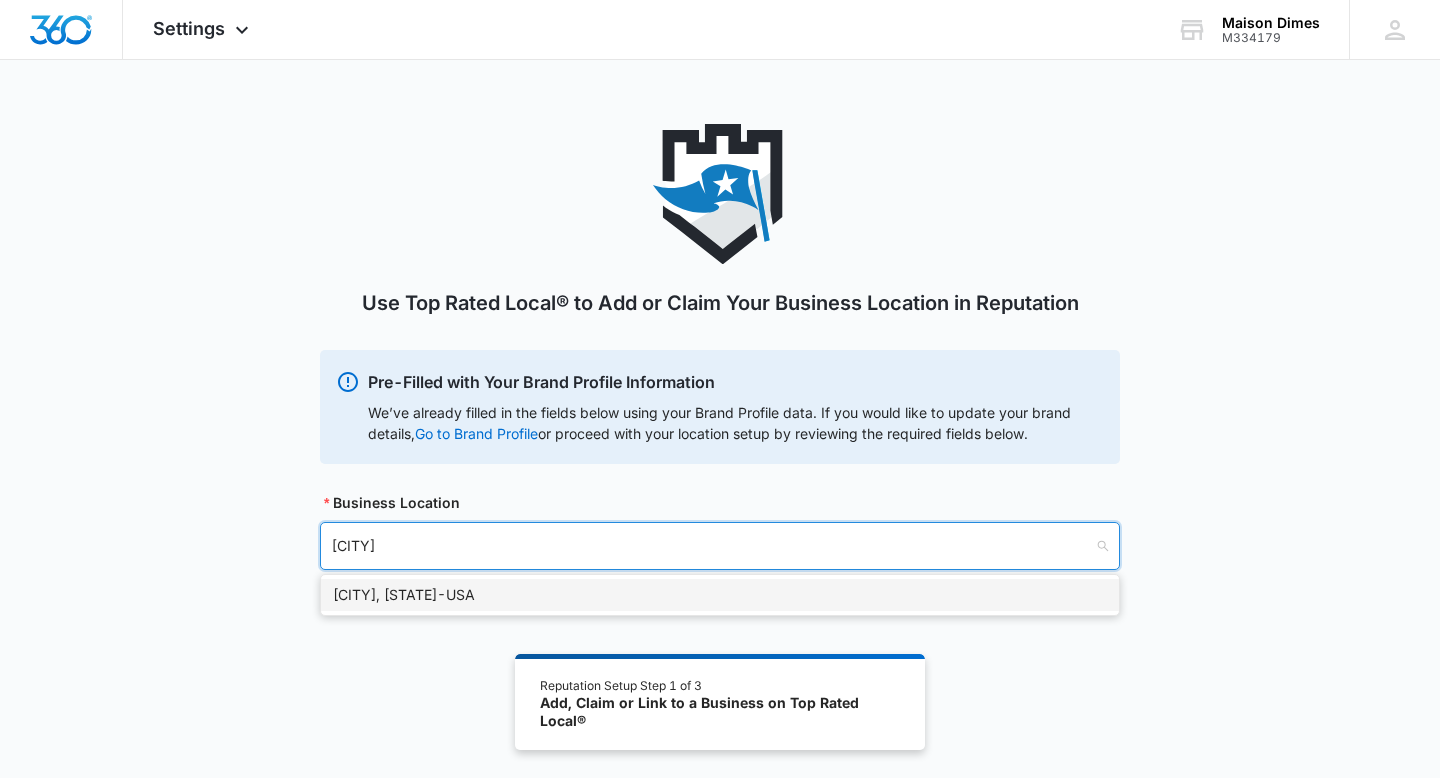 click on "[CITY], [STATE]  -  [COUNTRY]" at bounding box center (720, 595) 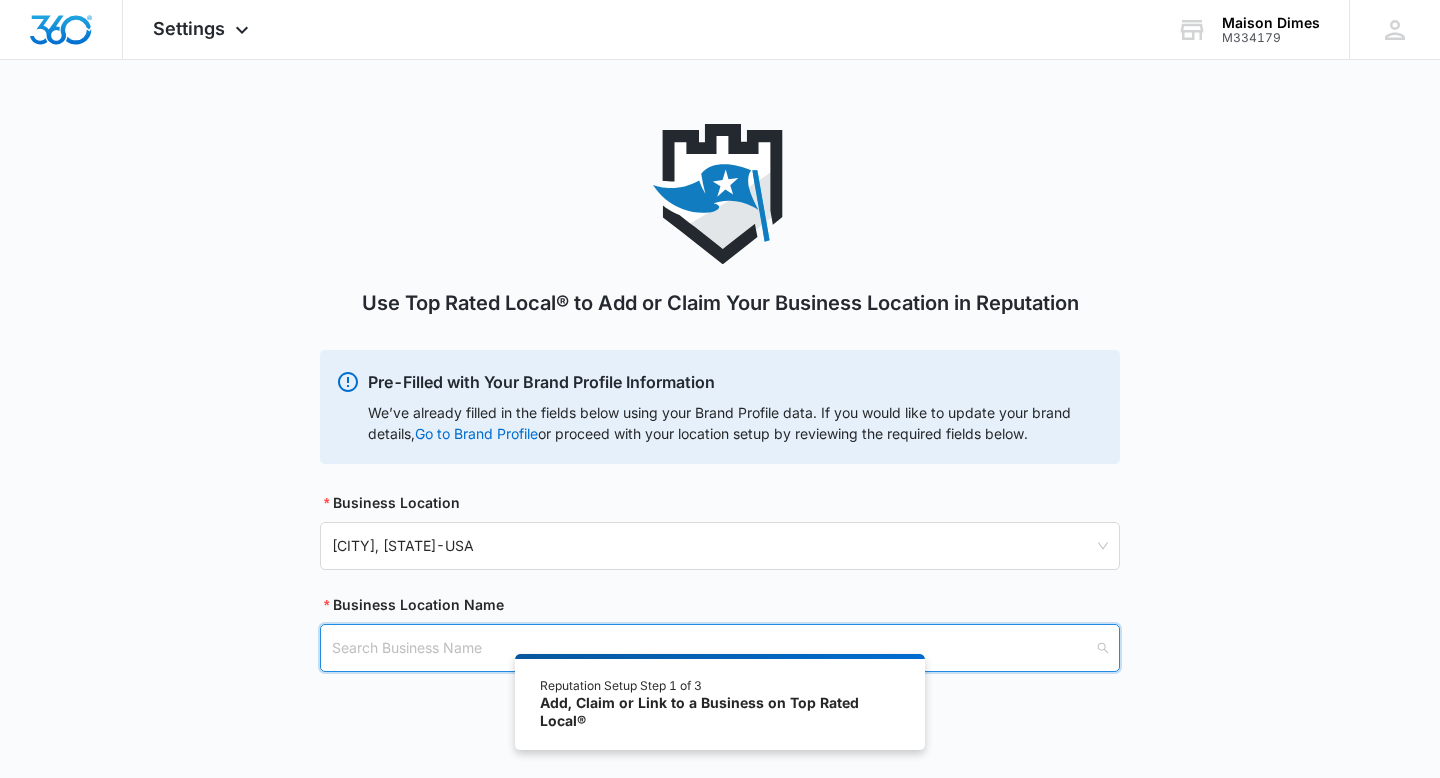click at bounding box center [713, 648] 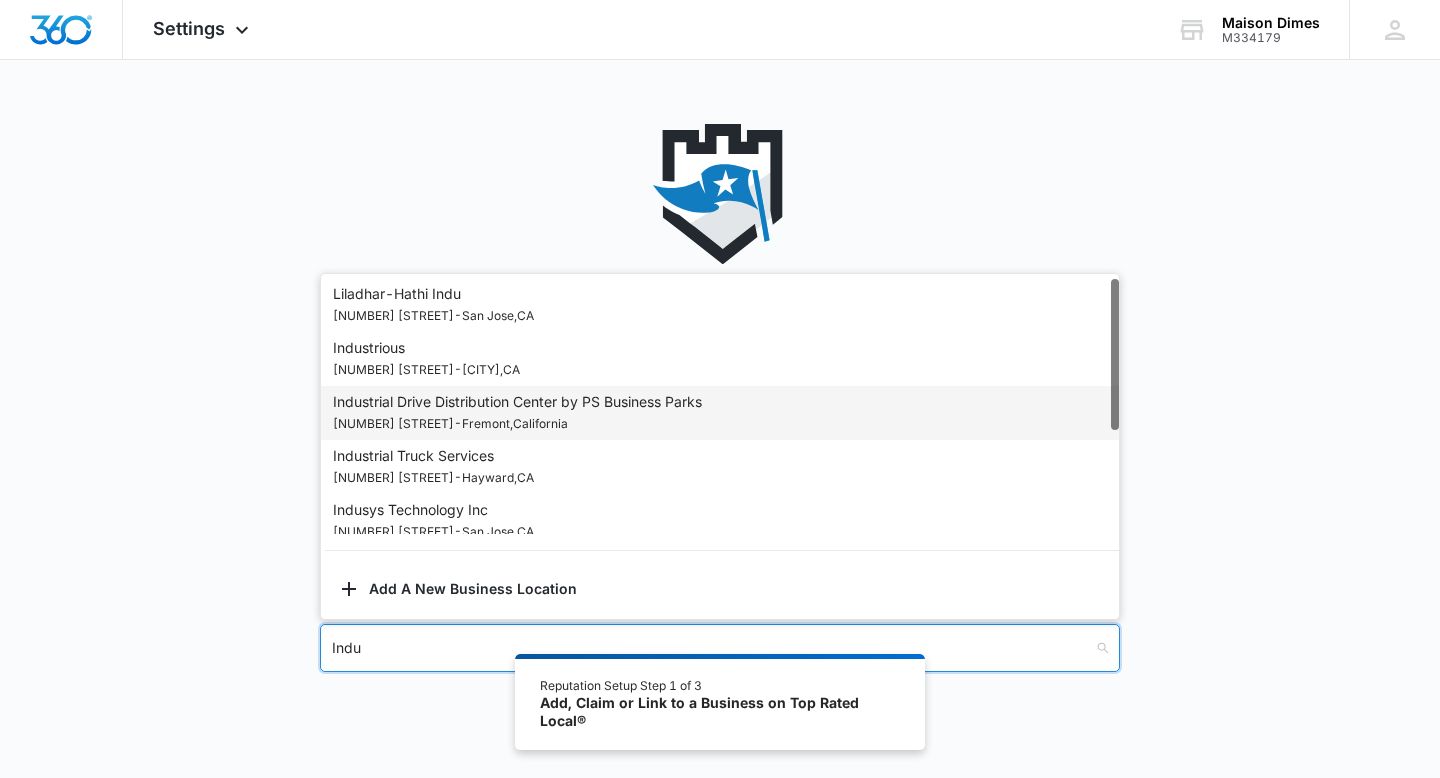 scroll, scrollTop: 176, scrollLeft: 0, axis: vertical 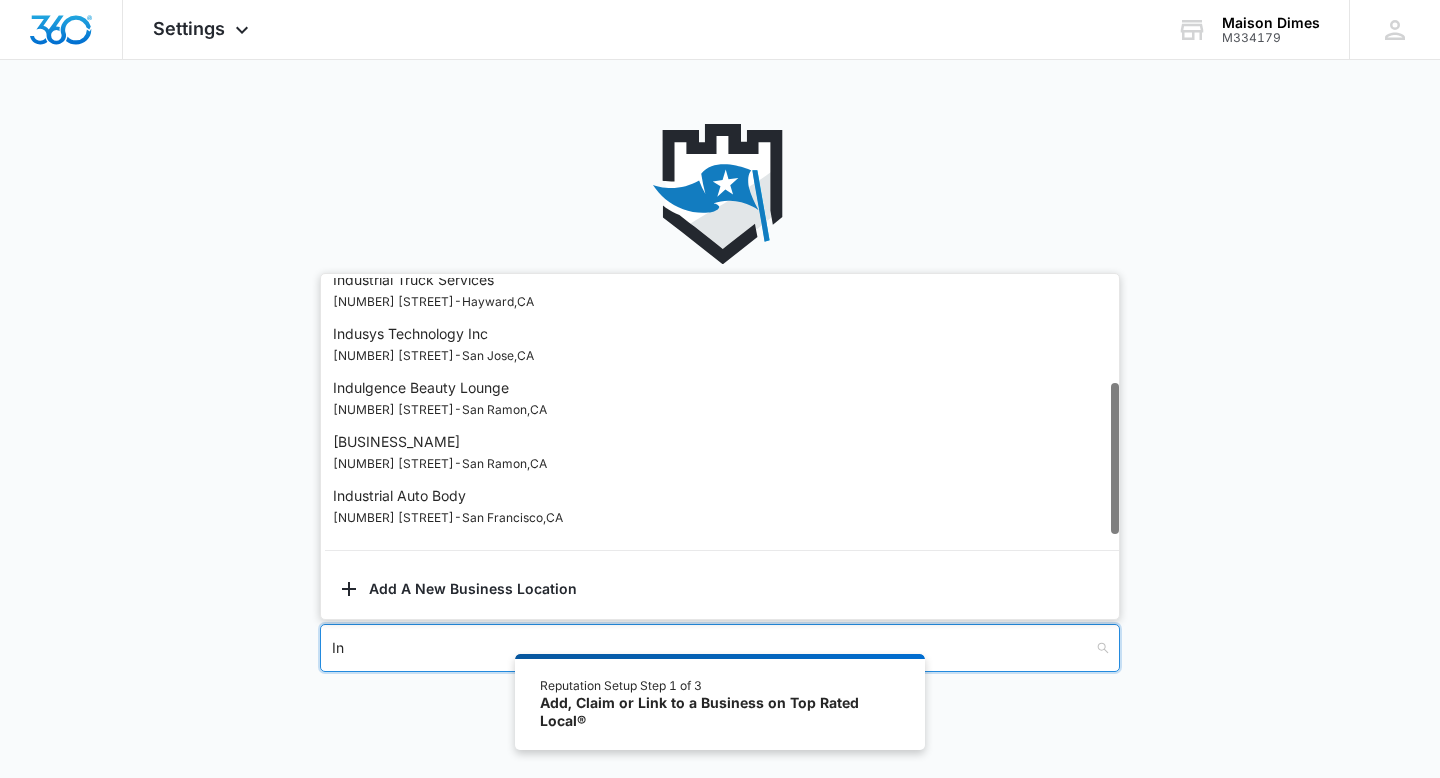 type on "I" 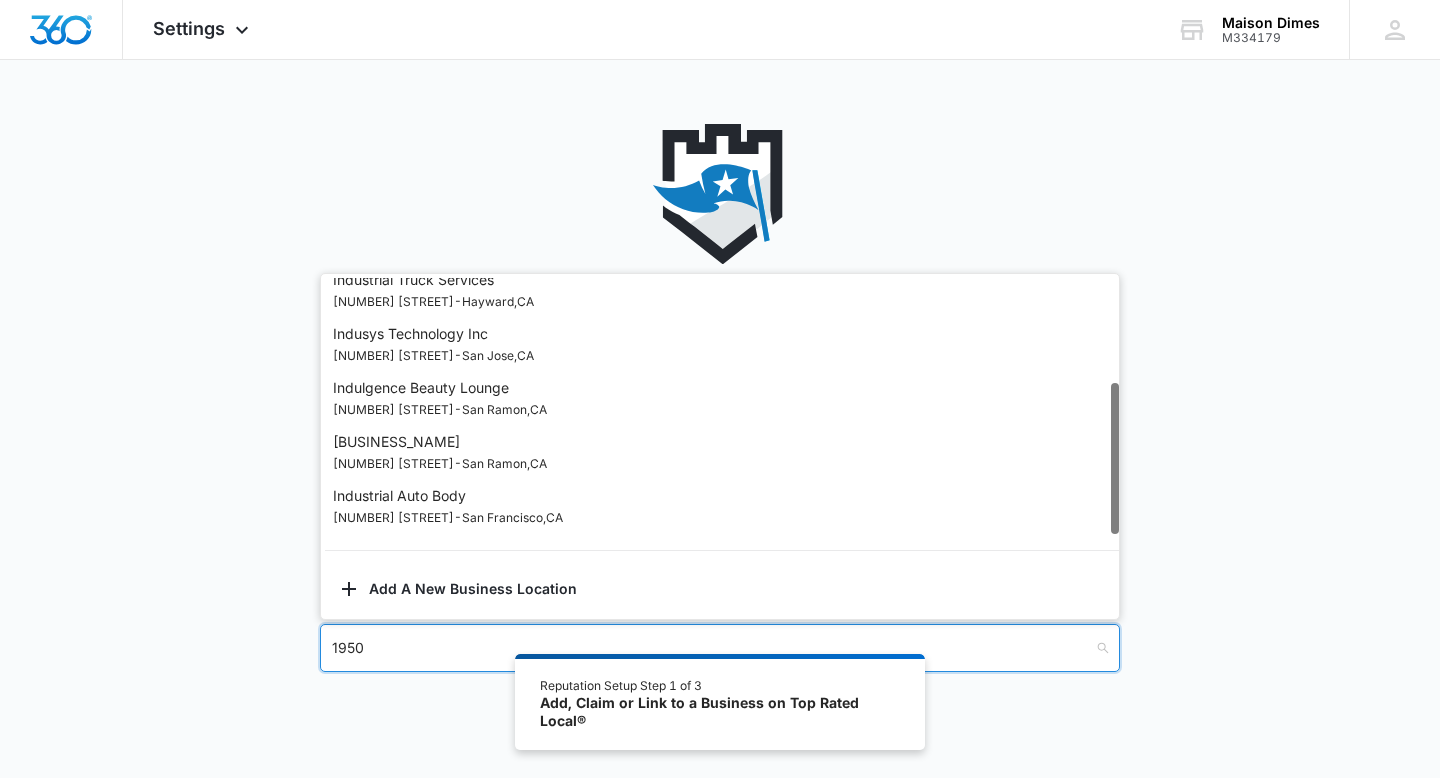 scroll, scrollTop: 64, scrollLeft: 0, axis: vertical 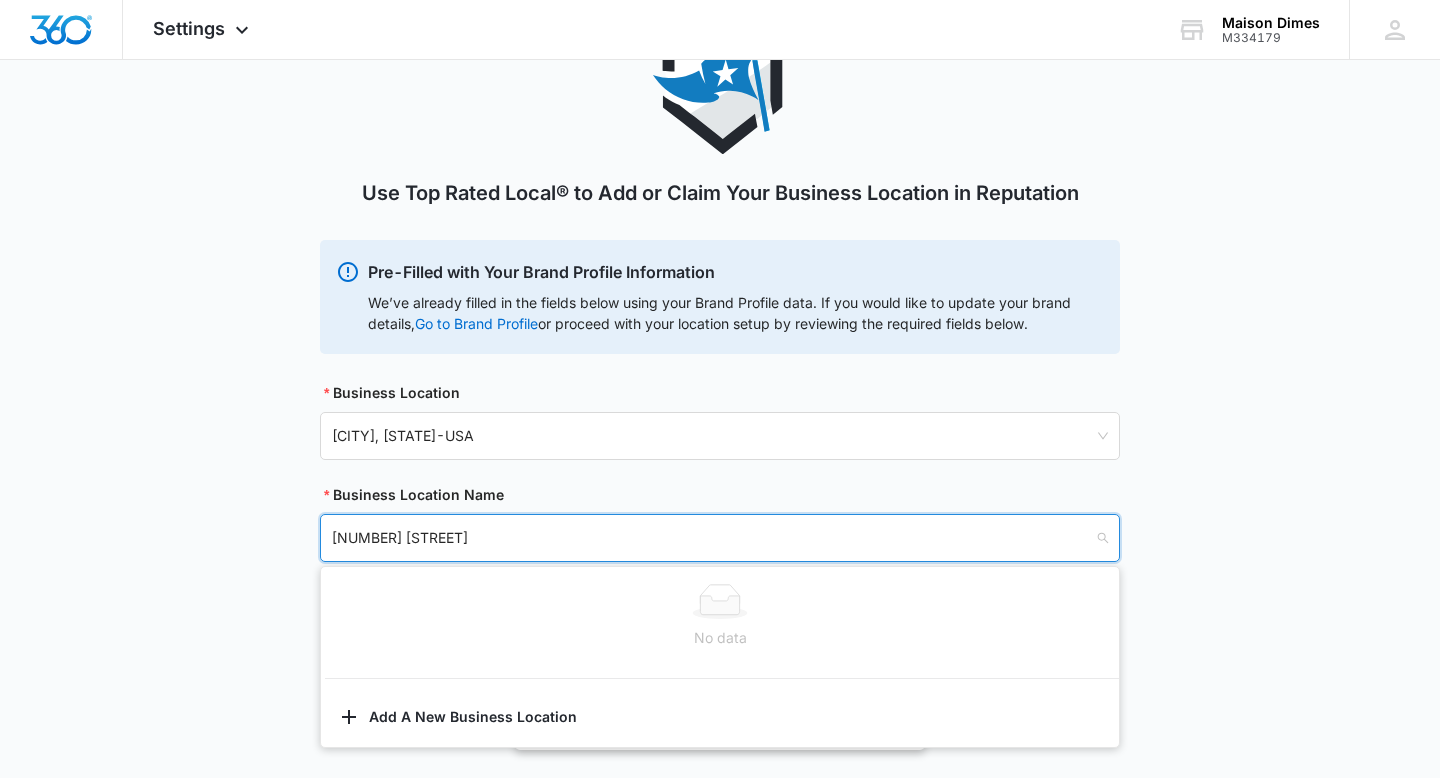 type on "[NUMBER] [STREET]" 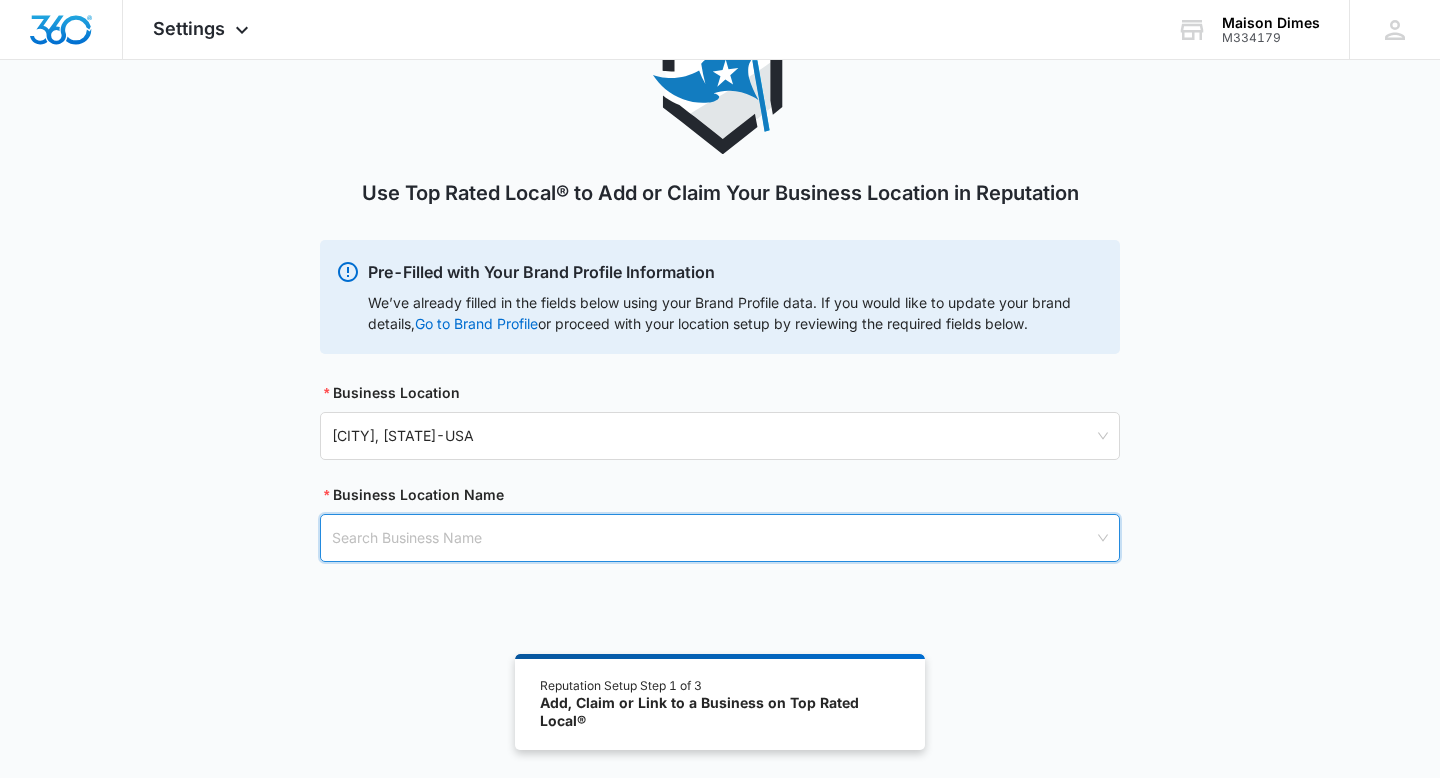 click at bounding box center [713, 538] 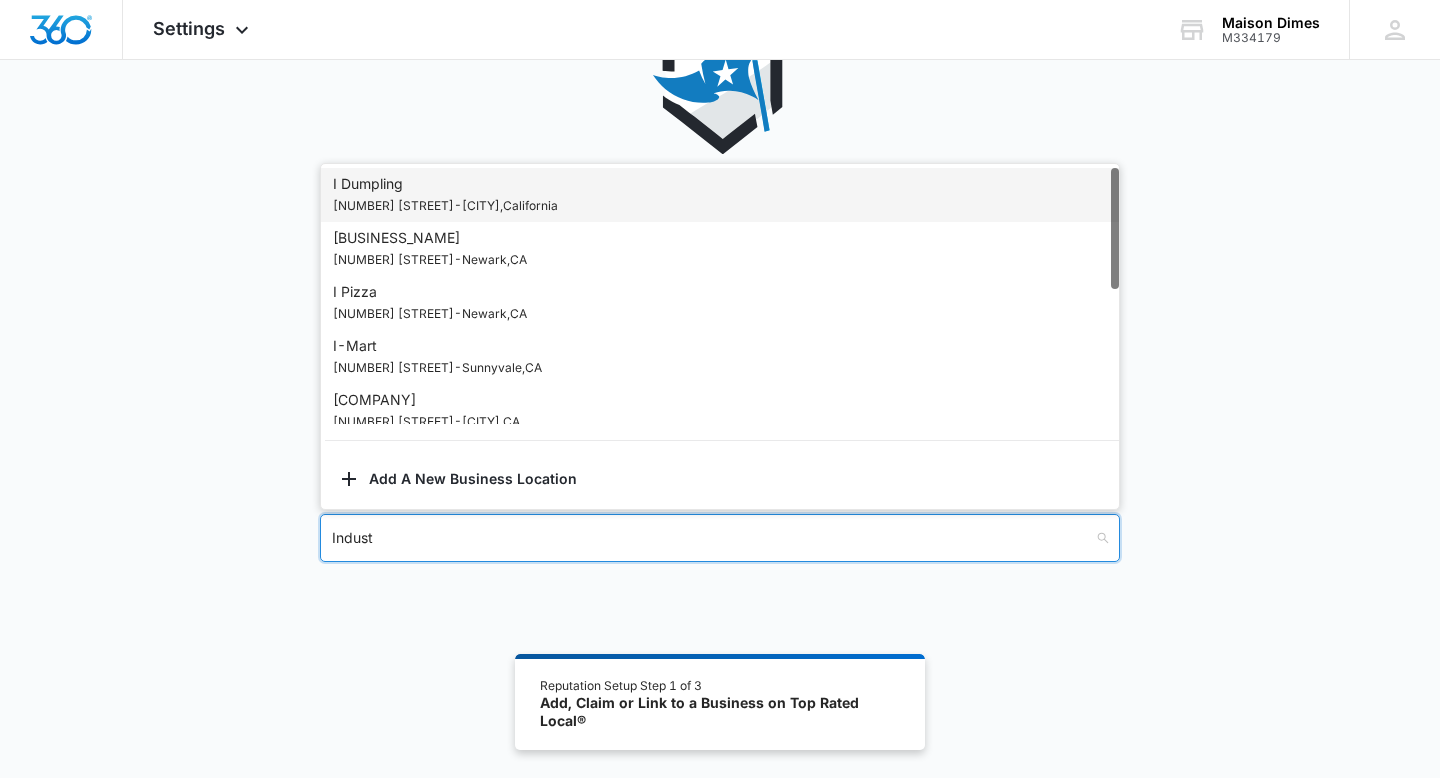 type on "Industr" 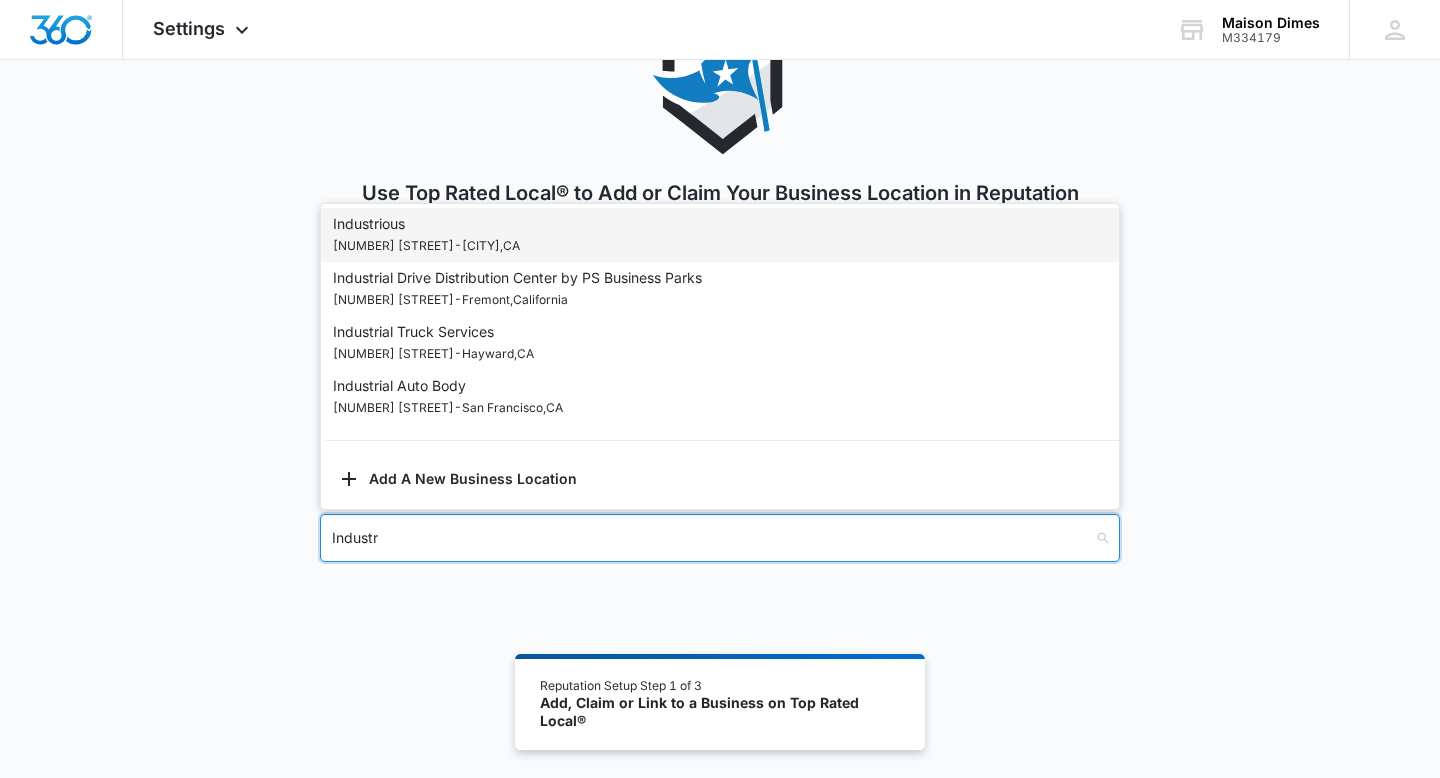 click on "[COMPANY] [NUMBER] [STREET]  -  [CITY], [STATE]" at bounding box center [720, 235] 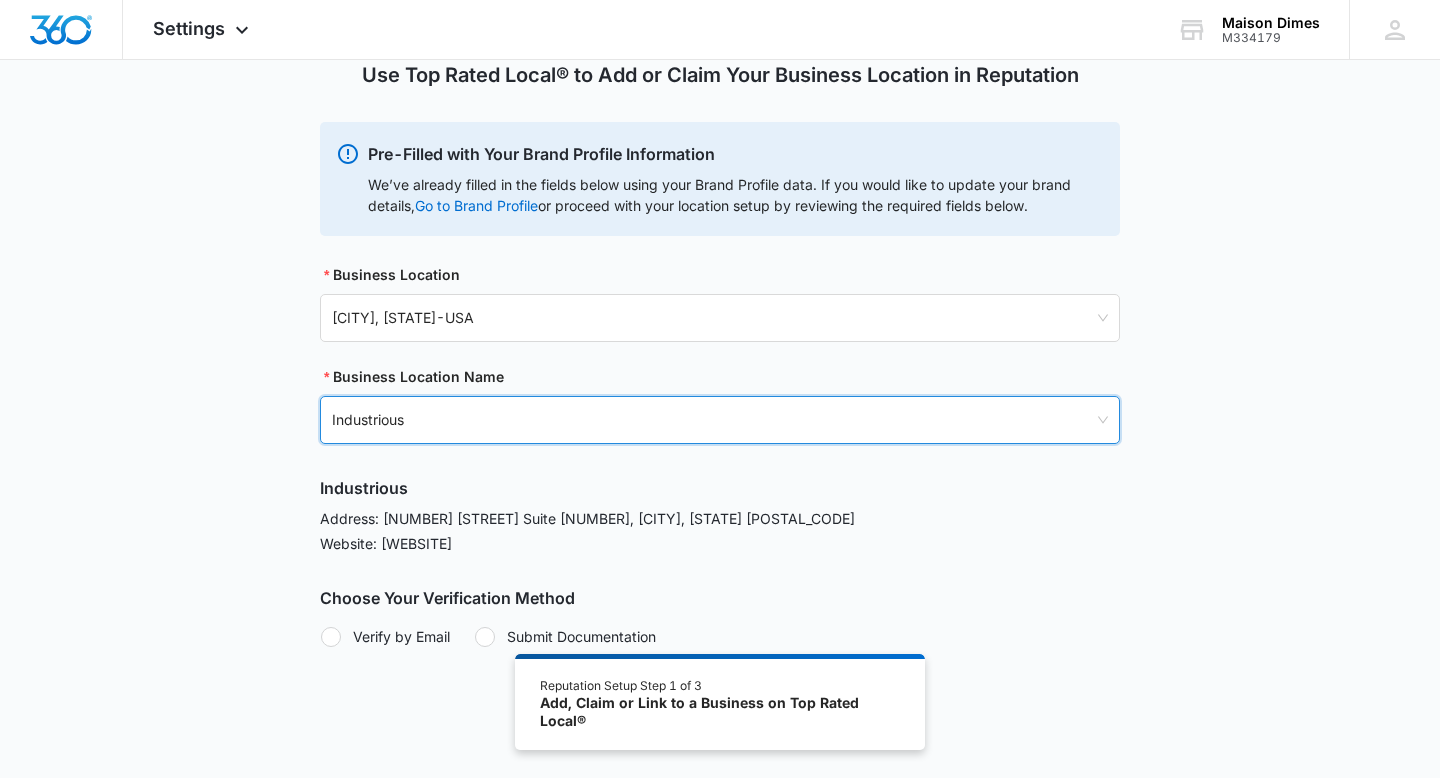 scroll, scrollTop: 256, scrollLeft: 0, axis: vertical 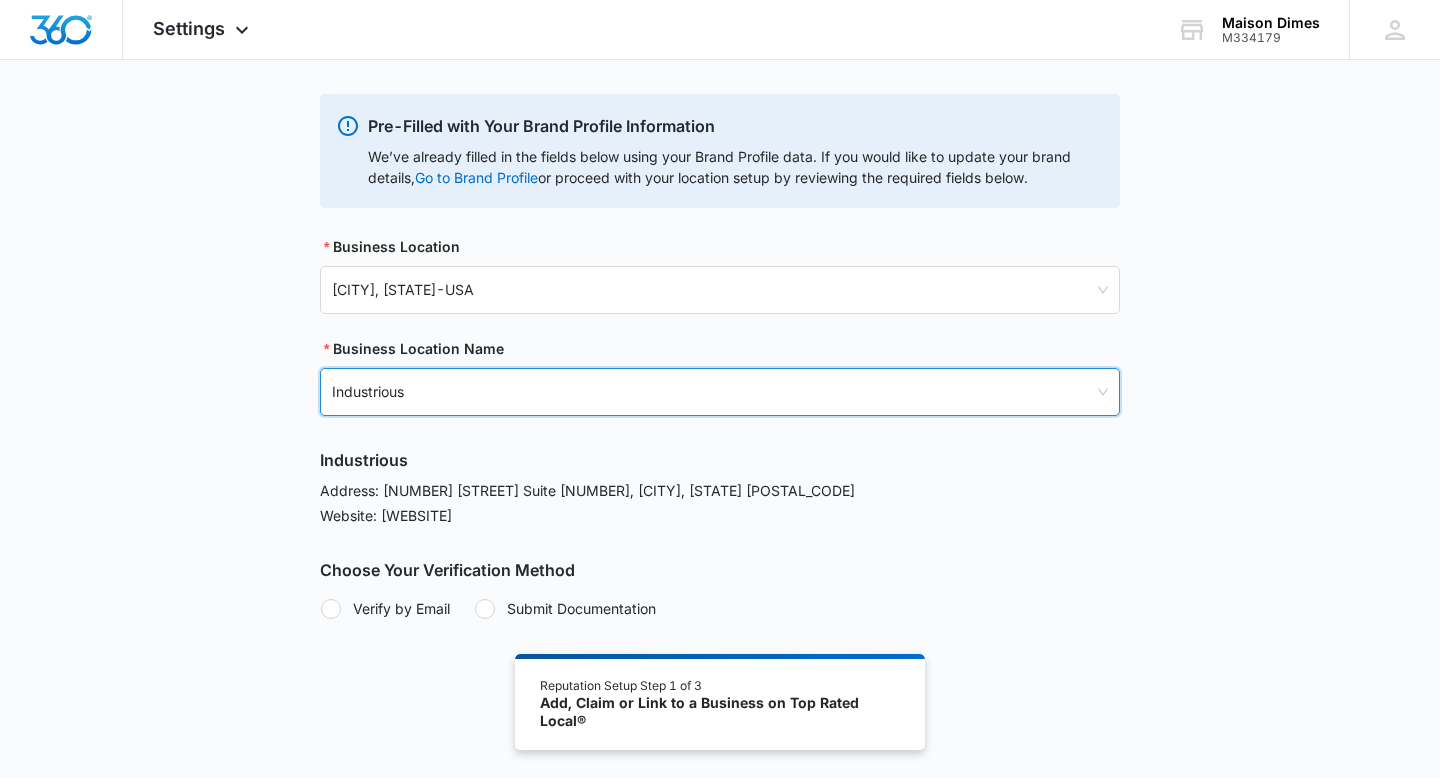 click on "Verify by Email" at bounding box center [385, 608] 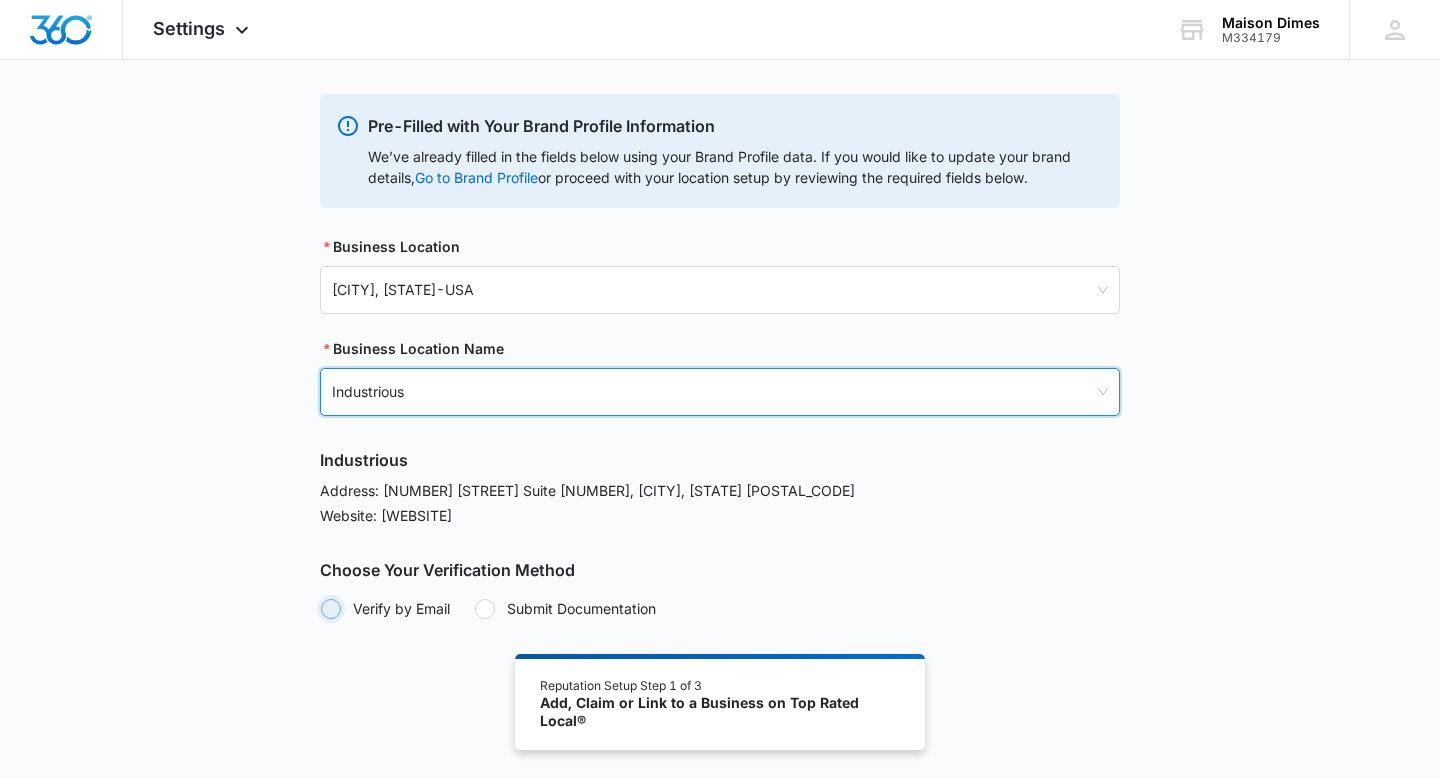 click on "Verify by Email" at bounding box center (320, 608) 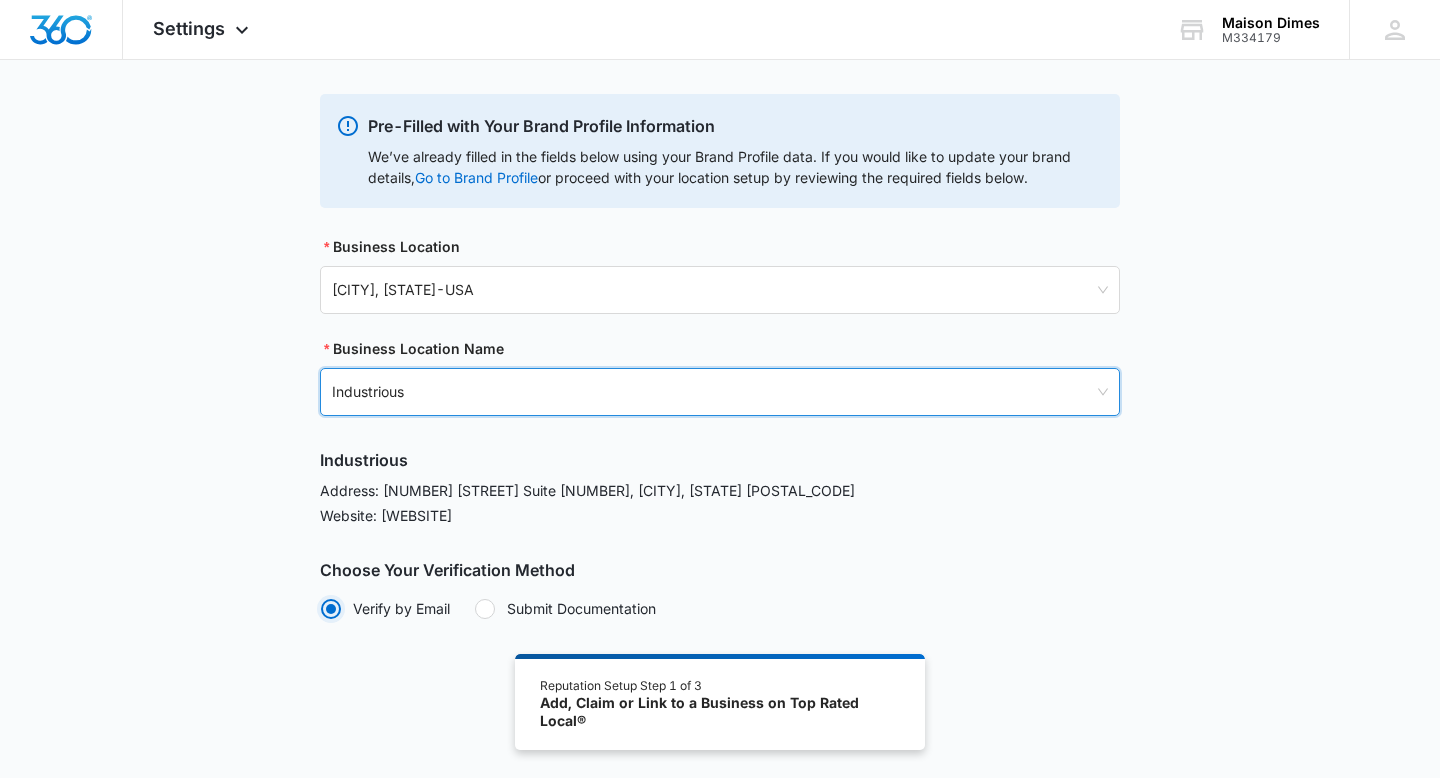 radio on "true" 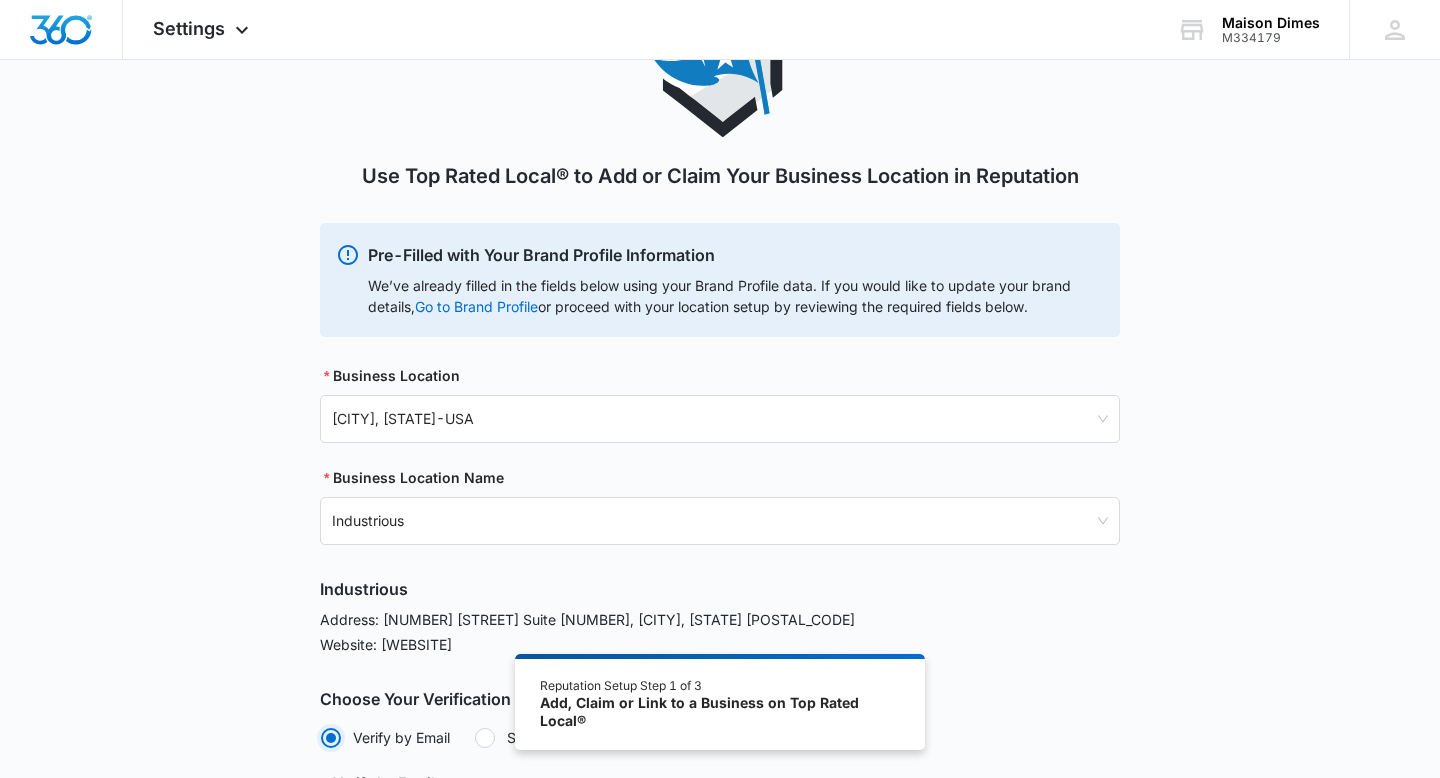 scroll, scrollTop: 57, scrollLeft: 0, axis: vertical 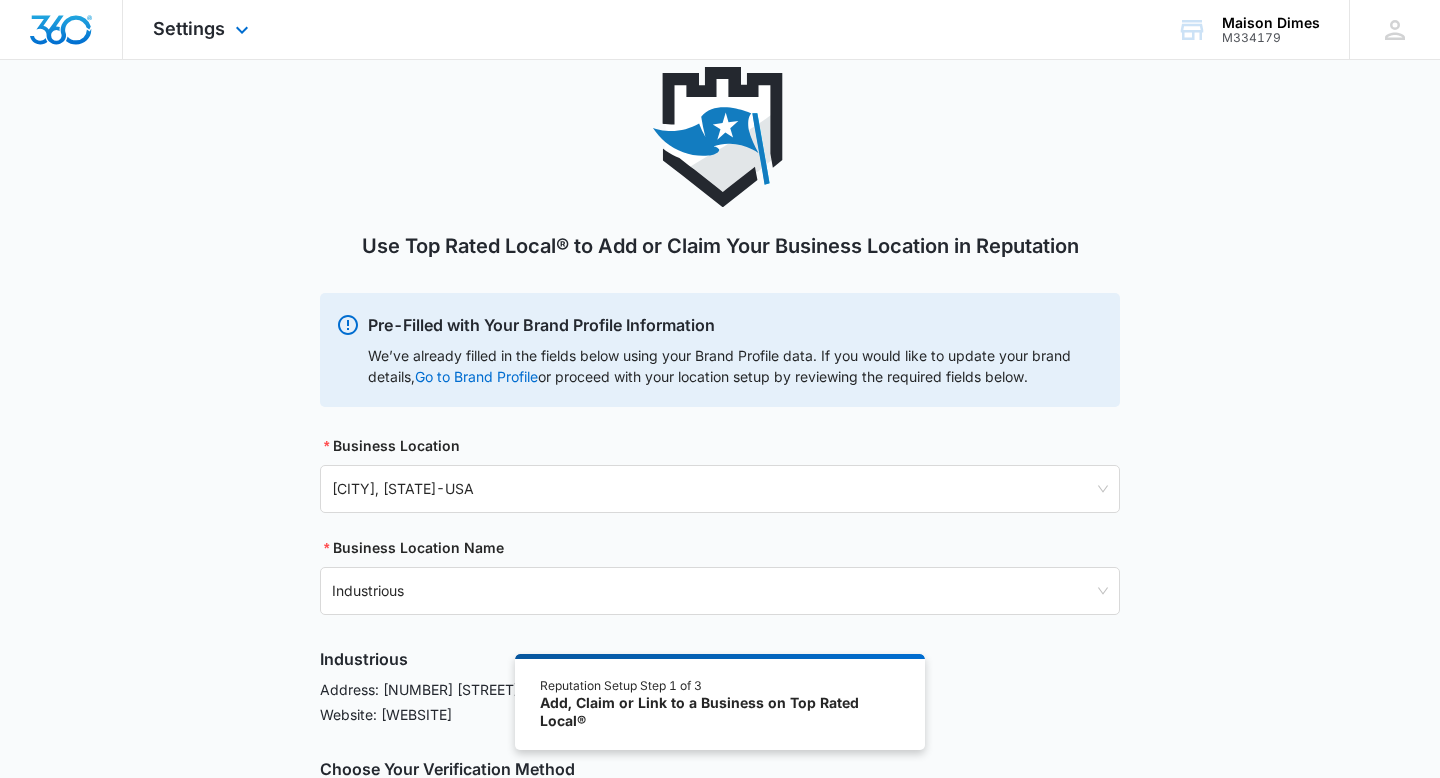click at bounding box center (61, 30) 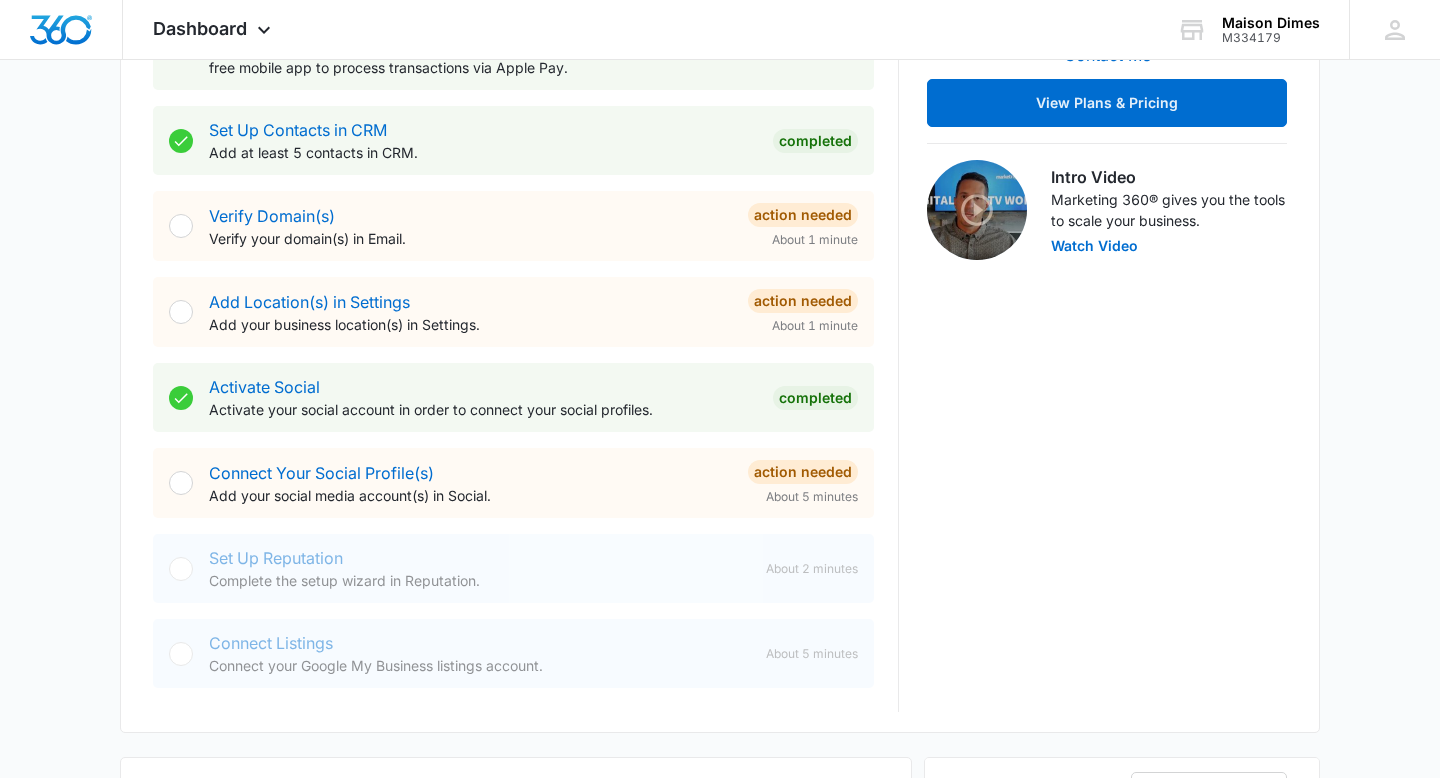 scroll, scrollTop: 556, scrollLeft: 0, axis: vertical 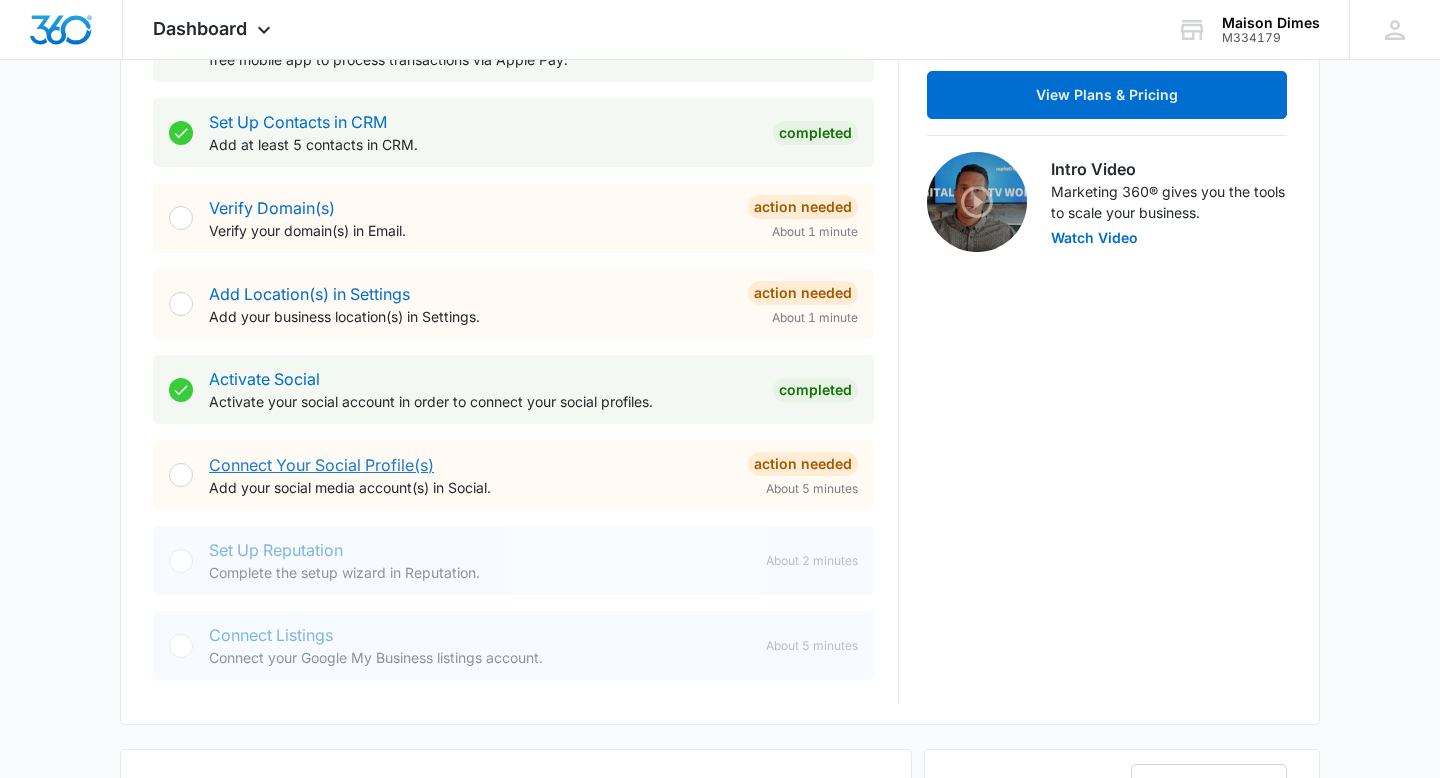 click on "Connect Your Social Profile(s)" at bounding box center (321, 465) 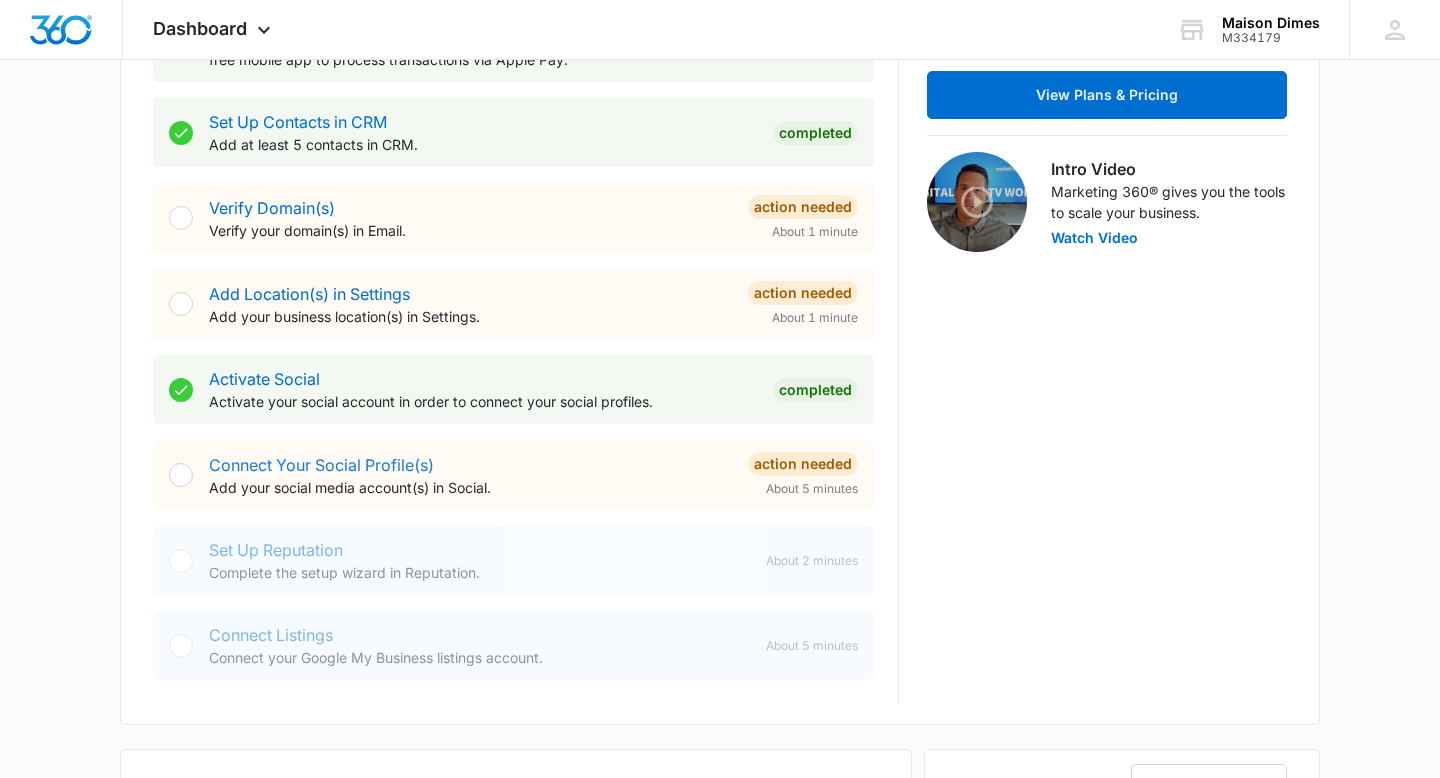 scroll, scrollTop: 0, scrollLeft: 0, axis: both 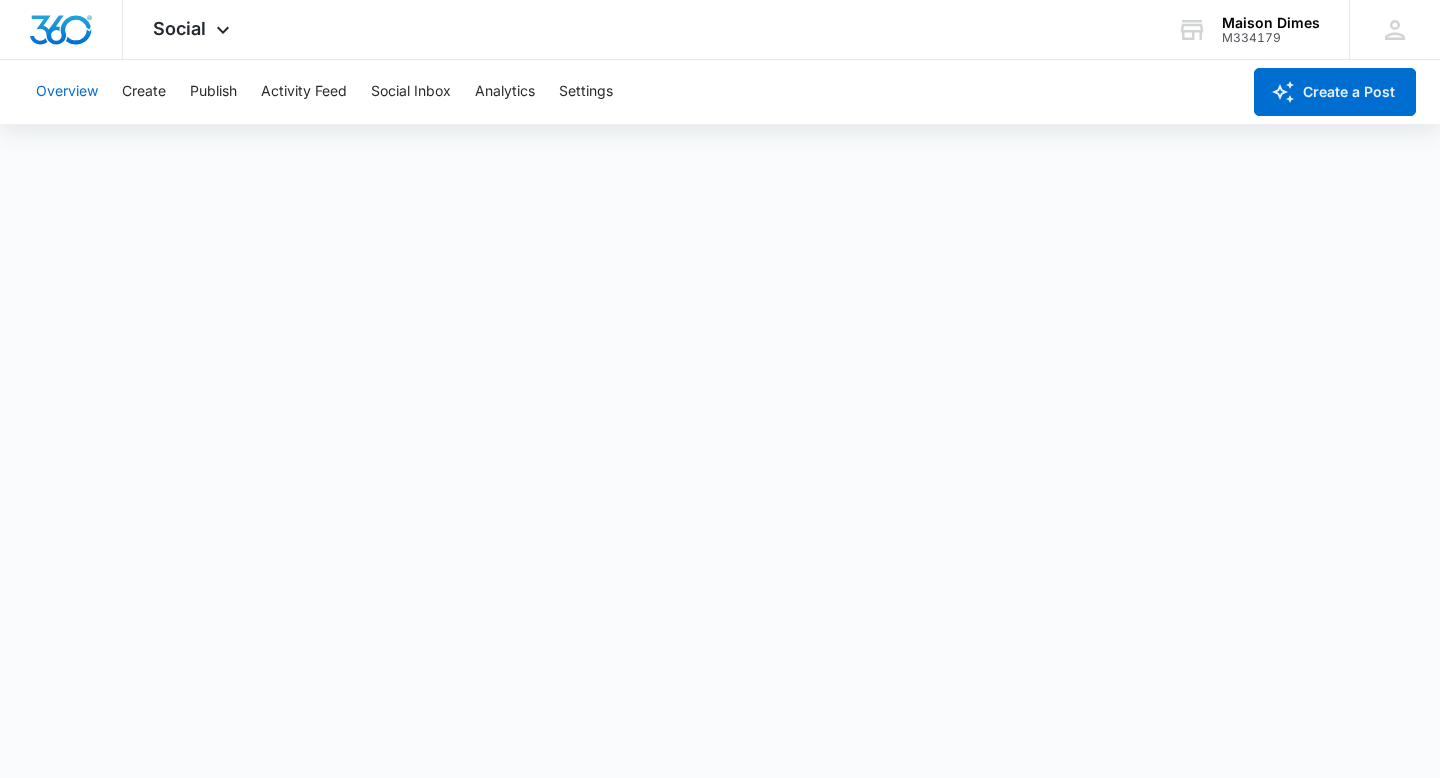 click on "Overview" at bounding box center [67, 92] 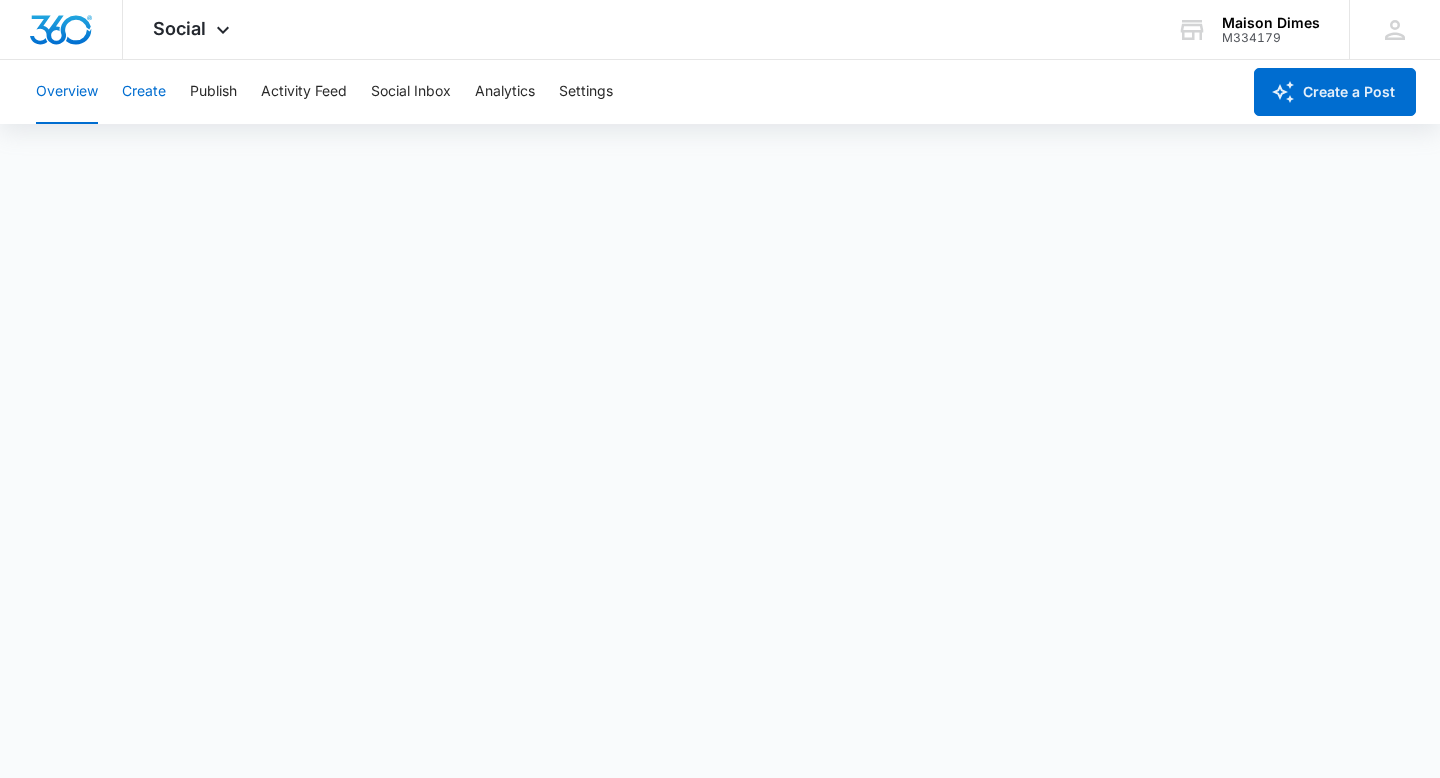 click on "Create" at bounding box center [144, 92] 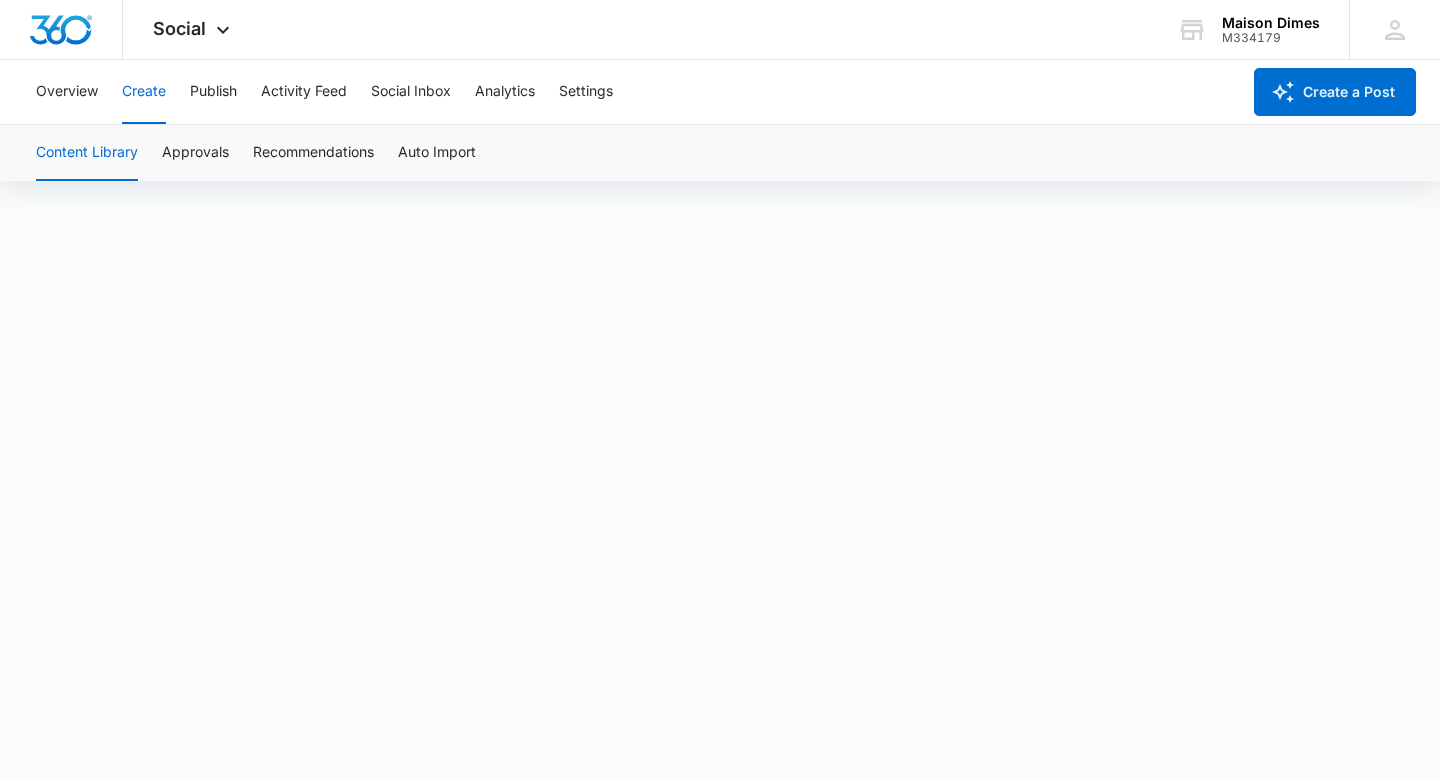scroll, scrollTop: 0, scrollLeft: 0, axis: both 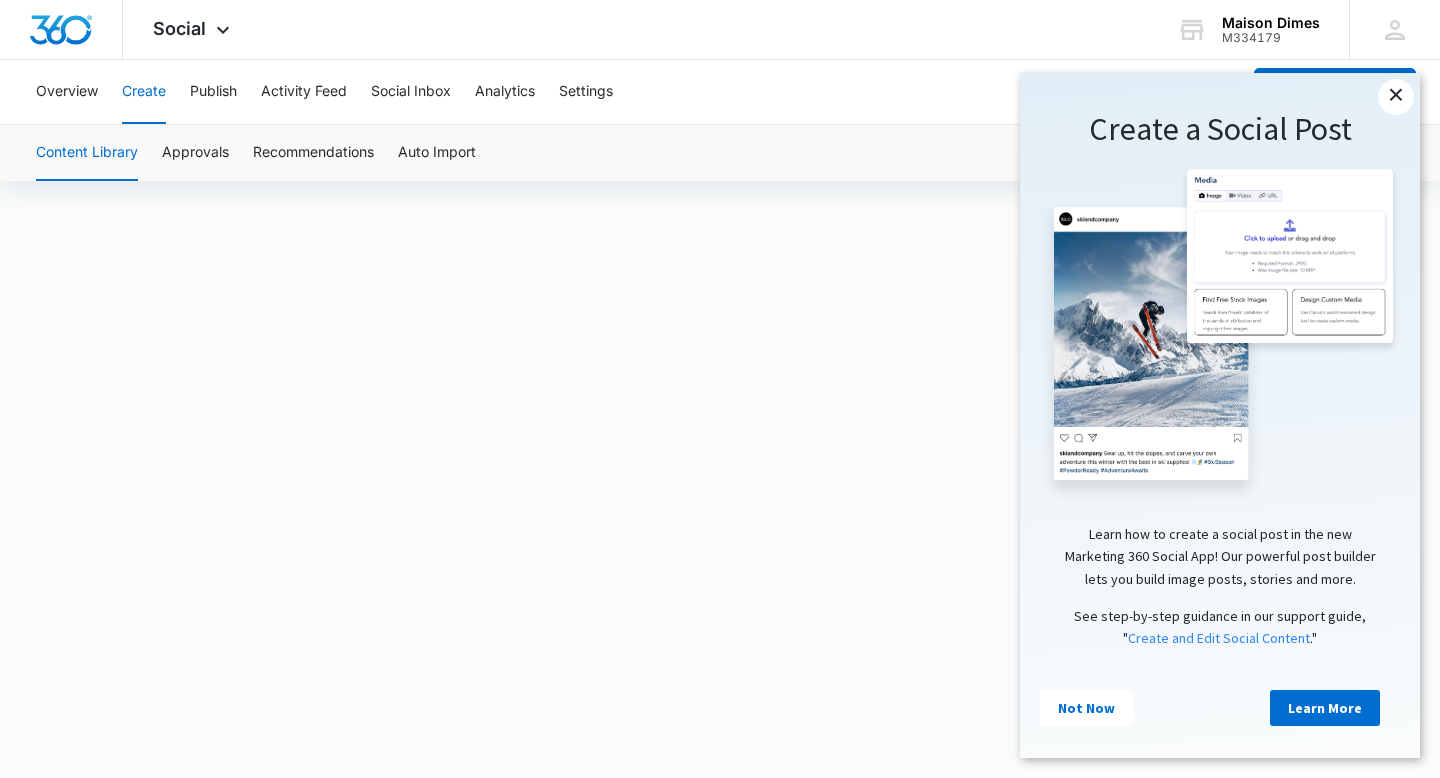 click on "×" at bounding box center [1396, 97] 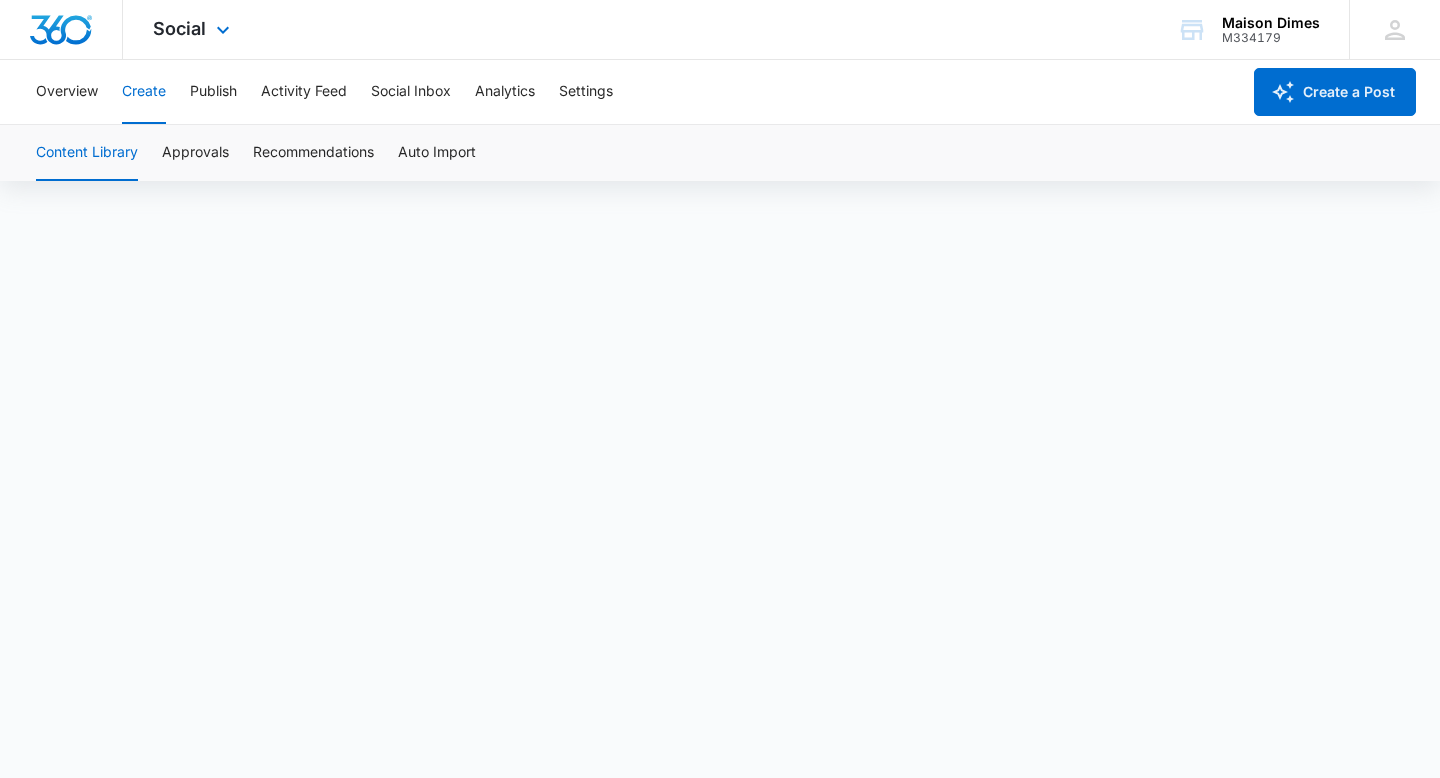 click at bounding box center (61, 30) 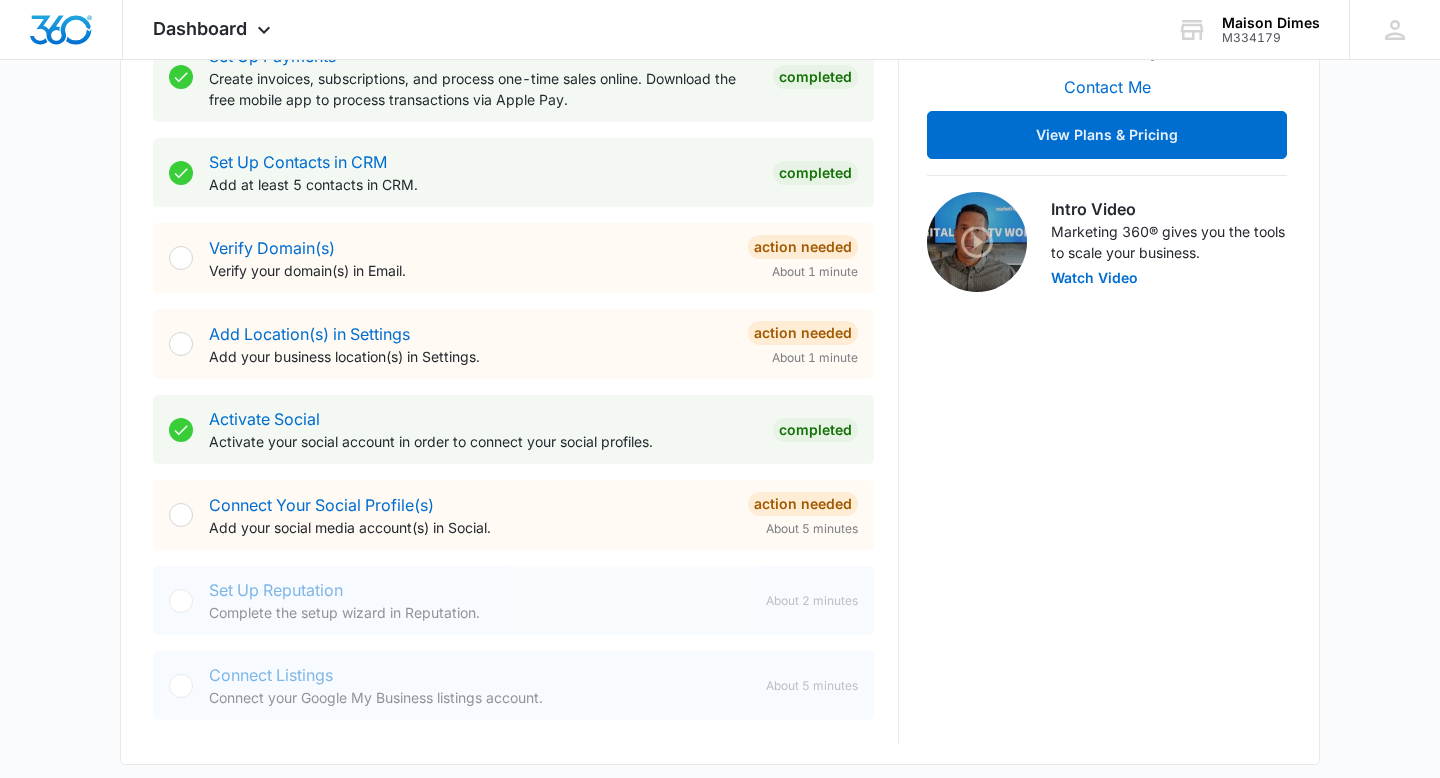 scroll, scrollTop: 523, scrollLeft: 0, axis: vertical 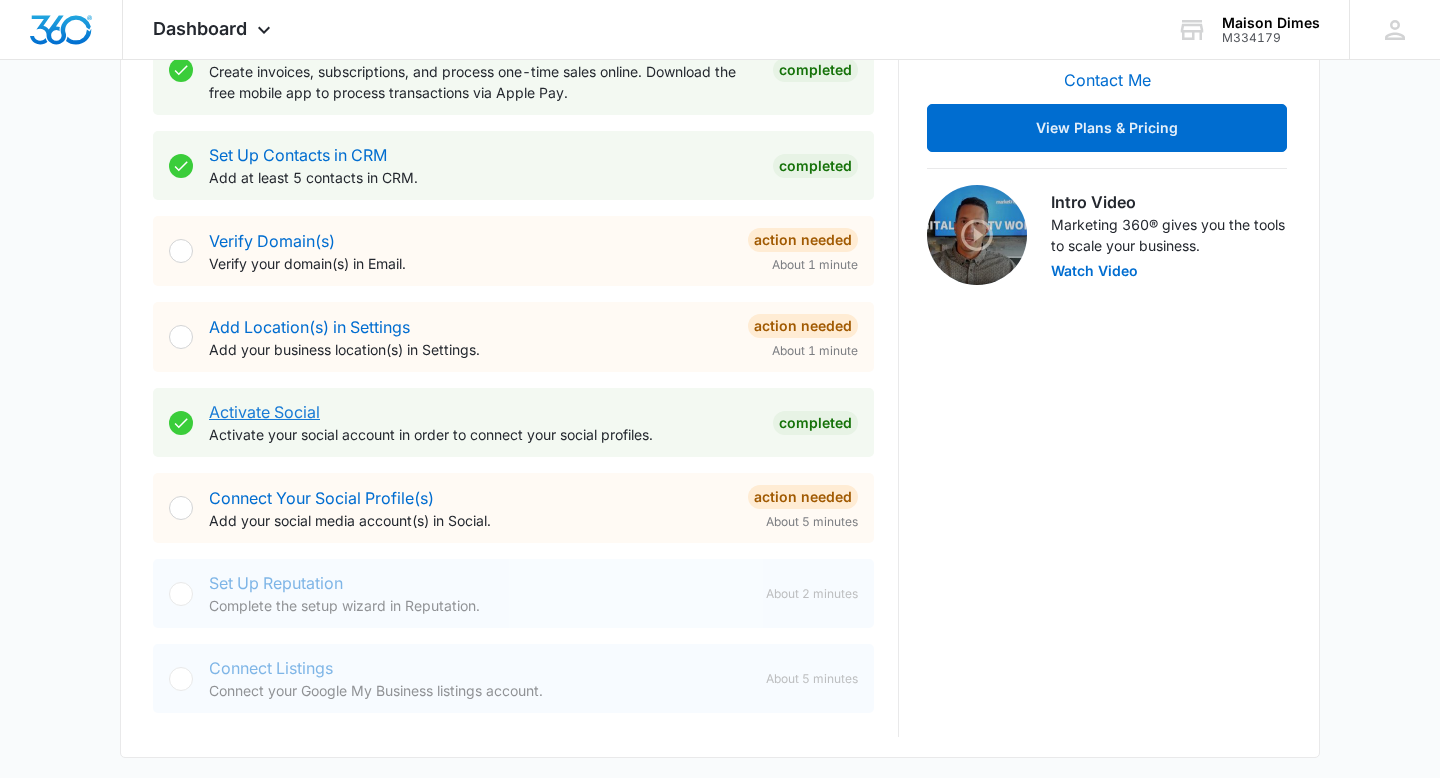 click on "Activate Social" at bounding box center [264, 412] 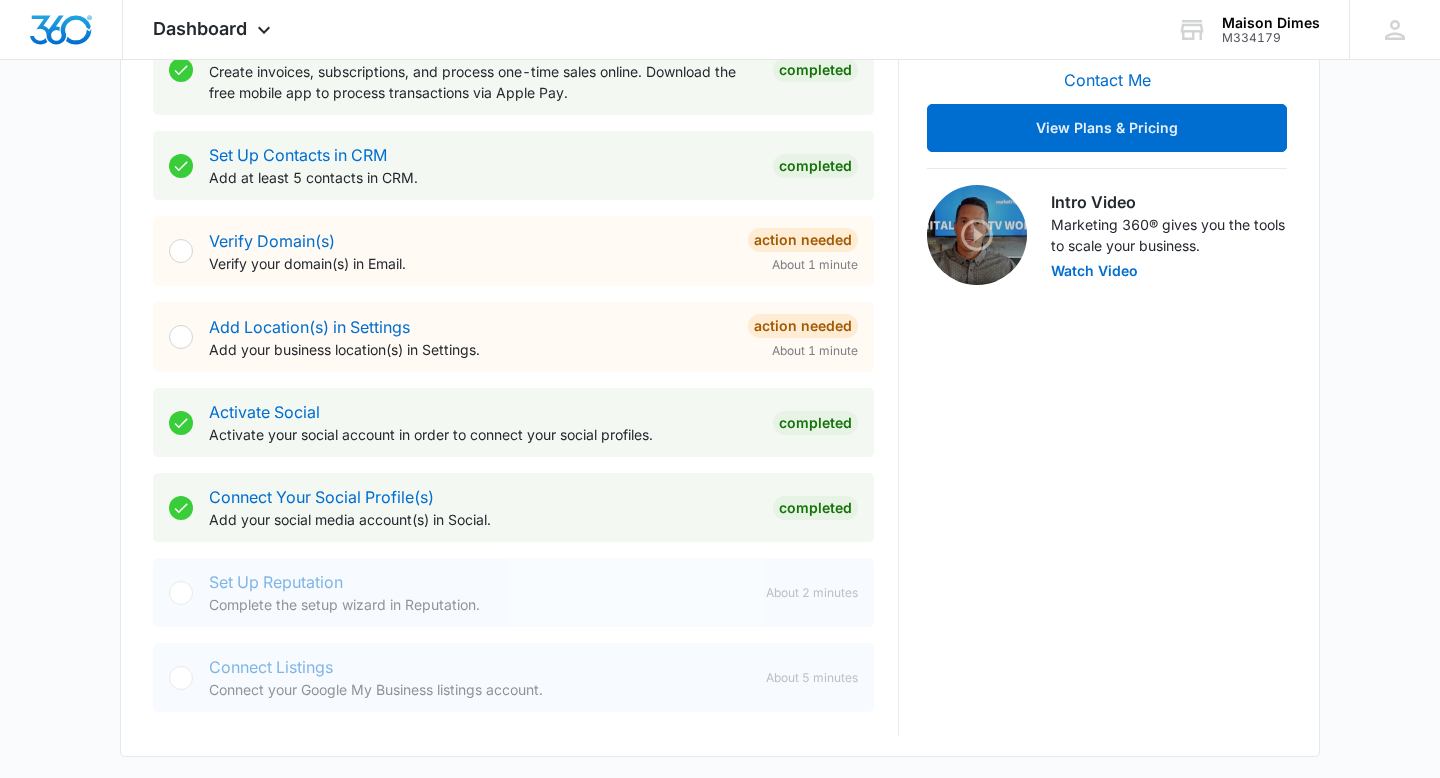 scroll, scrollTop: 0, scrollLeft: 0, axis: both 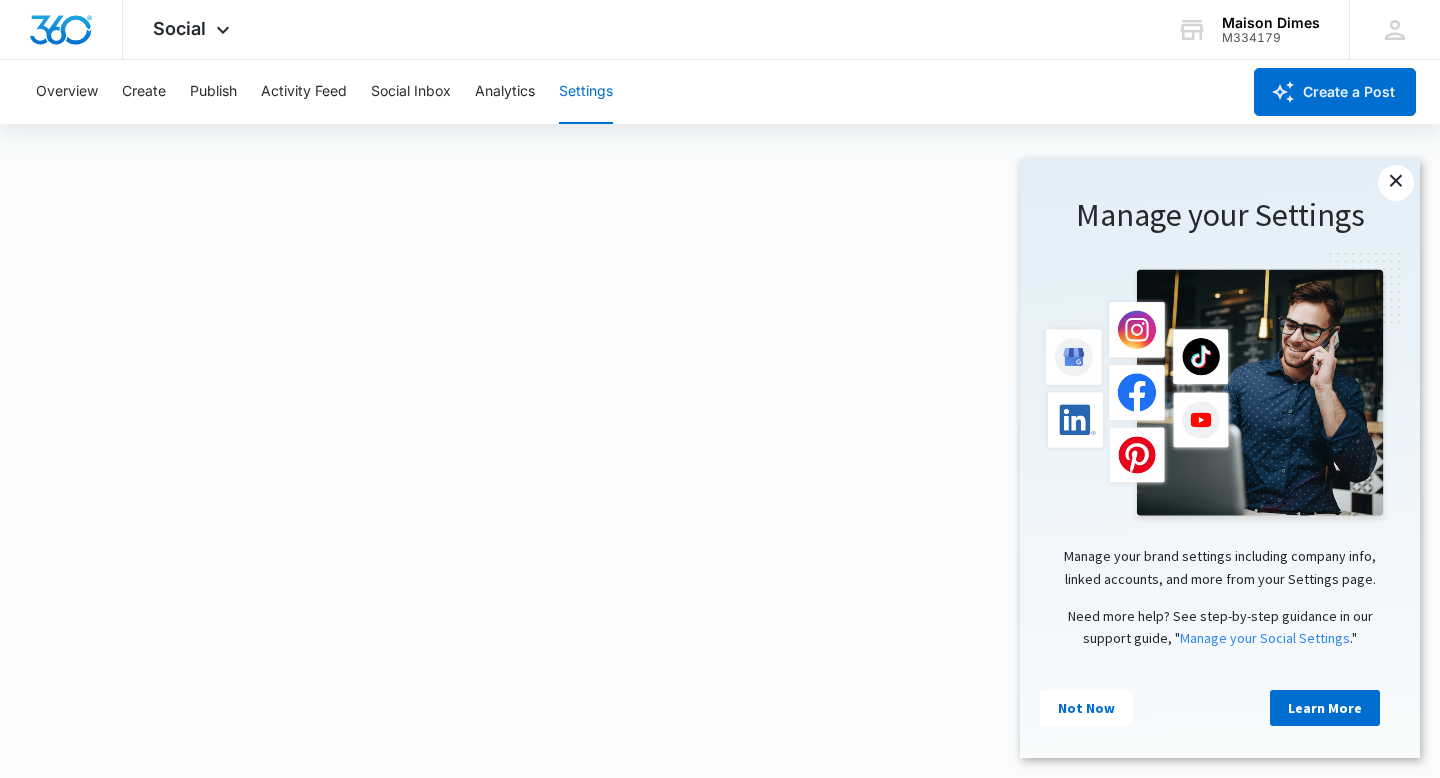 click on "×" at bounding box center (1396, 183) 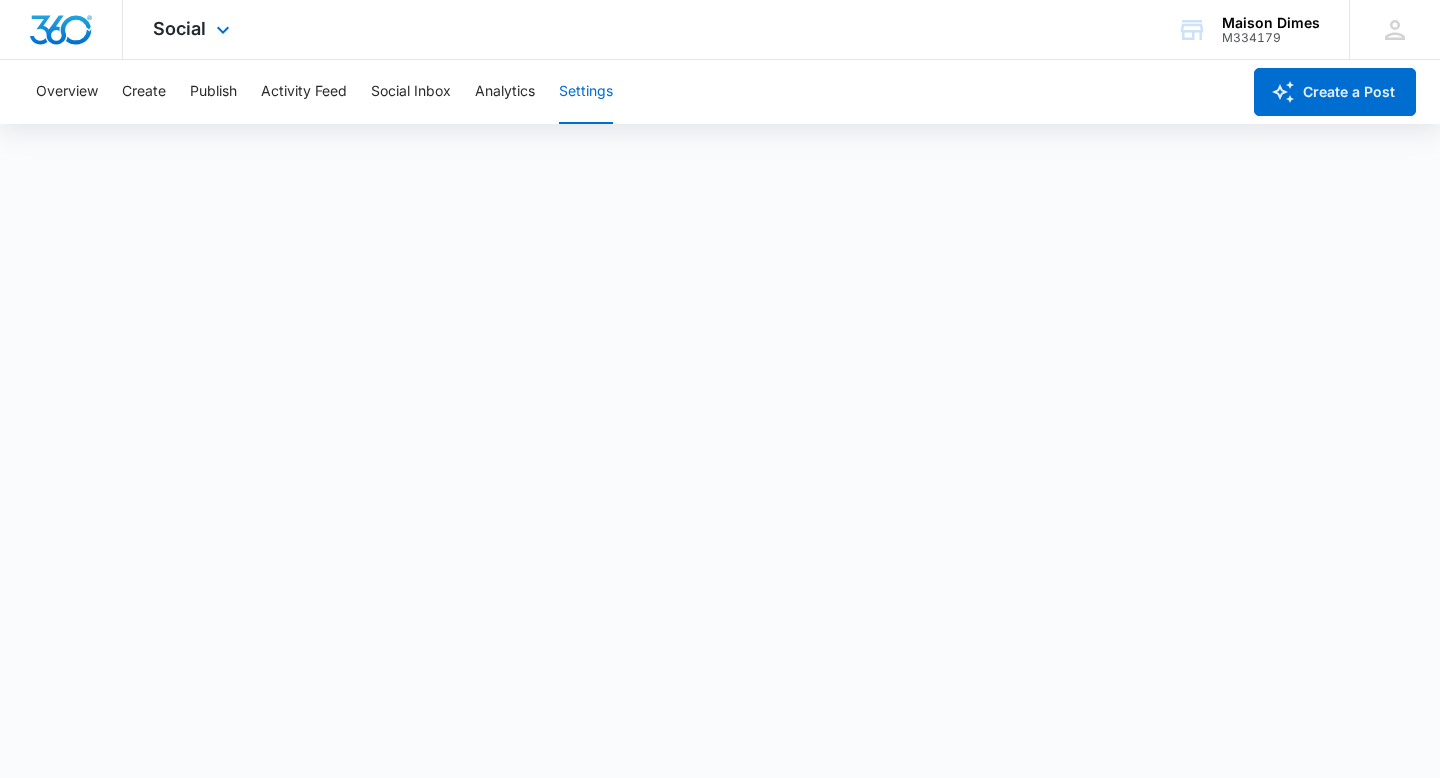 click at bounding box center [61, 29] 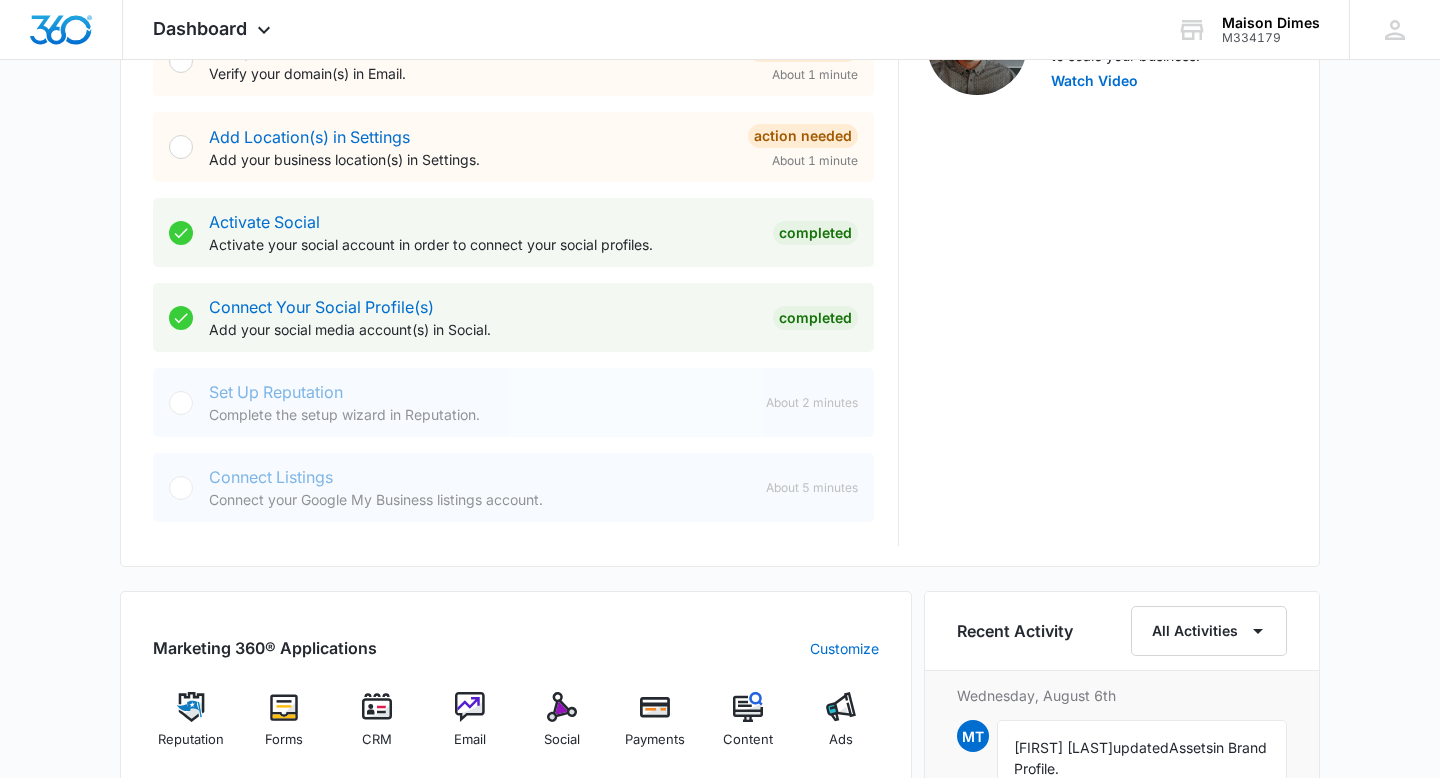 scroll, scrollTop: 732, scrollLeft: 0, axis: vertical 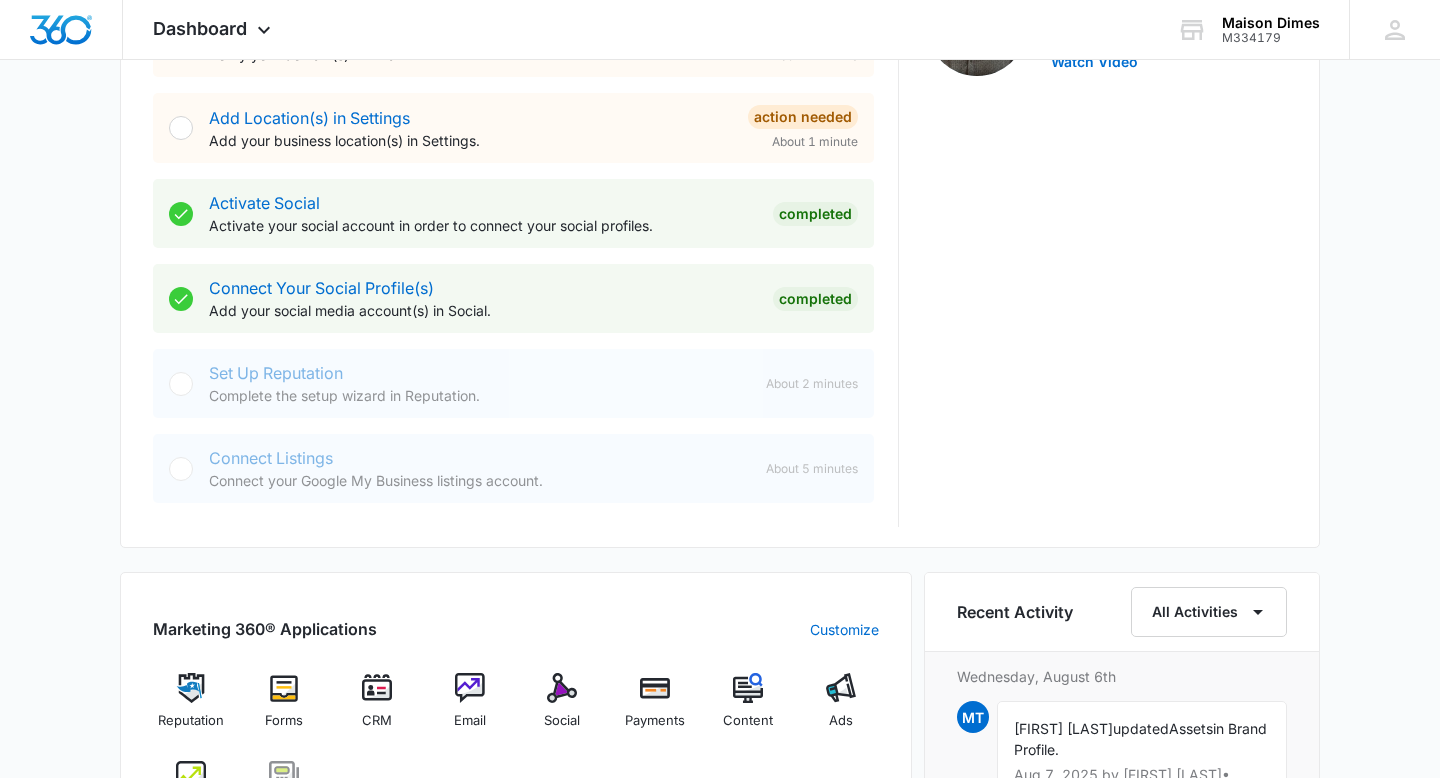 click on "Set Up Reputation Complete the setup wizard in Reputation." at bounding box center [479, 383] 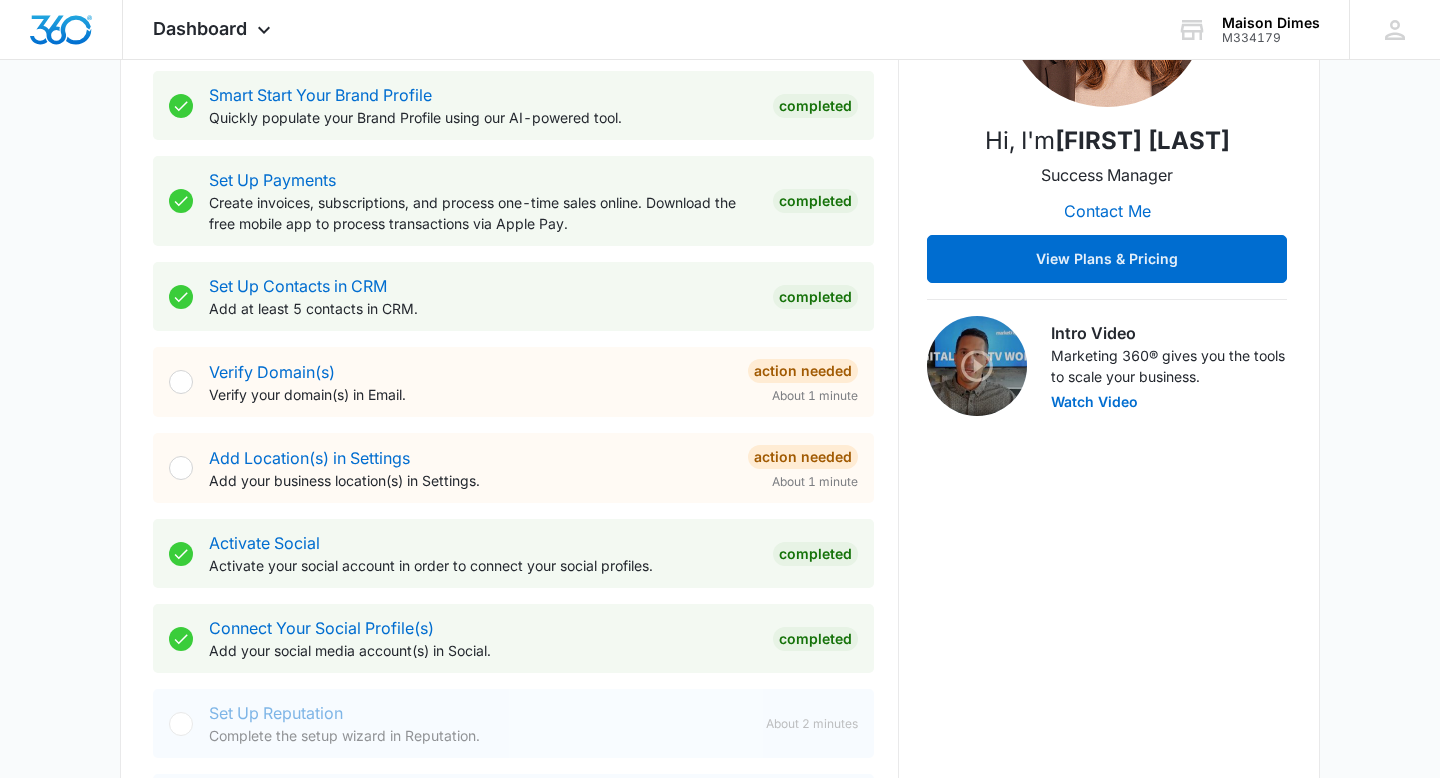 scroll, scrollTop: 389, scrollLeft: 0, axis: vertical 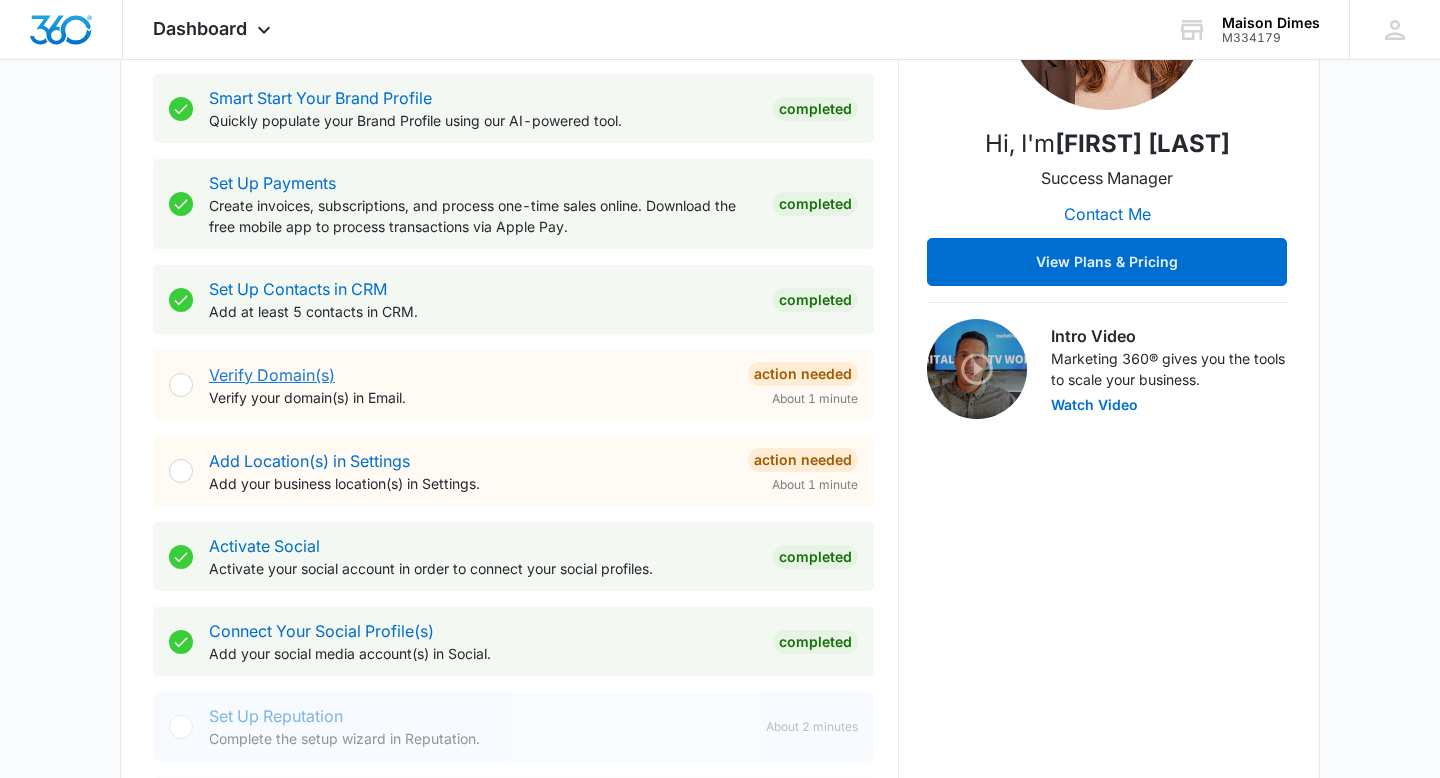 click on "Verify Domain(s)" at bounding box center (272, 375) 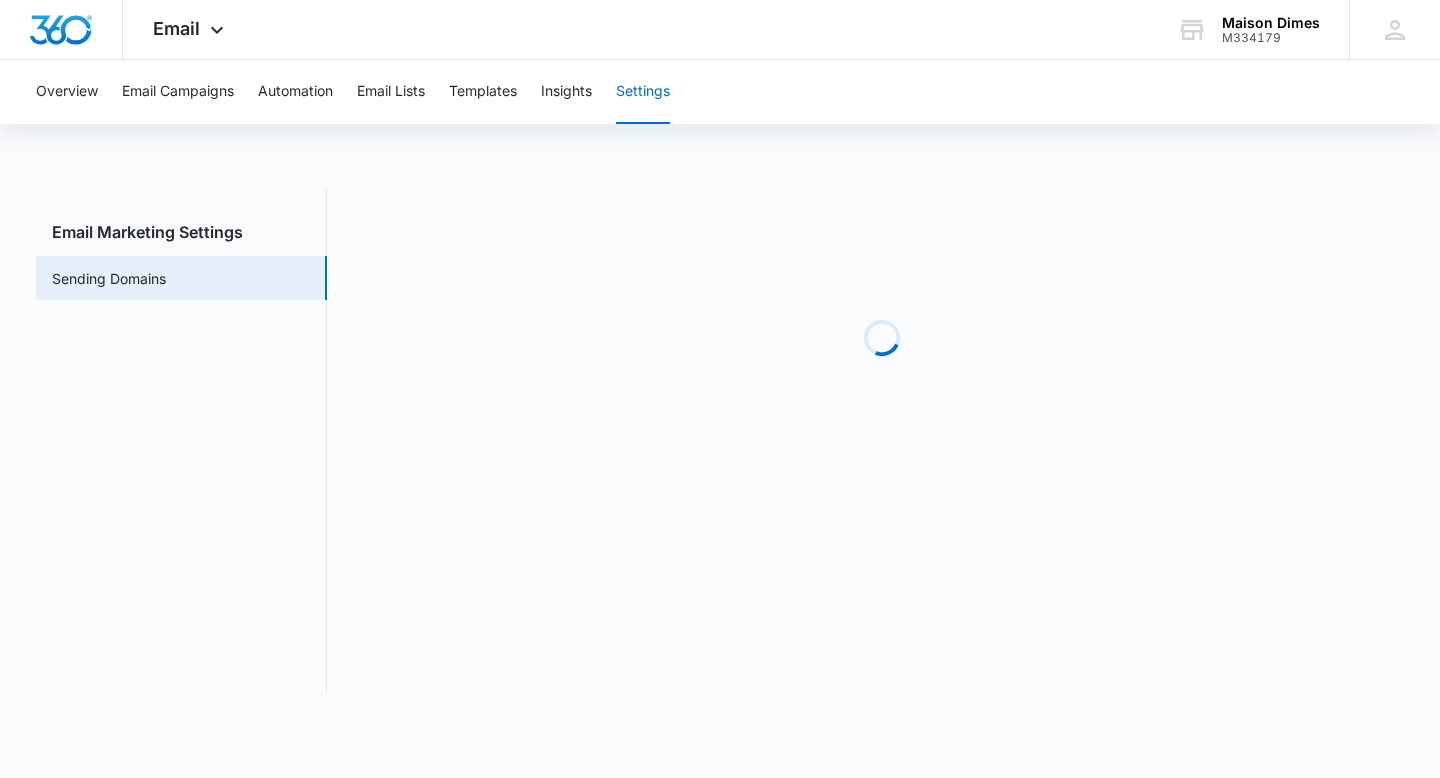 scroll, scrollTop: 0, scrollLeft: 0, axis: both 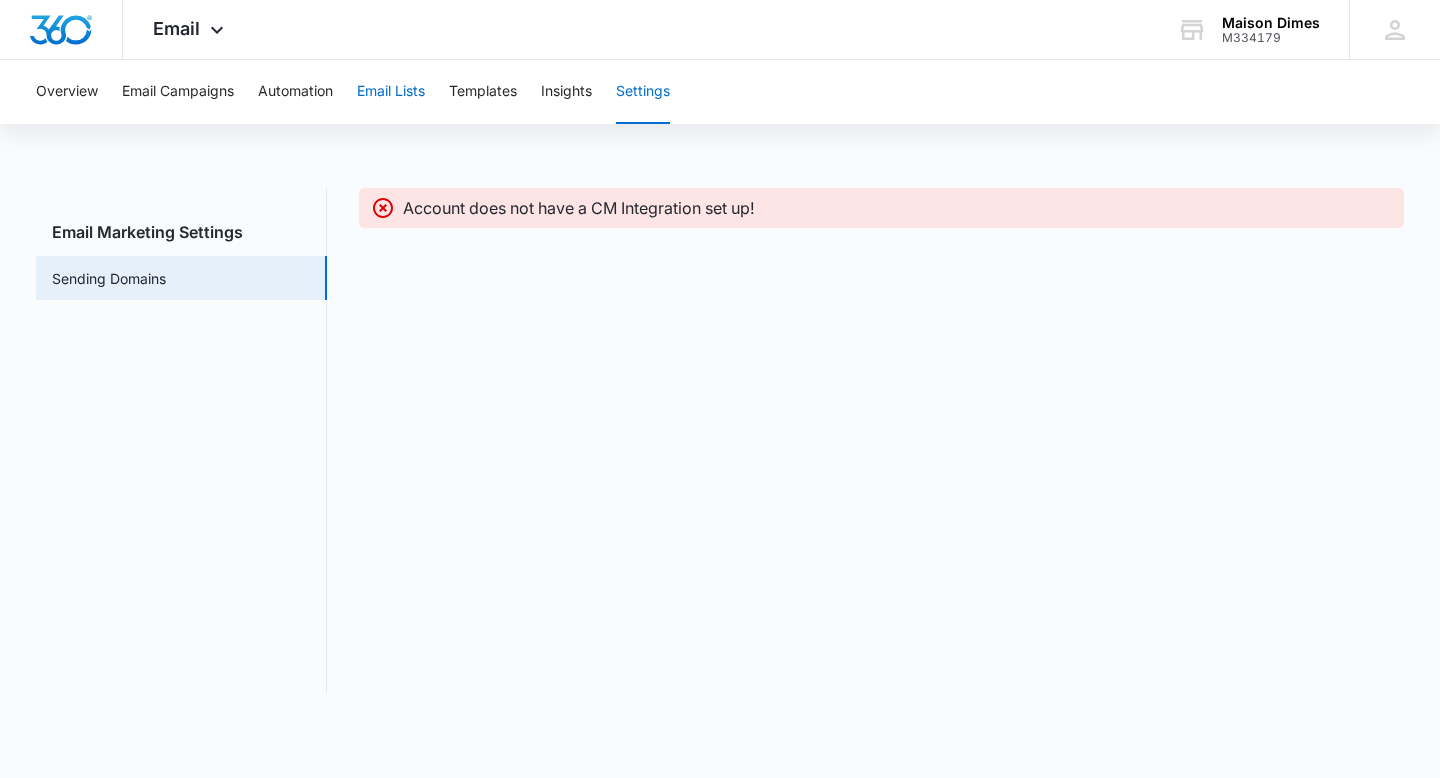 click on "Email Lists" at bounding box center [391, 92] 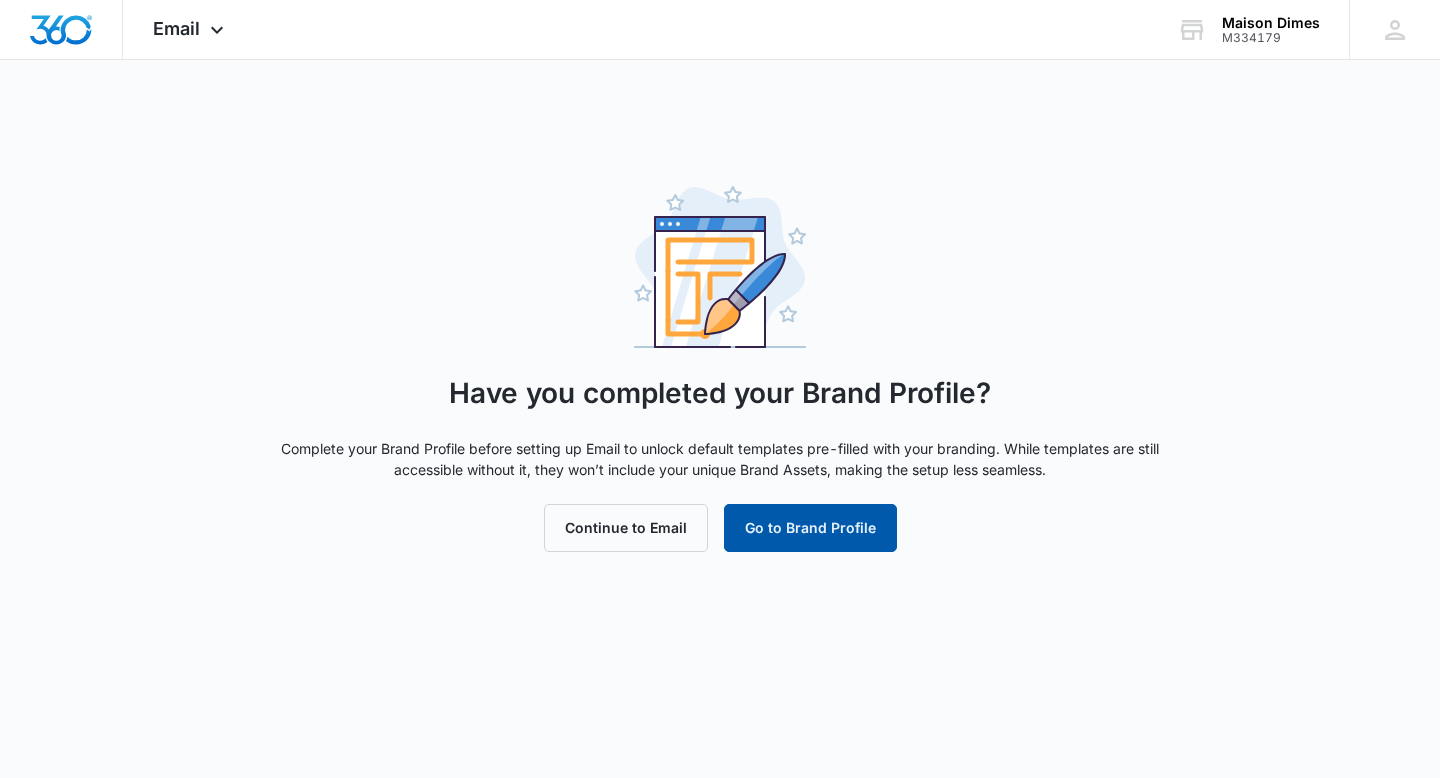 click on "Go to Brand Profile" at bounding box center [810, 528] 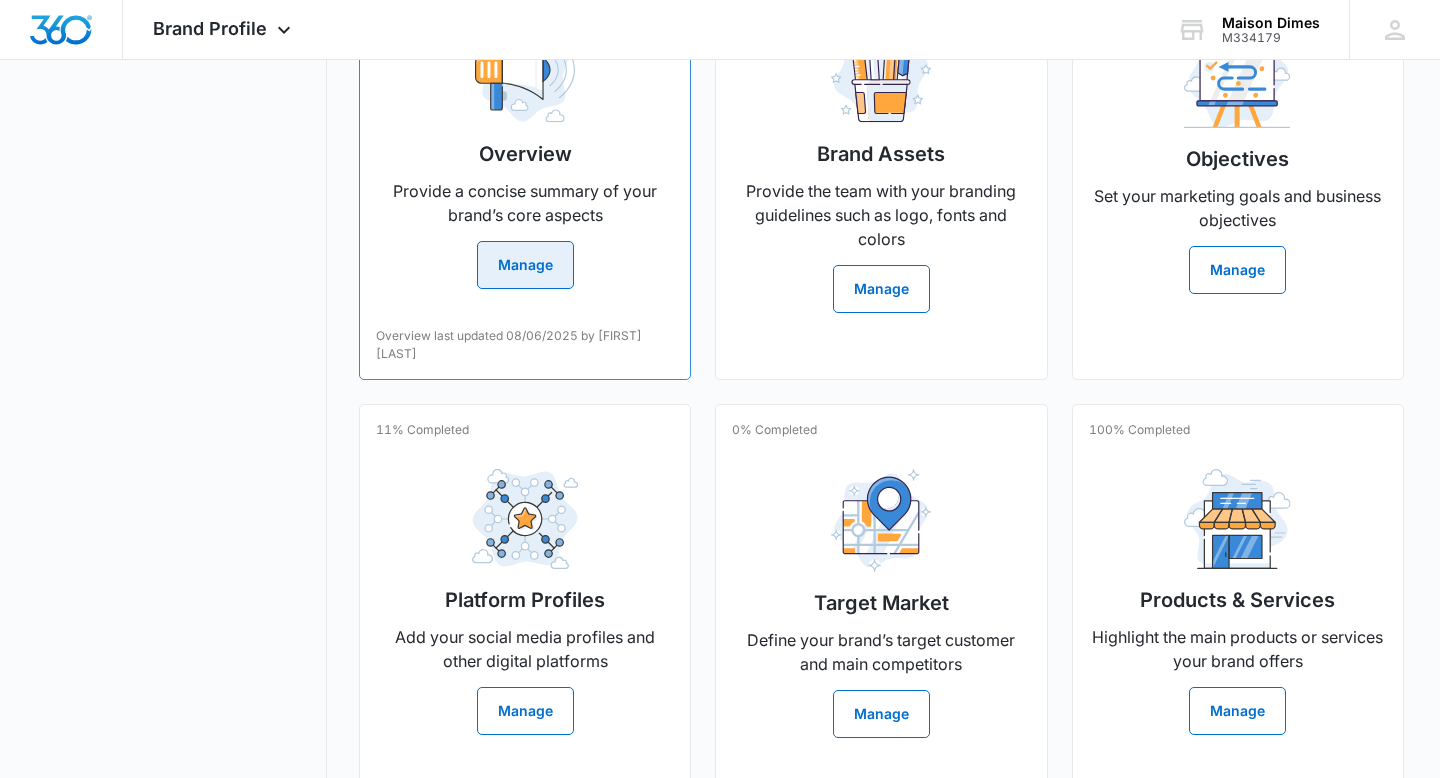 scroll, scrollTop: 623, scrollLeft: 0, axis: vertical 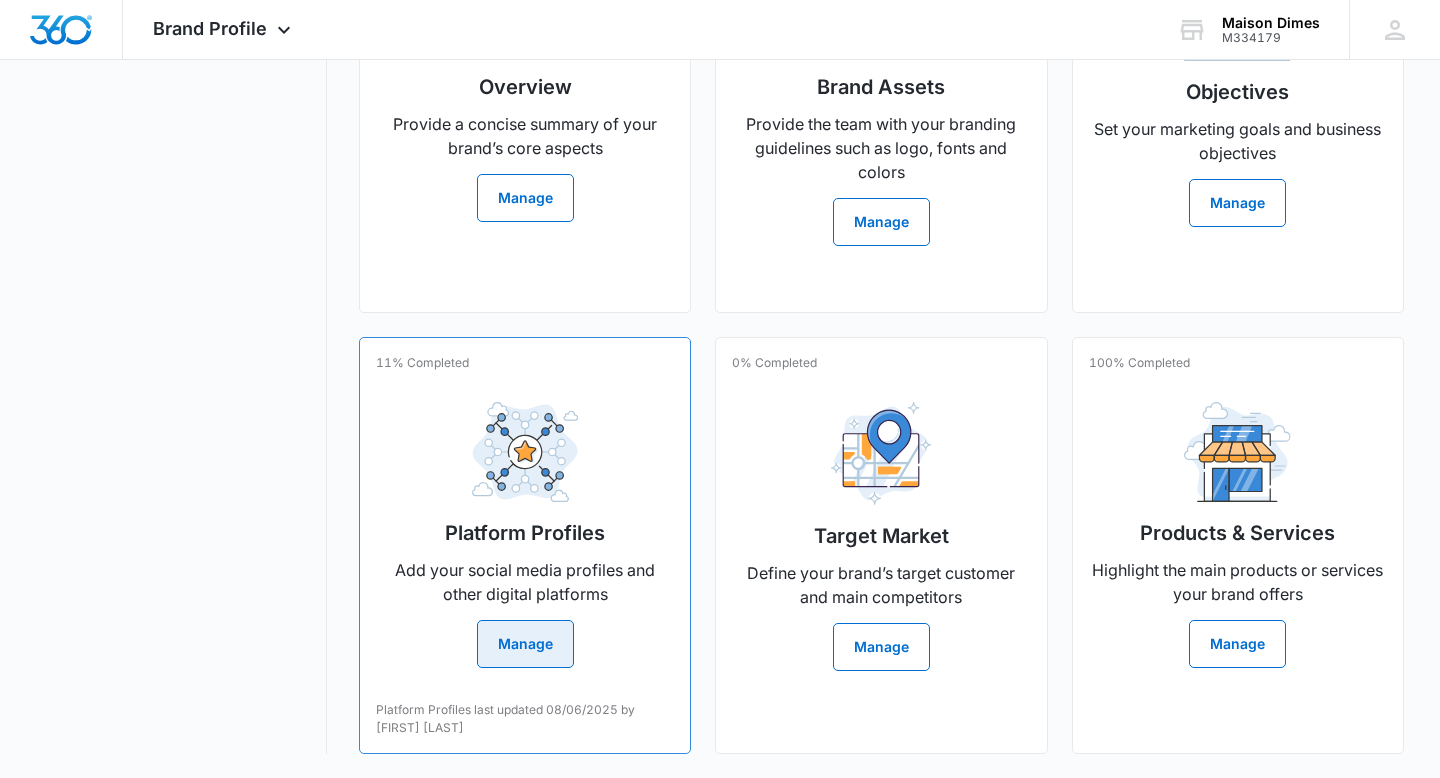 click on "Platform Profiles Add your social media profiles and other digital platforms Manage" at bounding box center (525, 527) 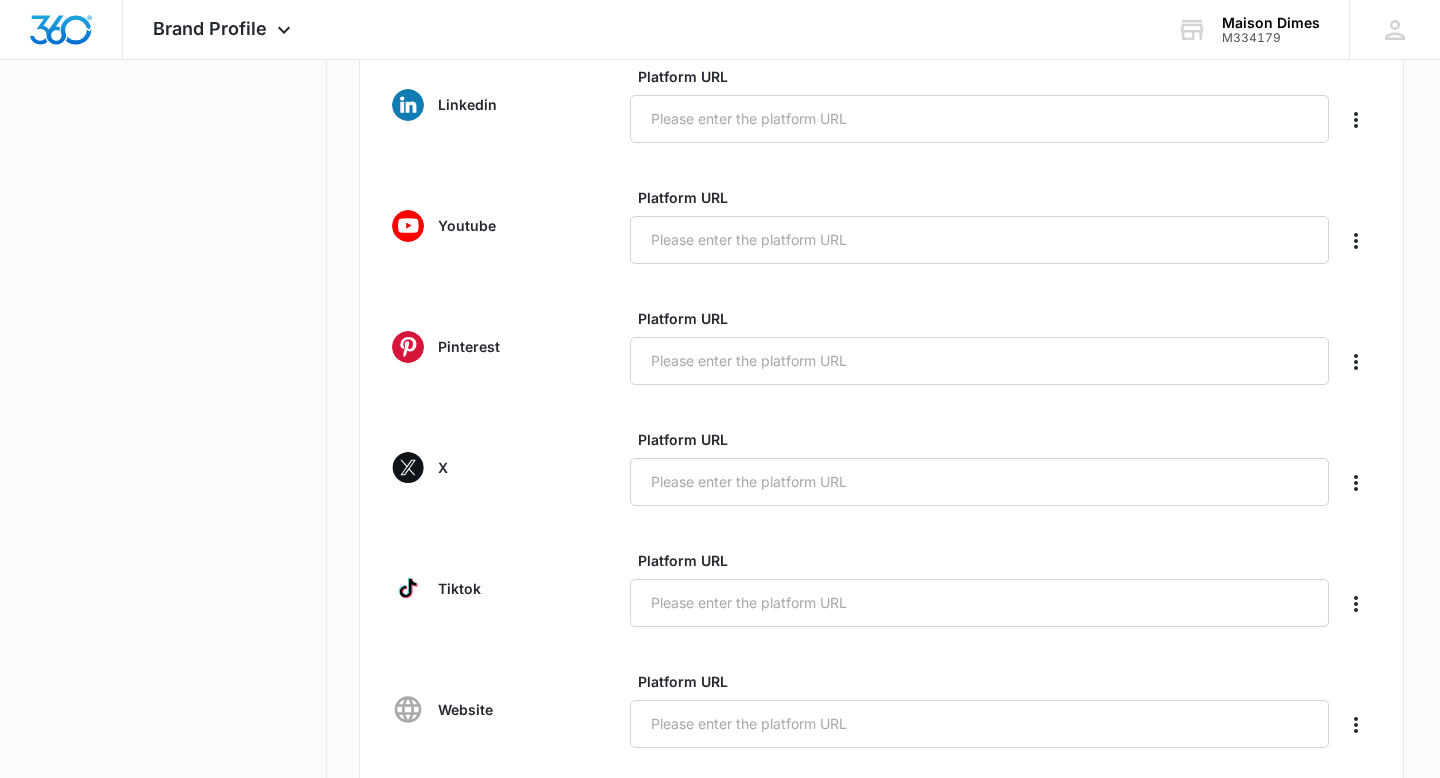 scroll, scrollTop: 656, scrollLeft: 0, axis: vertical 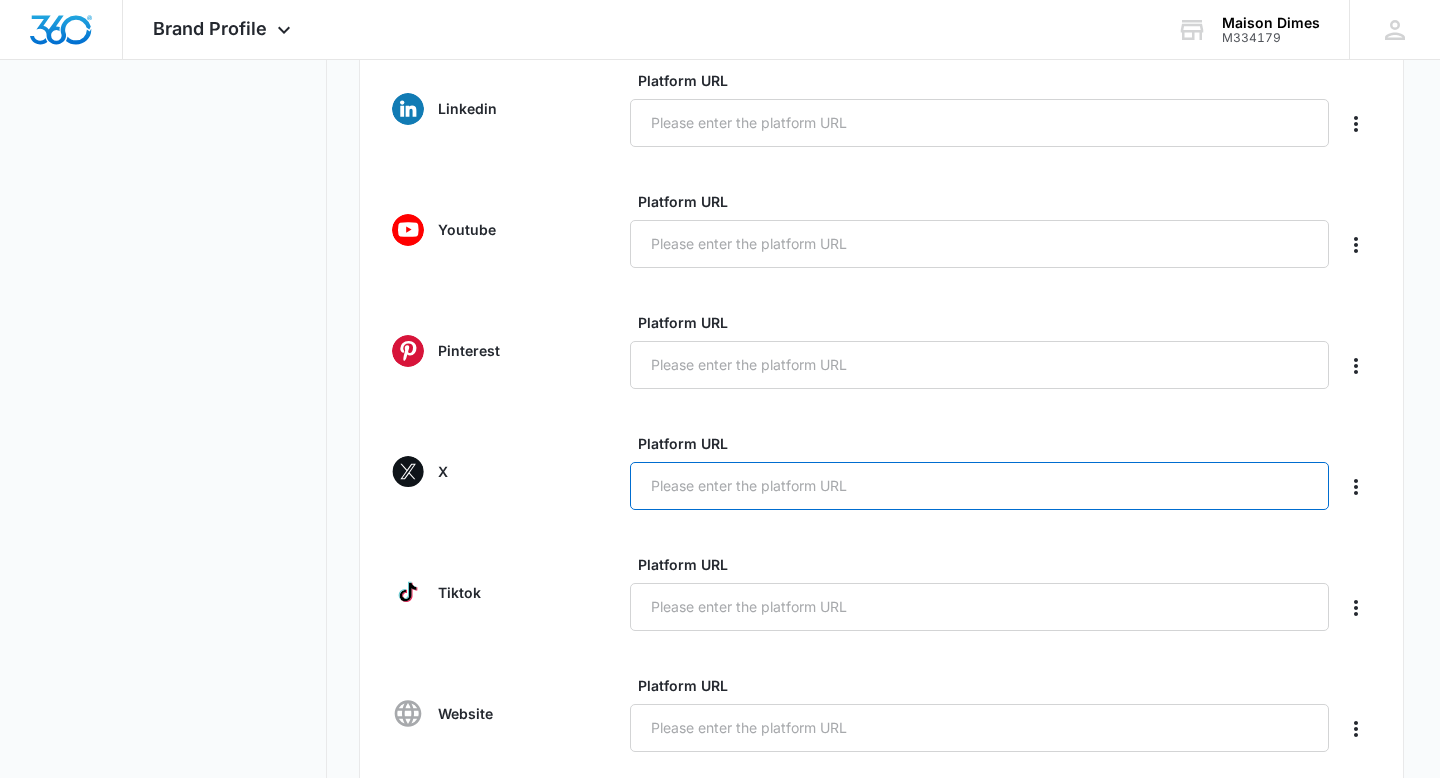 click on "Platform URL" at bounding box center (979, 486) 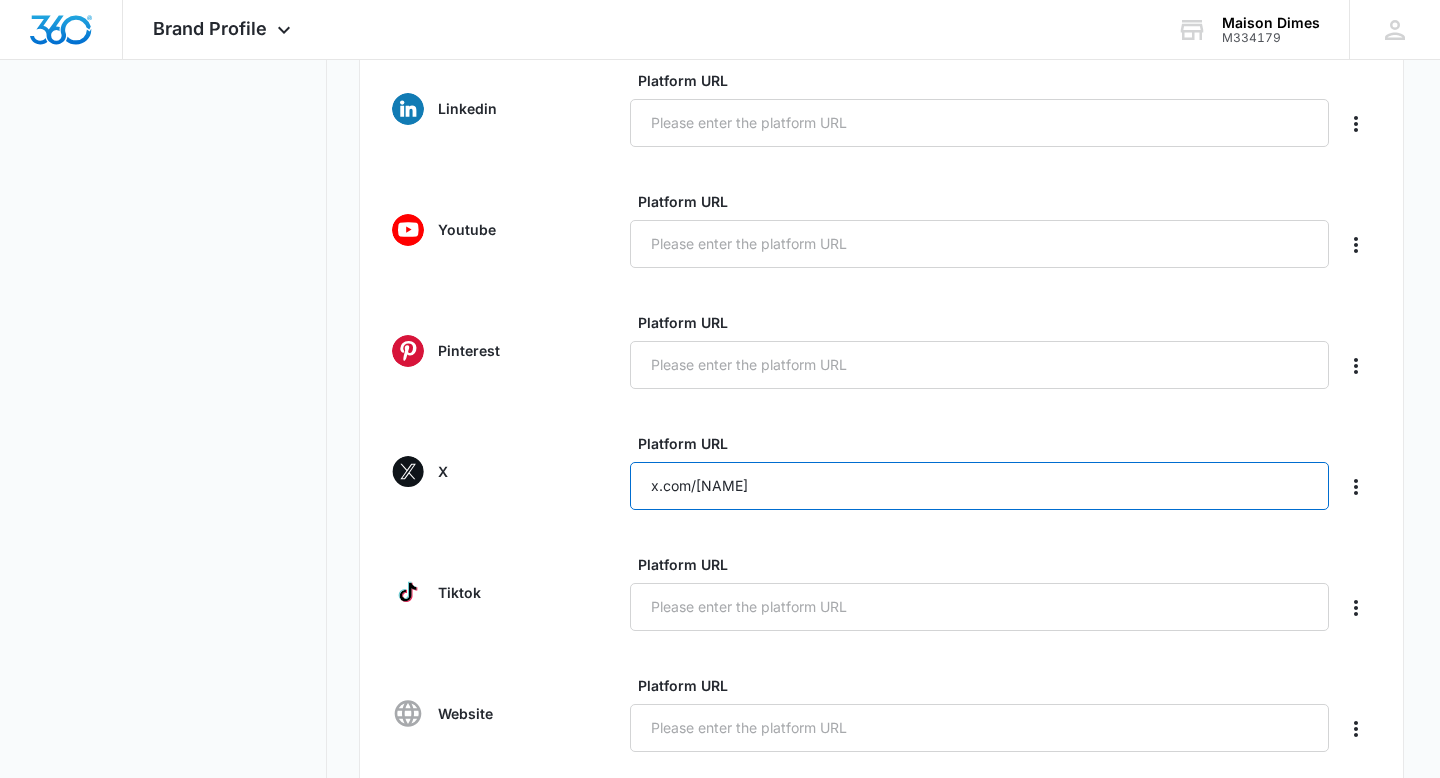 type on "x.com/[NAME]" 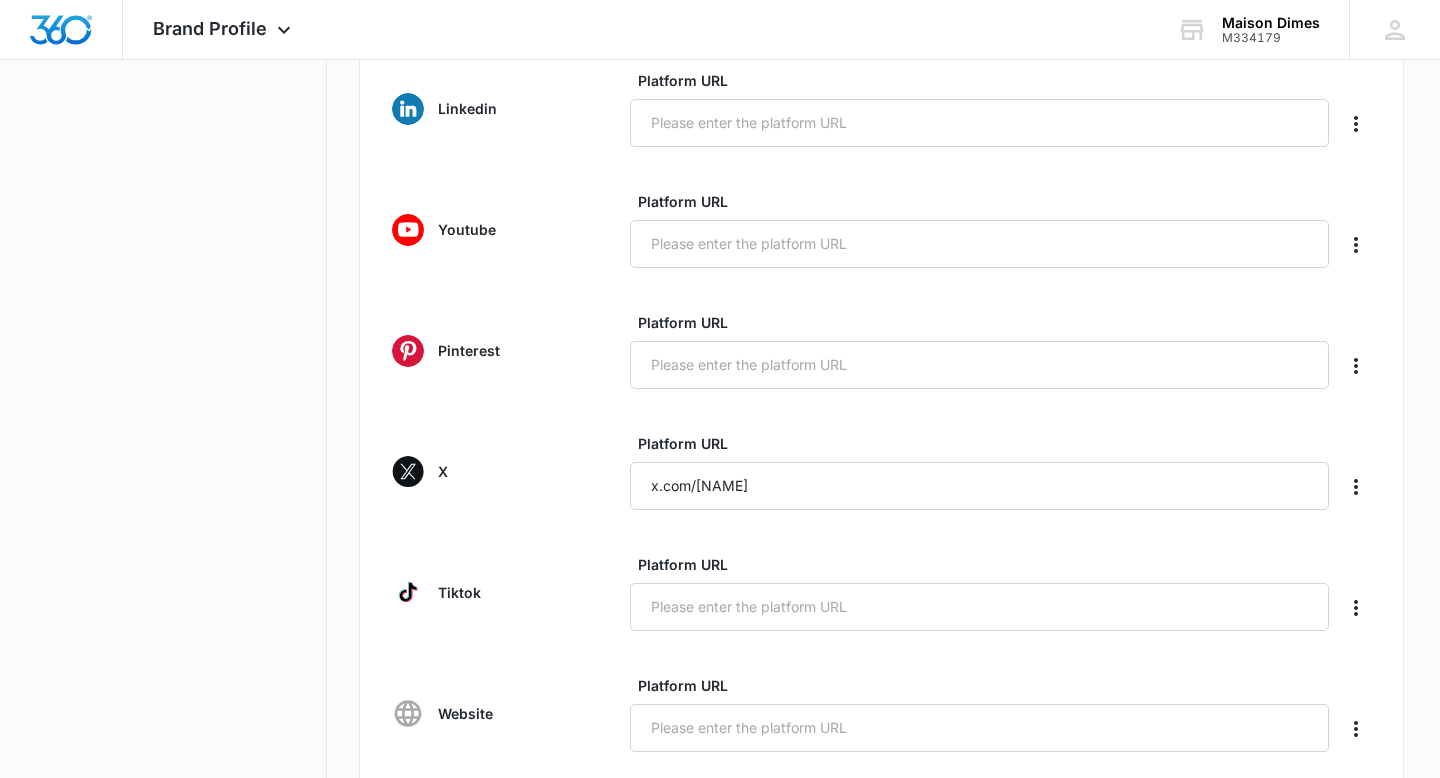 click on "Facebook Platform URL Instagram Platform URL https://Instagram.com/[NAME] Google Business Profile Platform URL Linkedin Platform URL Youtube Platform URL Pinterest Platform URL X Platform URL x.com/[NAME] Tiktok Platform URL Website Platform URL Save" at bounding box center (881, 275) 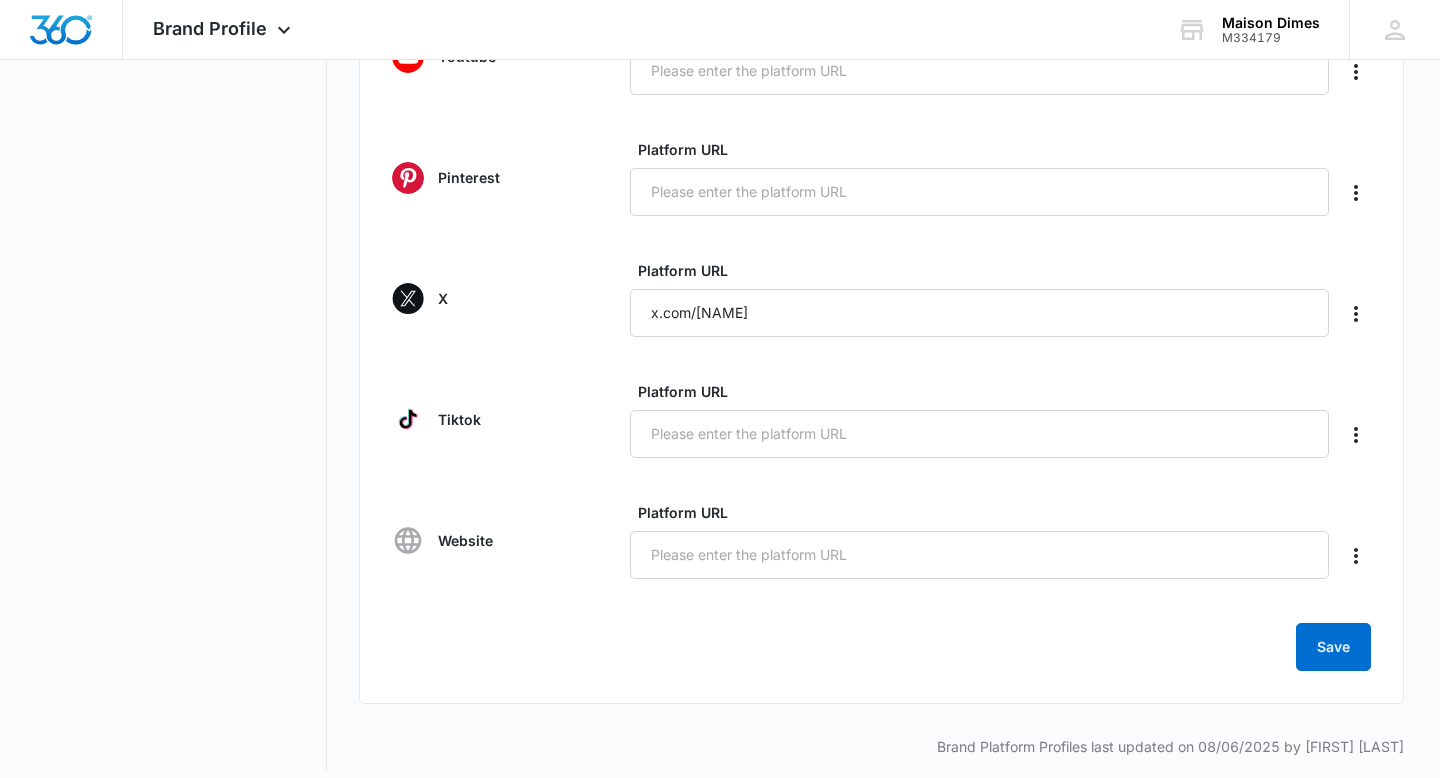 scroll, scrollTop: 830, scrollLeft: 0, axis: vertical 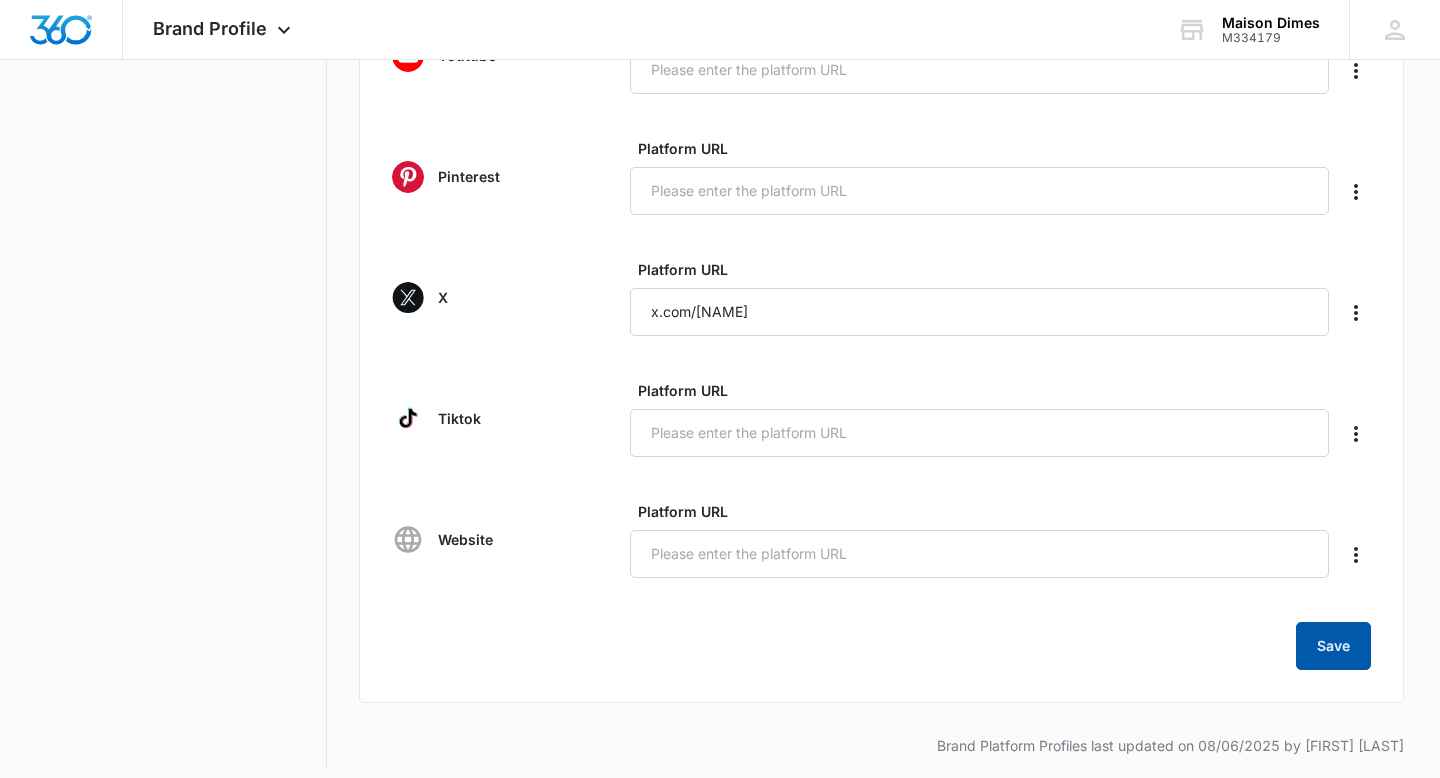 click on "Save" at bounding box center [1333, 646] 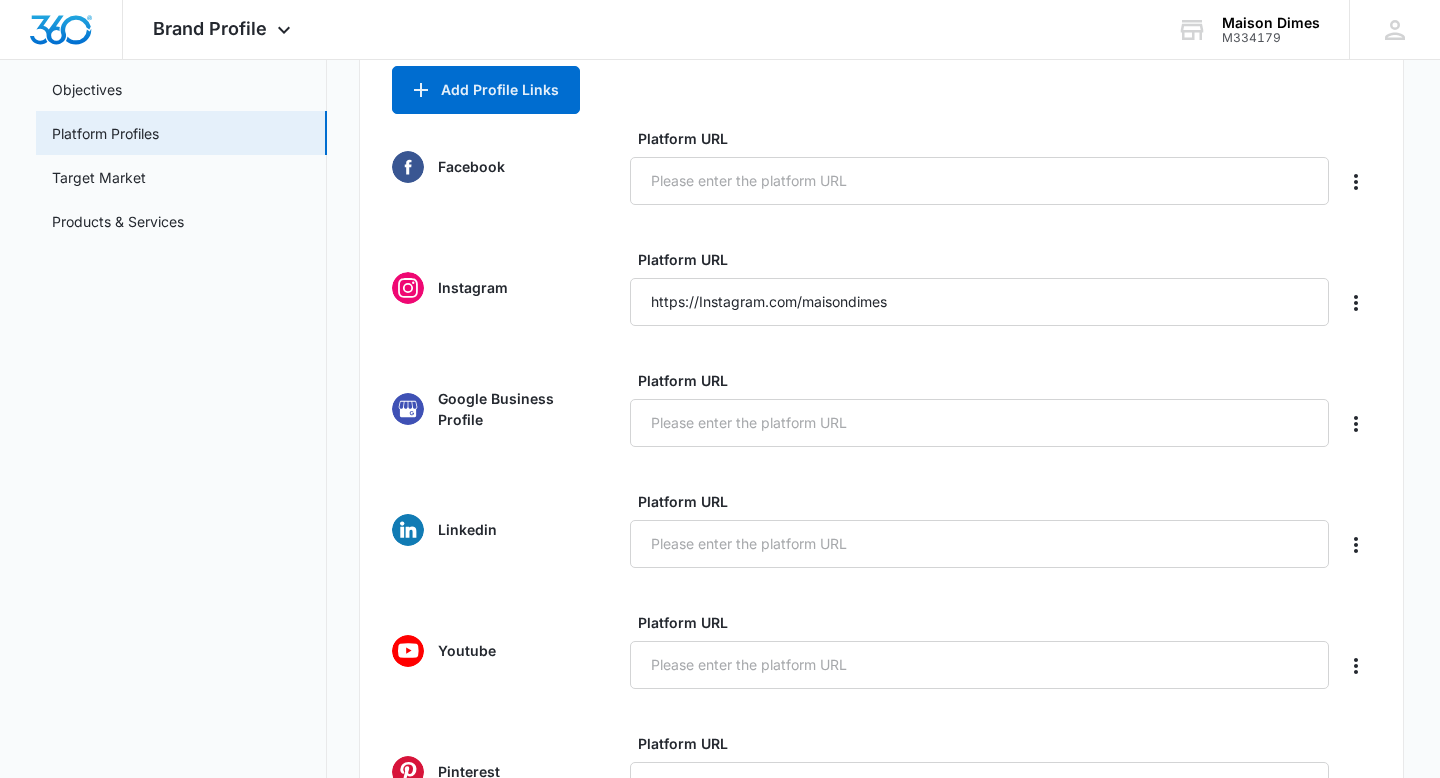 scroll, scrollTop: 0, scrollLeft: 0, axis: both 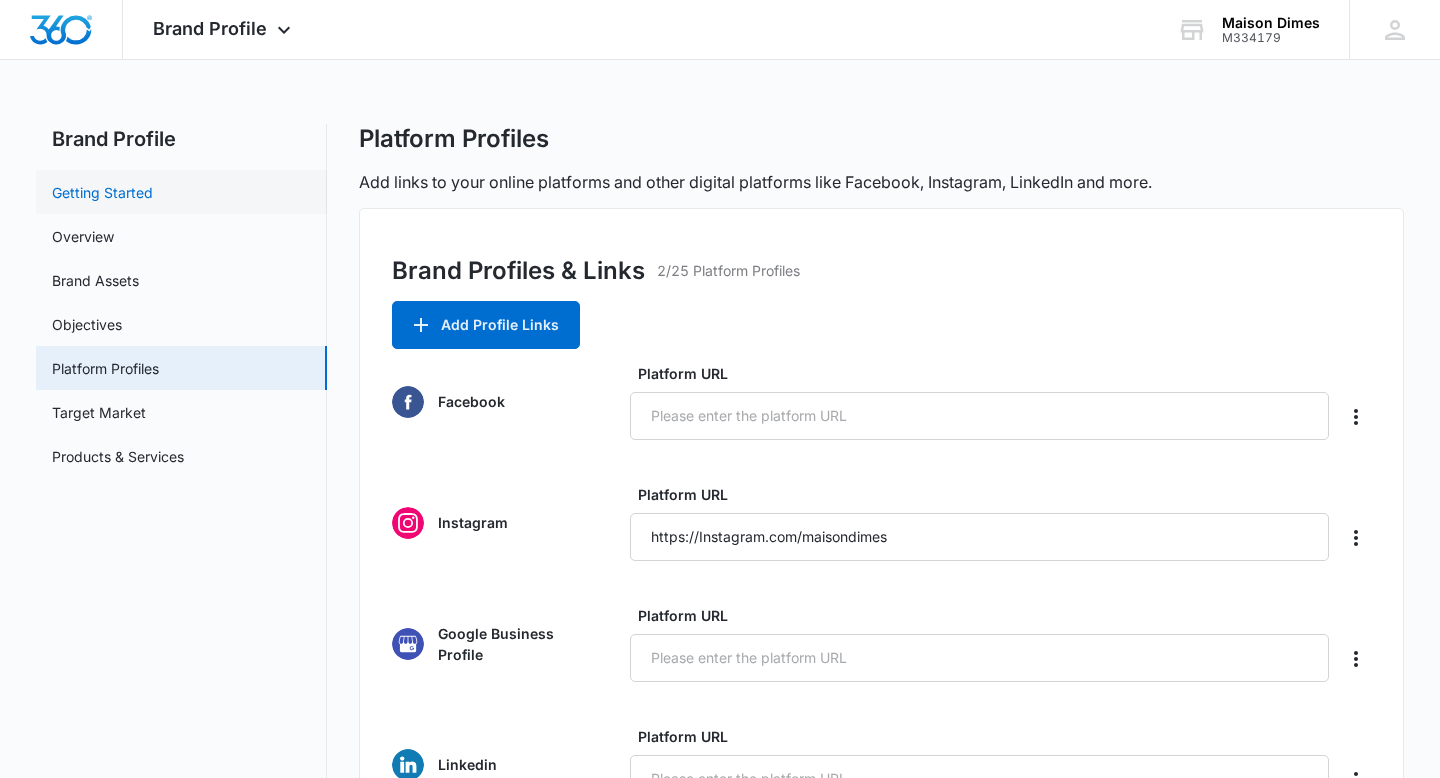 click on "Getting Started" at bounding box center (102, 192) 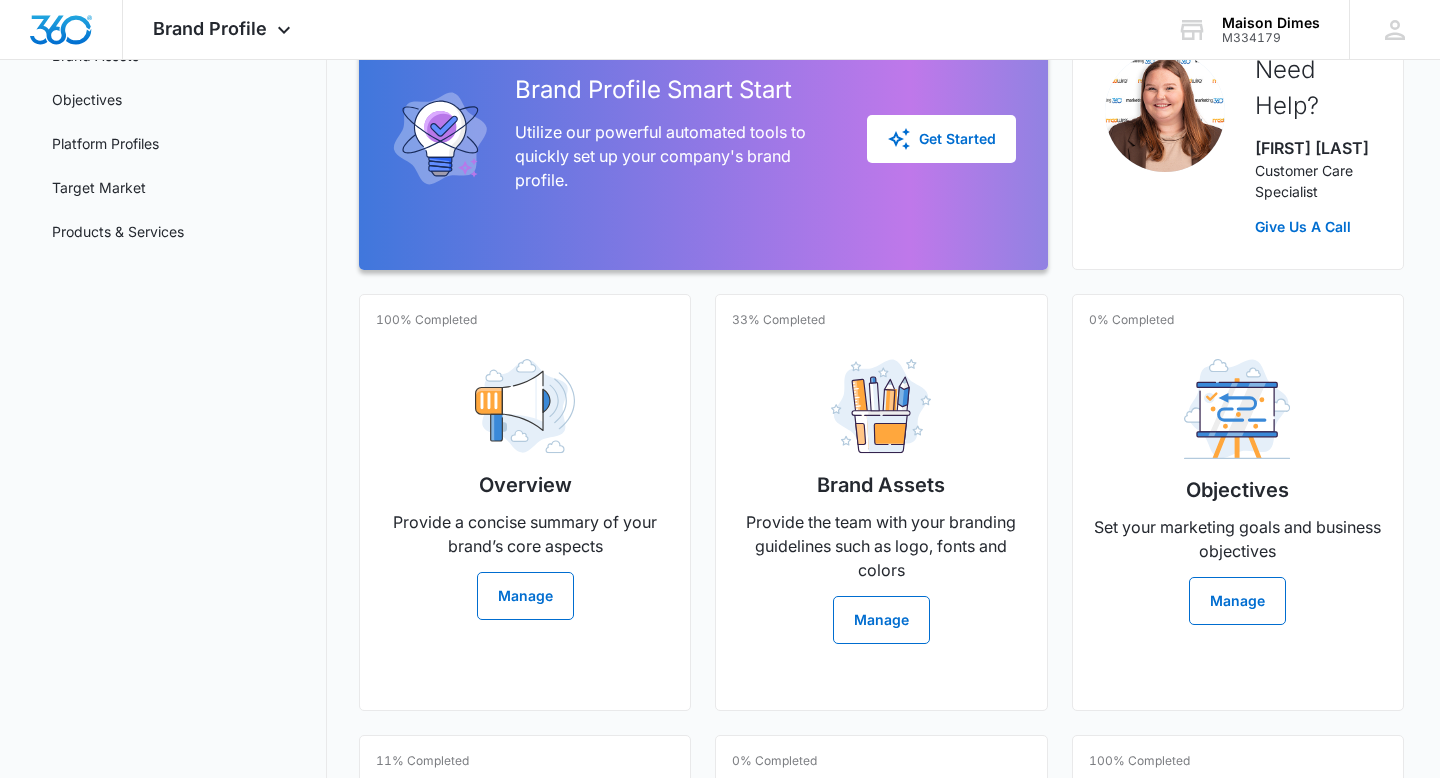 scroll, scrollTop: 226, scrollLeft: 0, axis: vertical 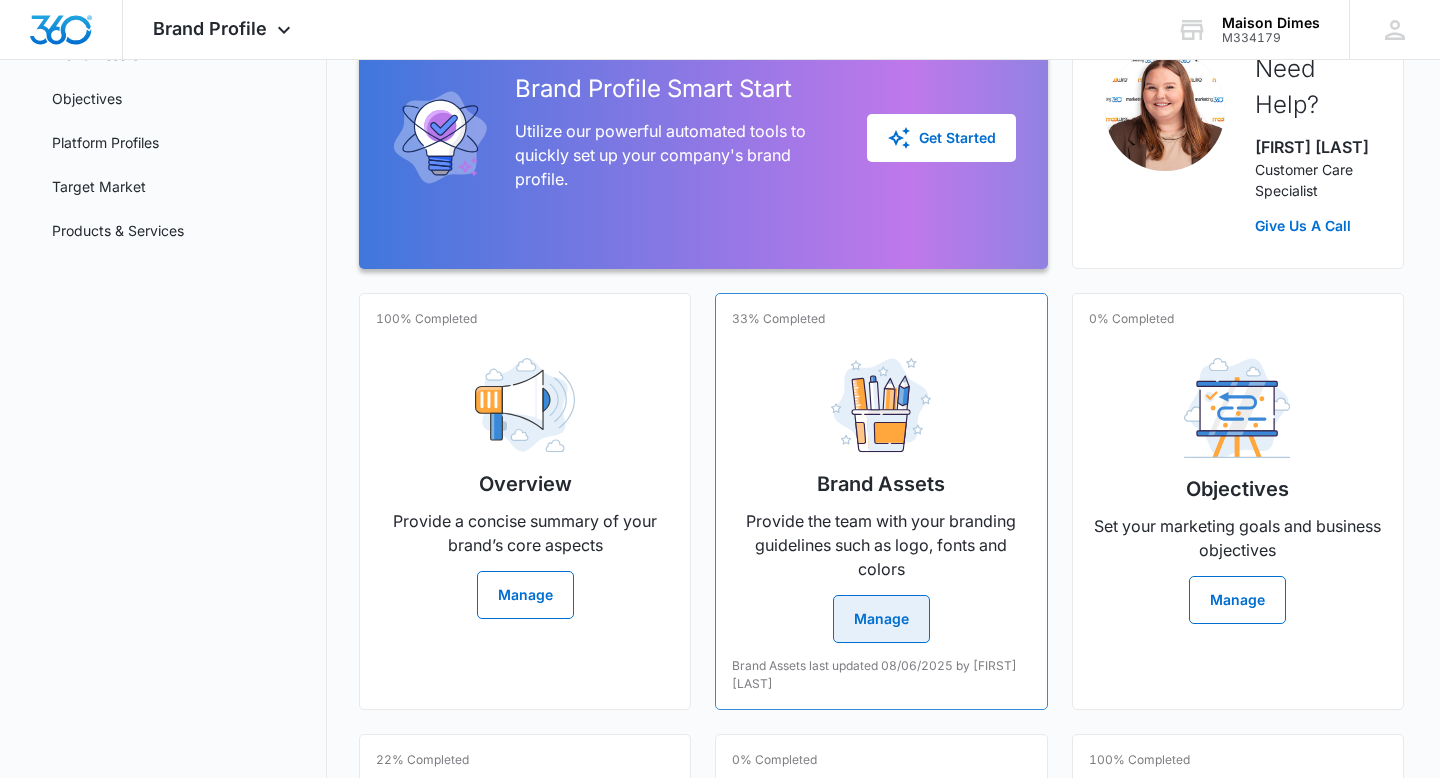 click on "Brand Assets" at bounding box center (881, 484) 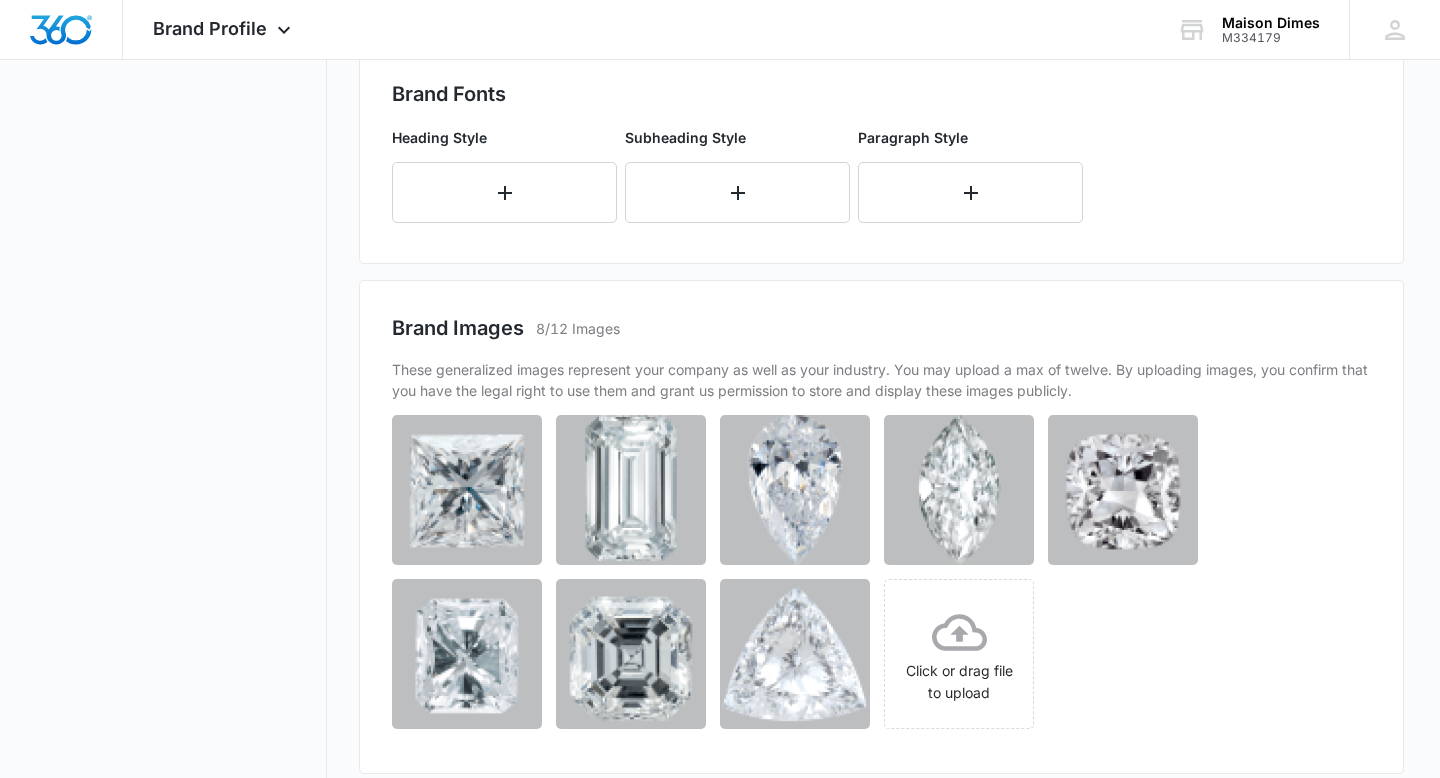 scroll, scrollTop: 1064, scrollLeft: 0, axis: vertical 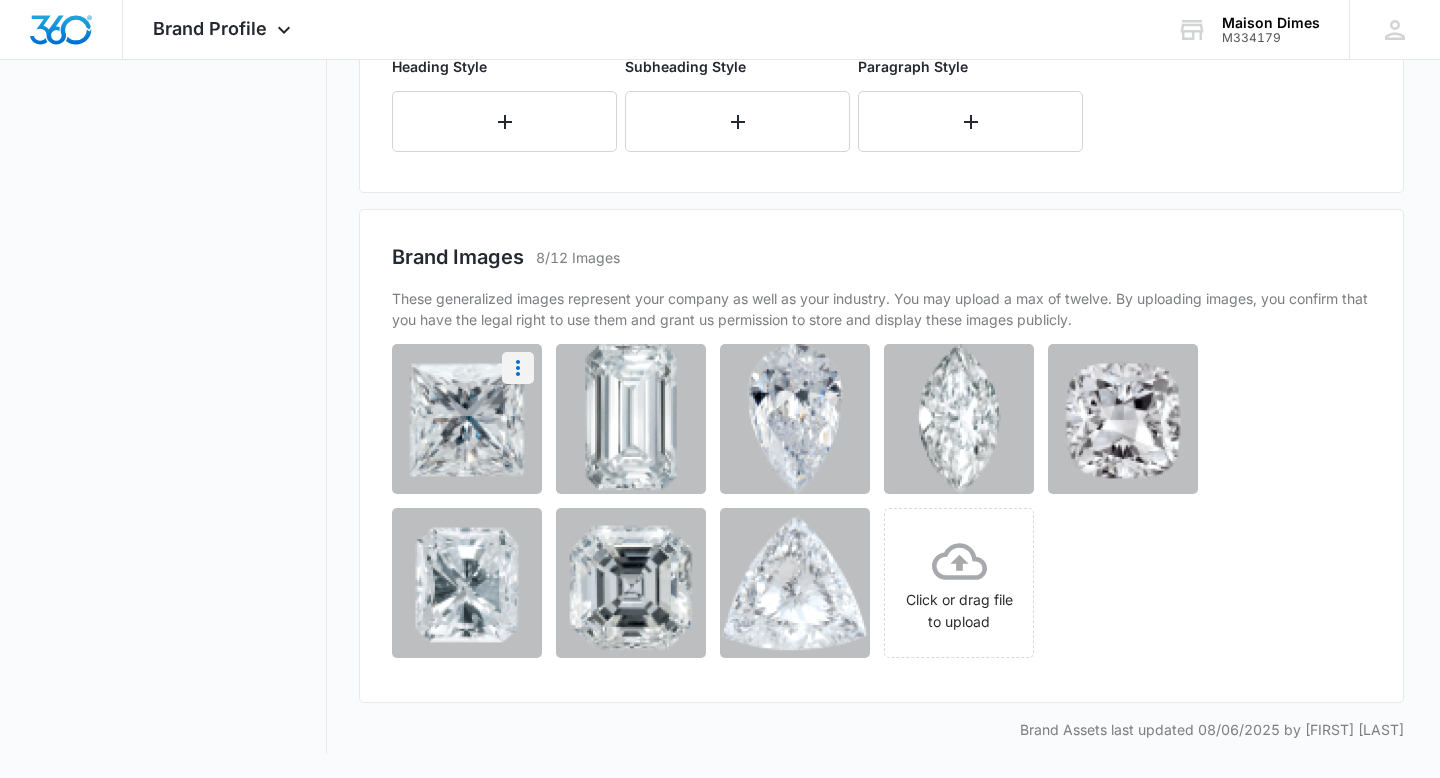 click 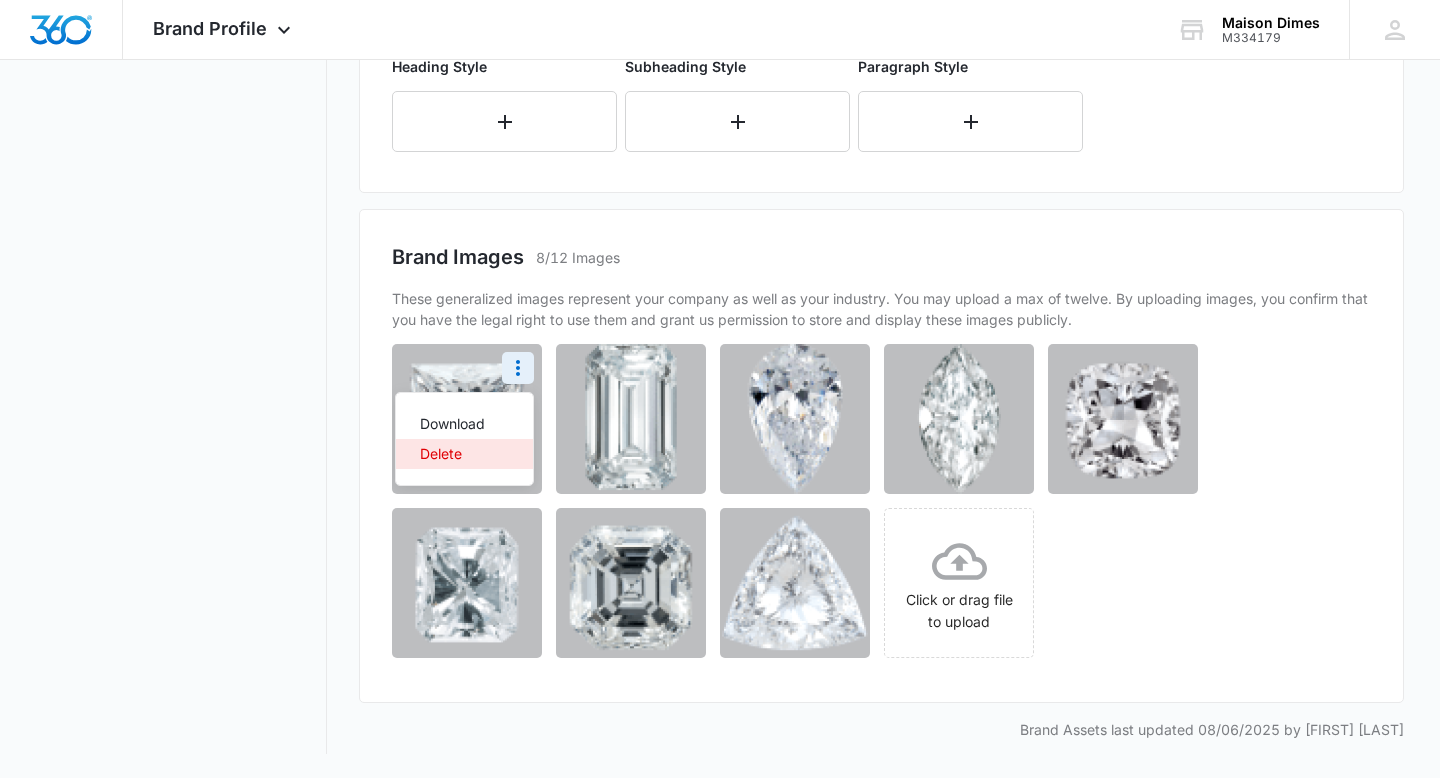 click on "Delete" at bounding box center (464, 454) 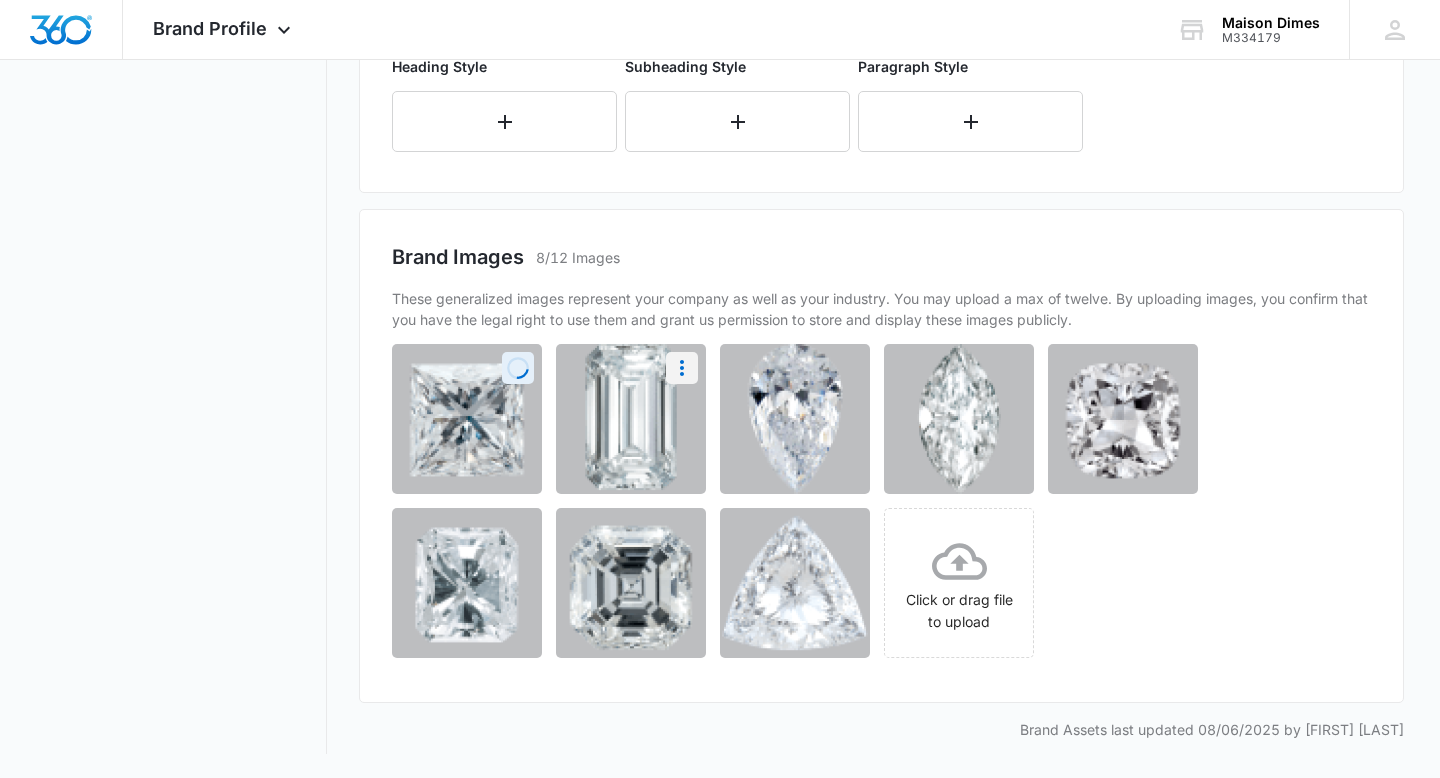 click 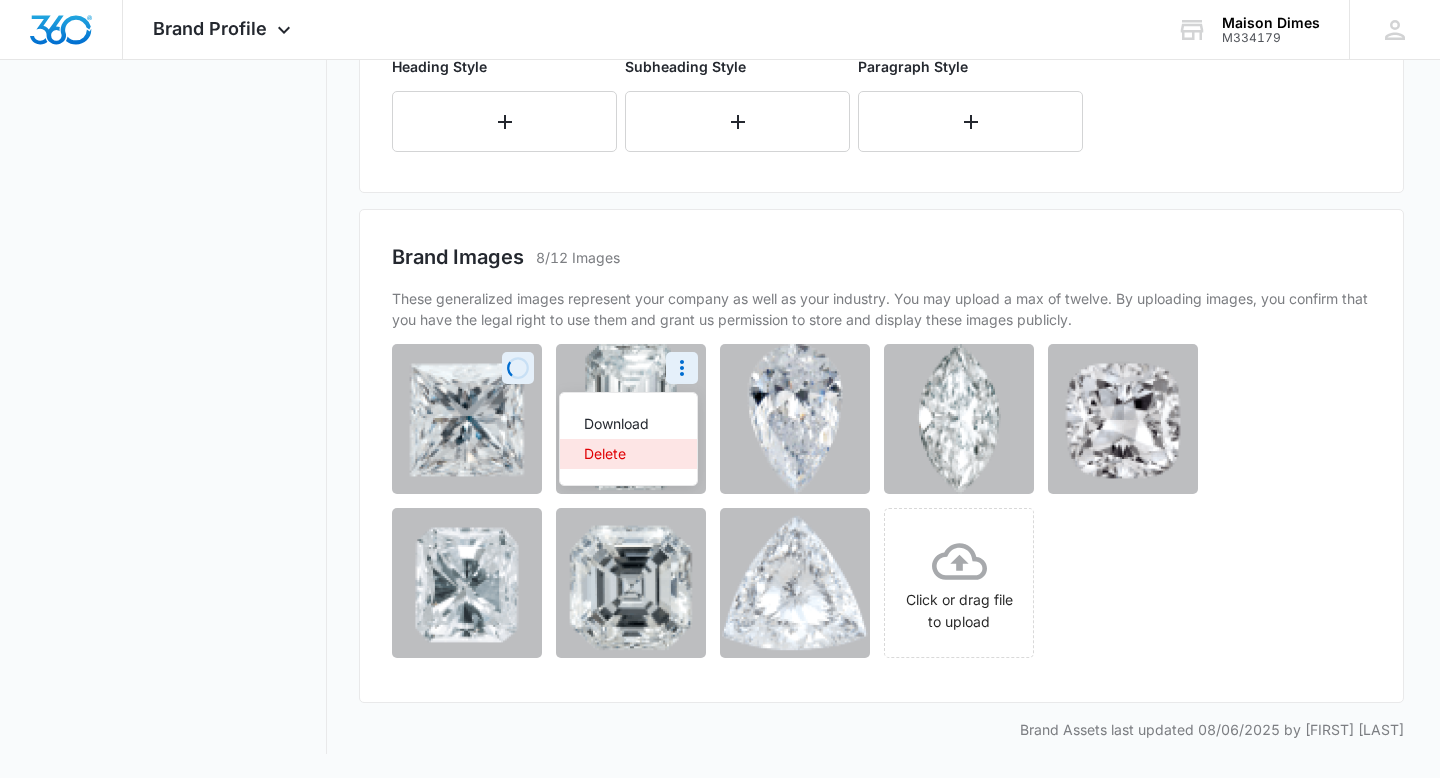 click on "Delete" at bounding box center (628, 454) 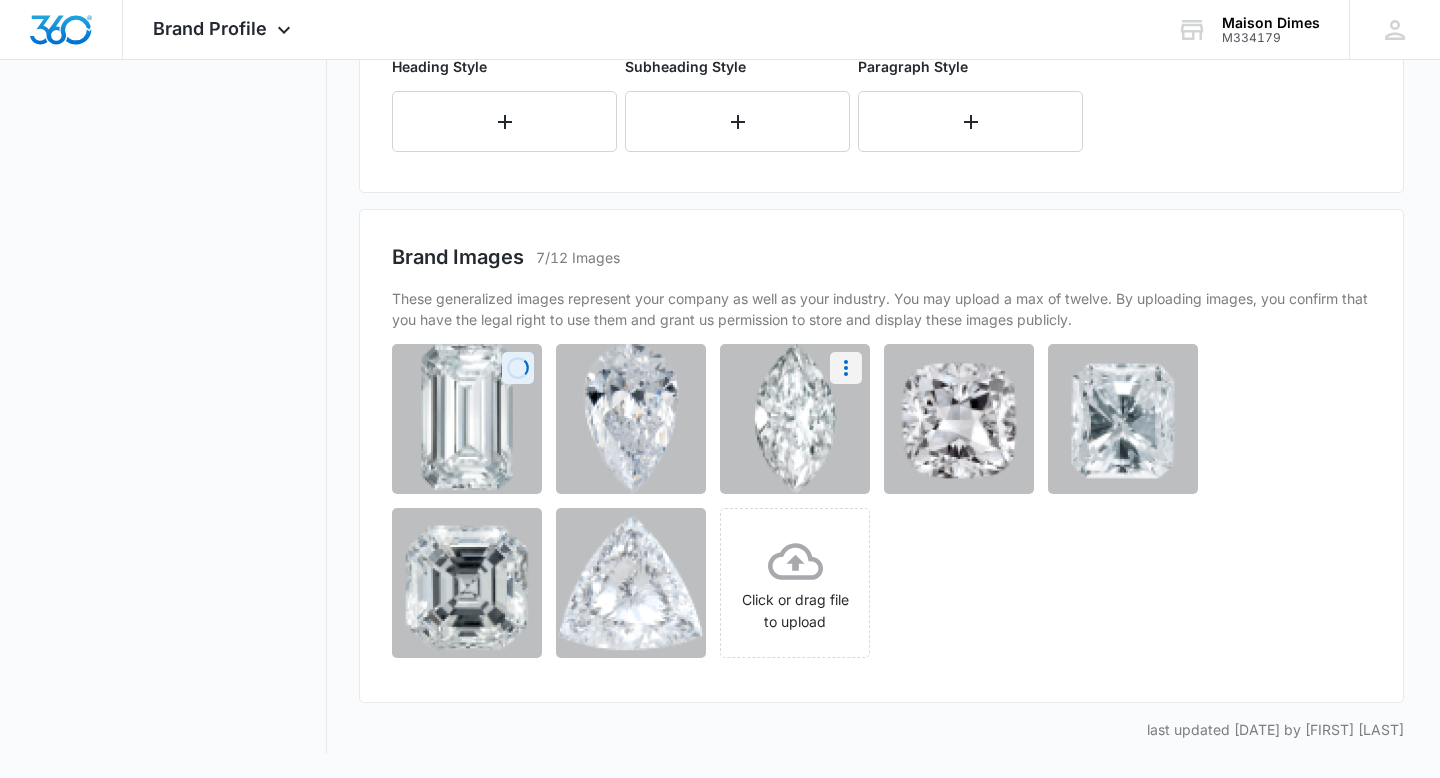 click 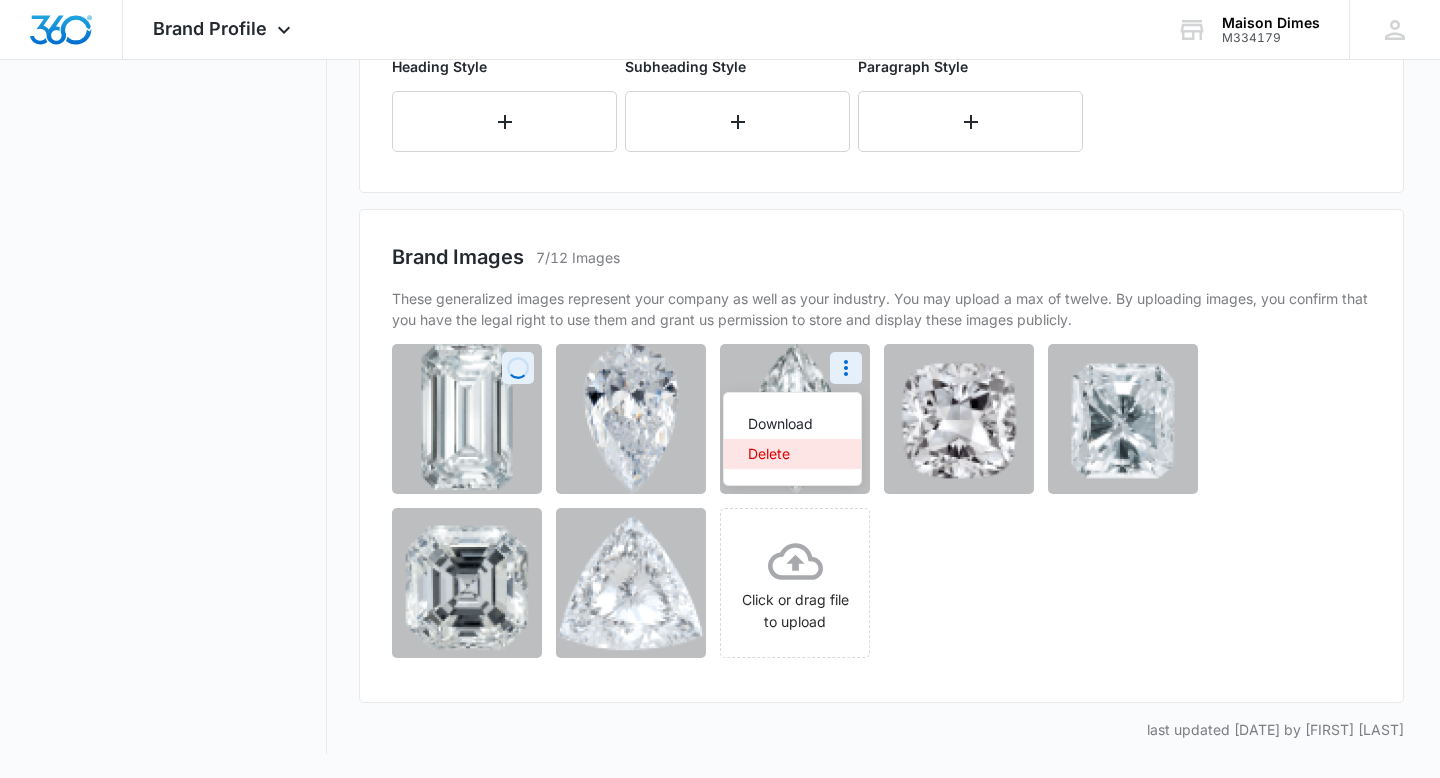 click on "Delete" at bounding box center (792, 454) 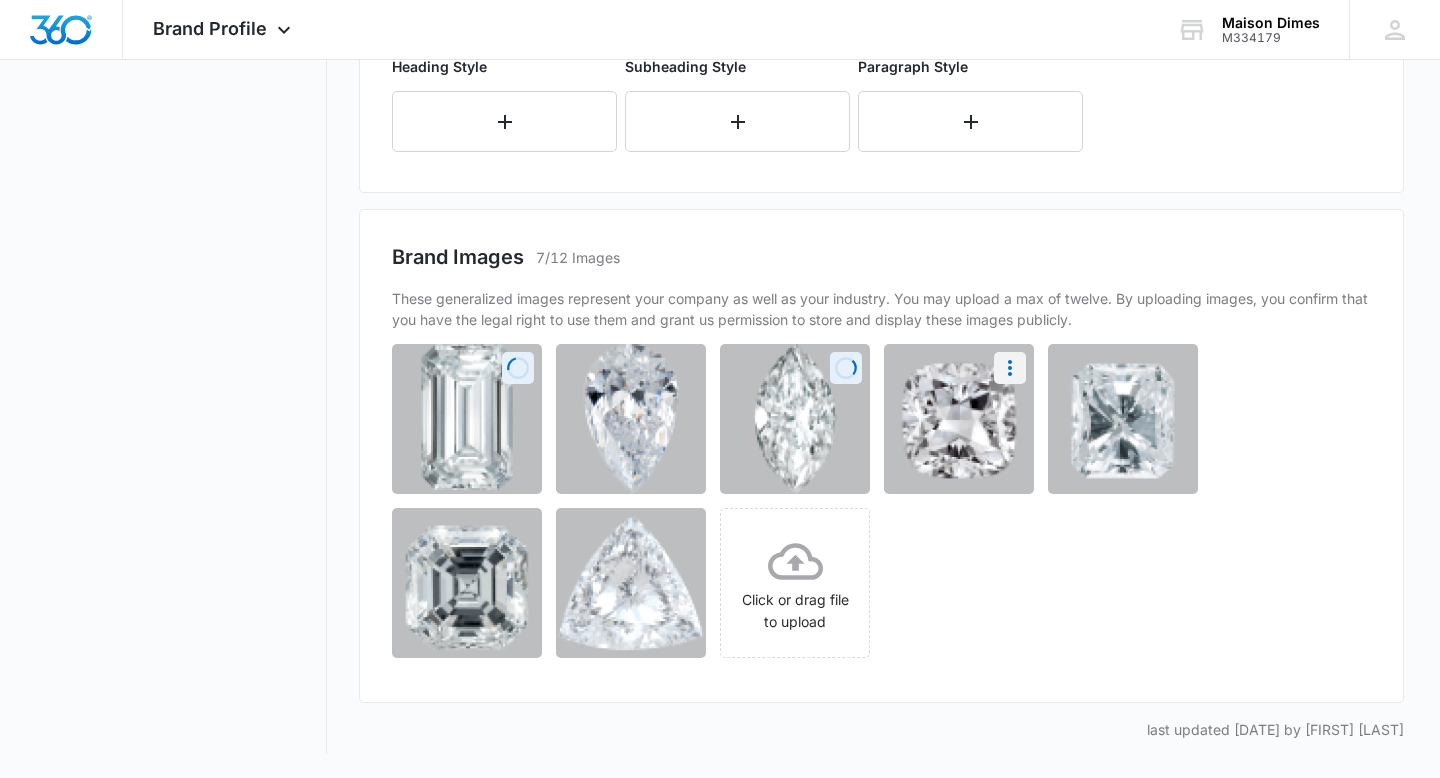 click 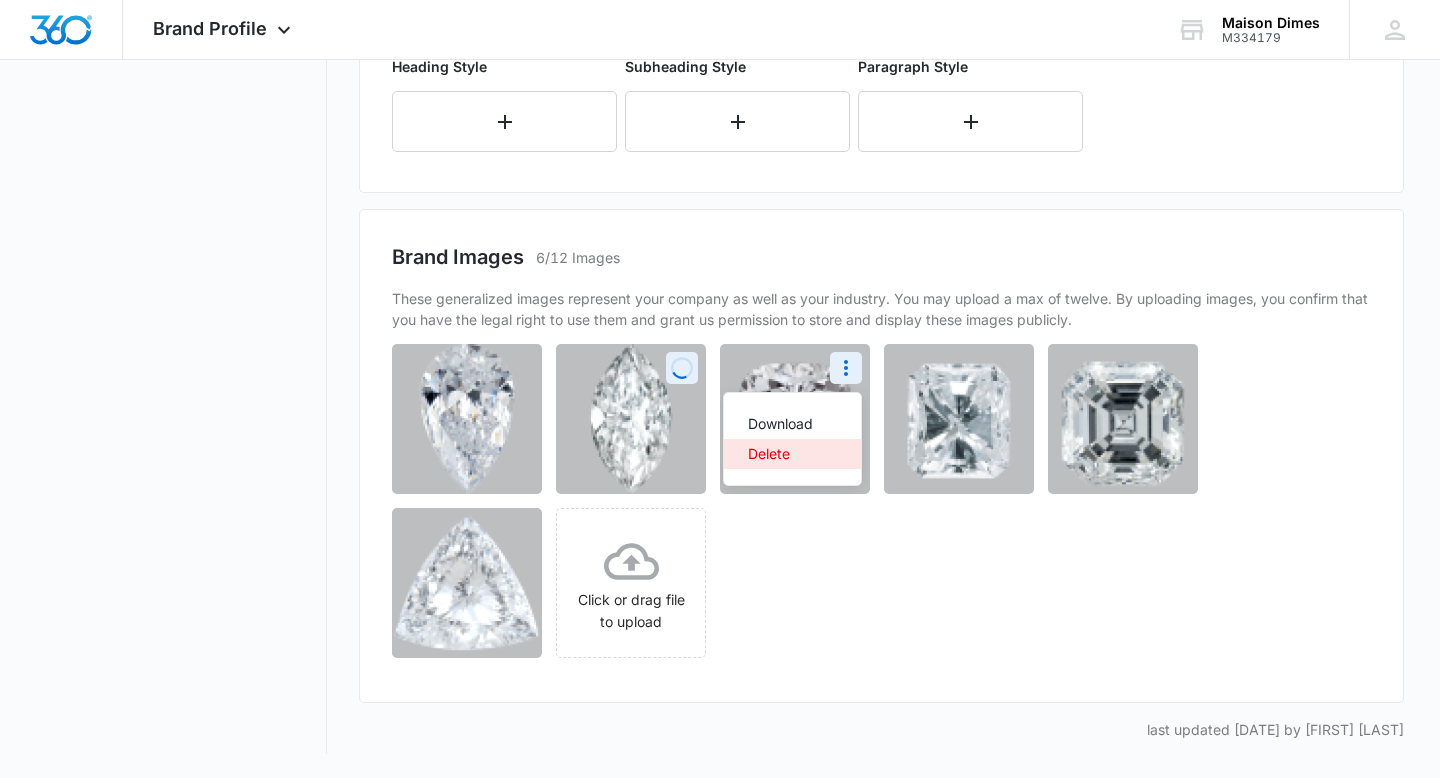 click on "Delete" at bounding box center [792, 454] 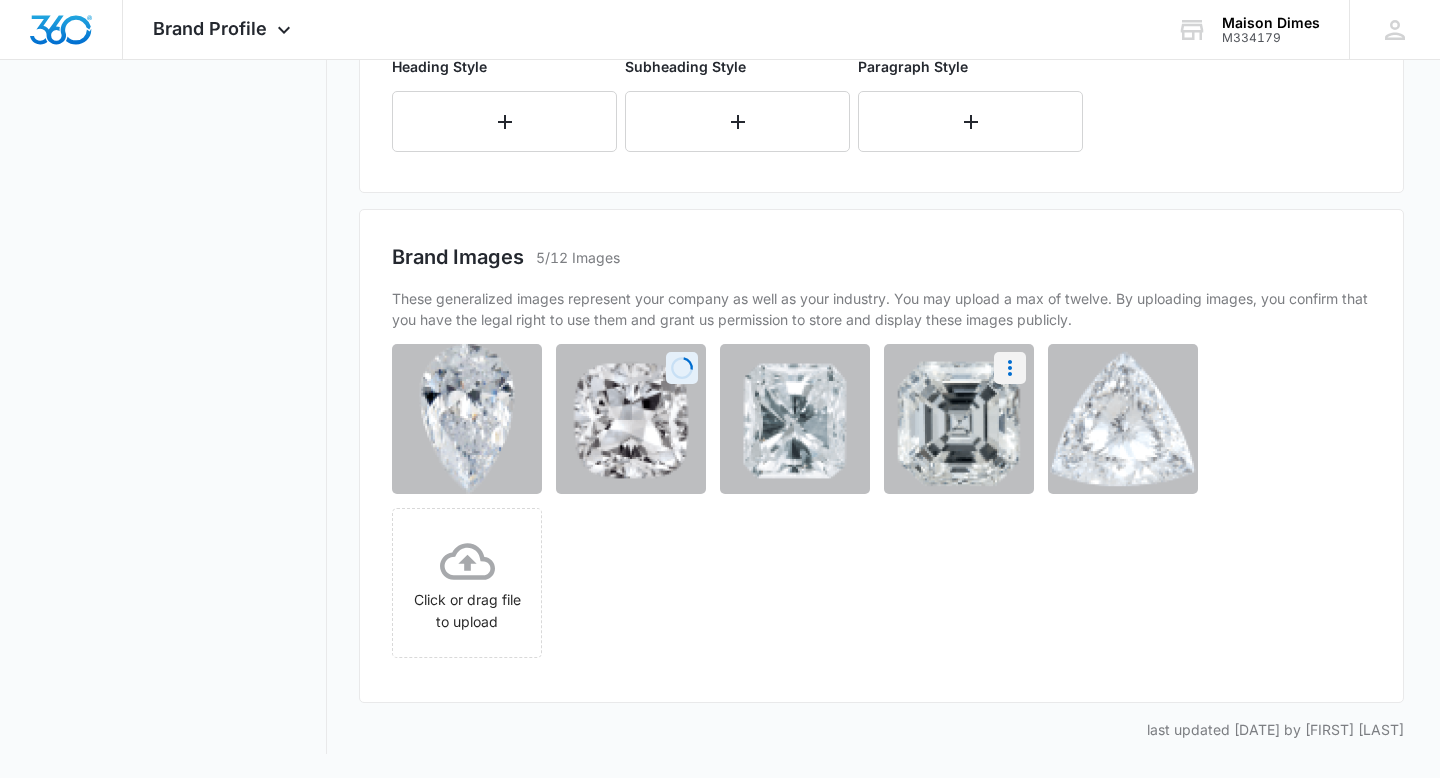 click 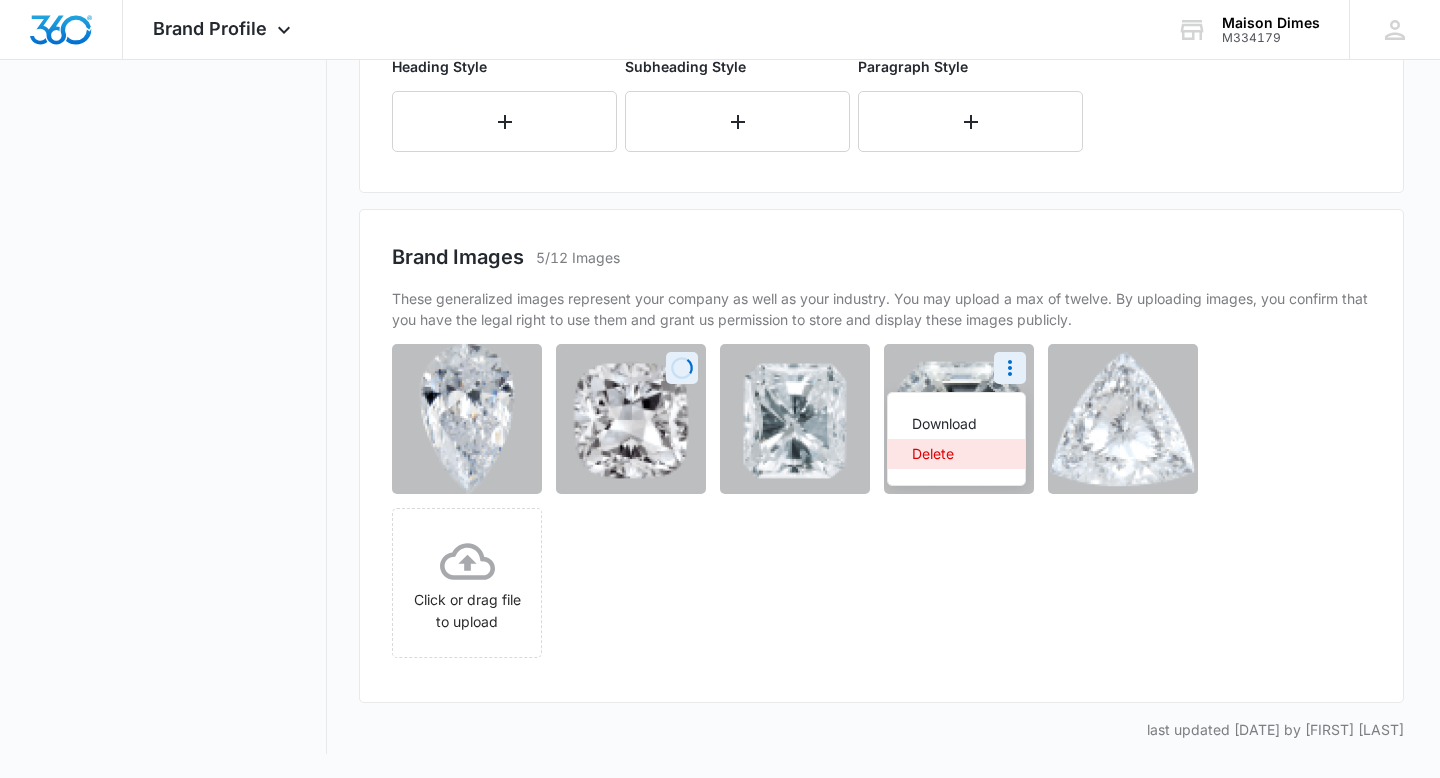 click on "Delete" at bounding box center (956, 454) 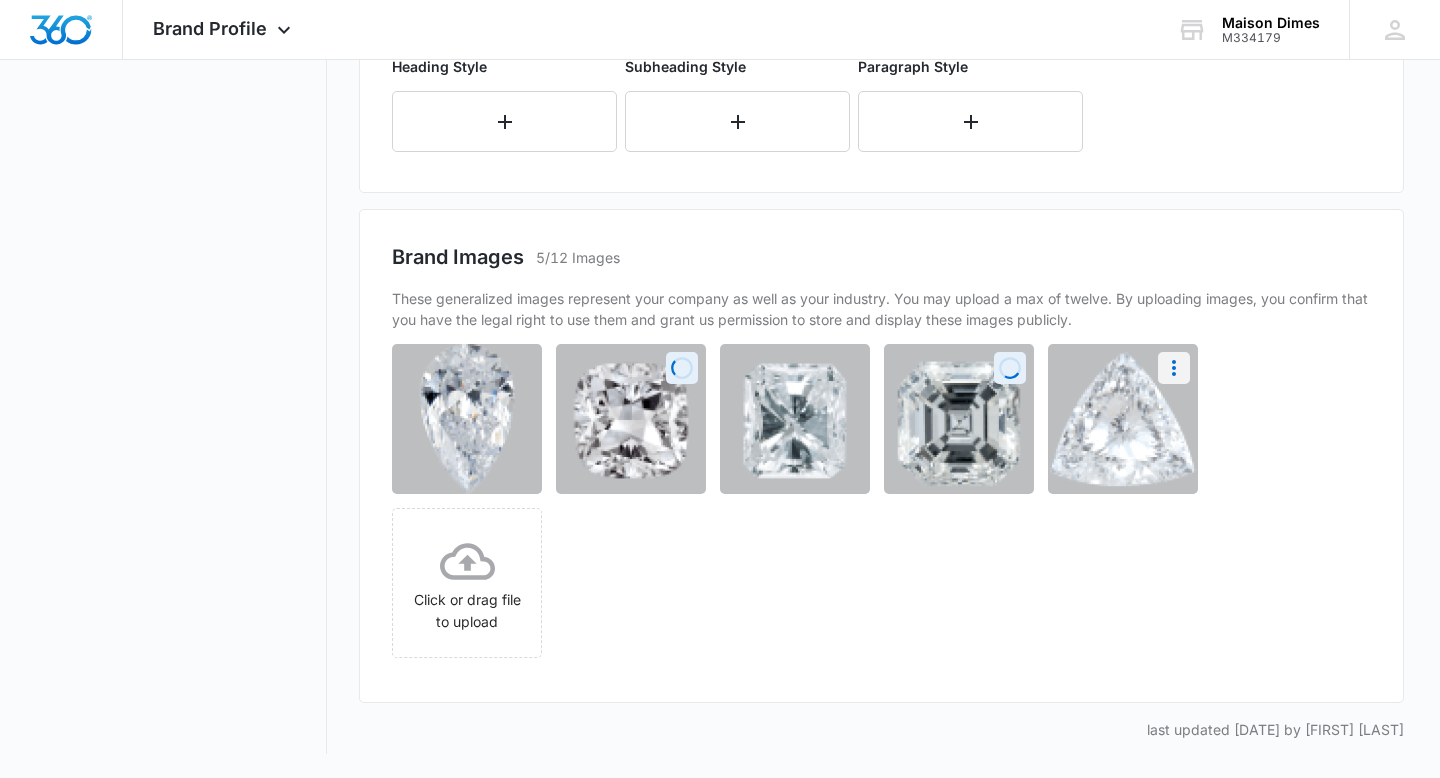 scroll, scrollTop: 900, scrollLeft: 0, axis: vertical 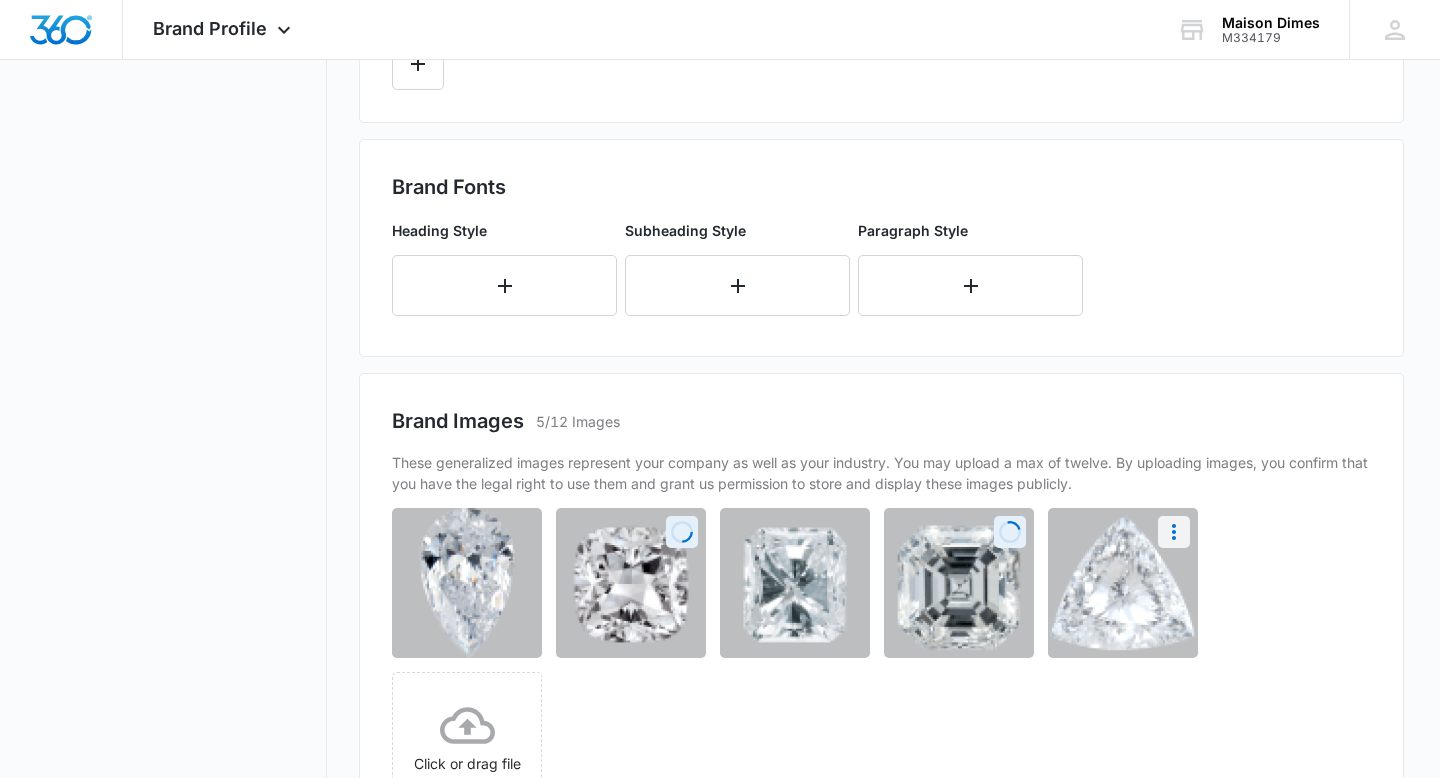 click on "Brand Assets last updated 08/07/2025 by [FIRST] [LAST]" at bounding box center (881, 117) 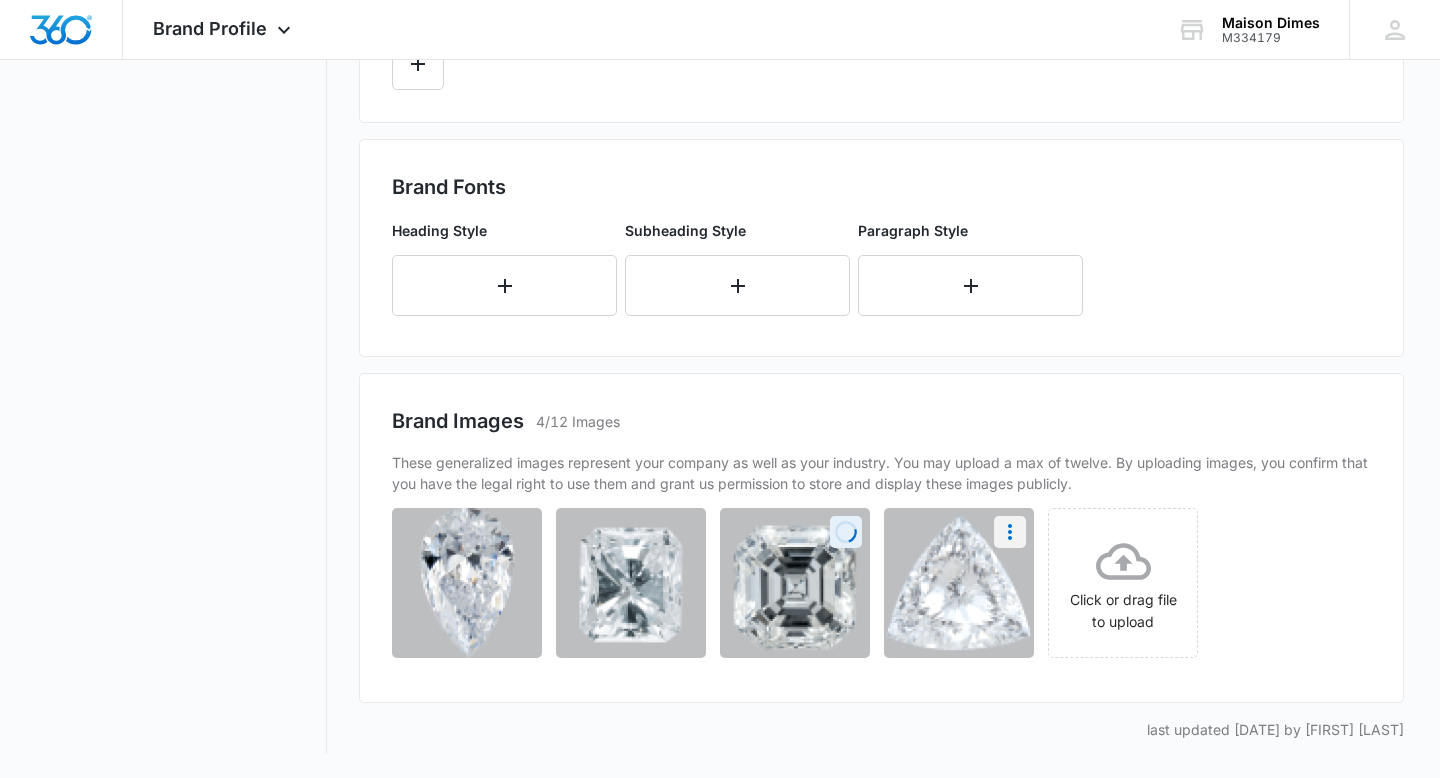 click 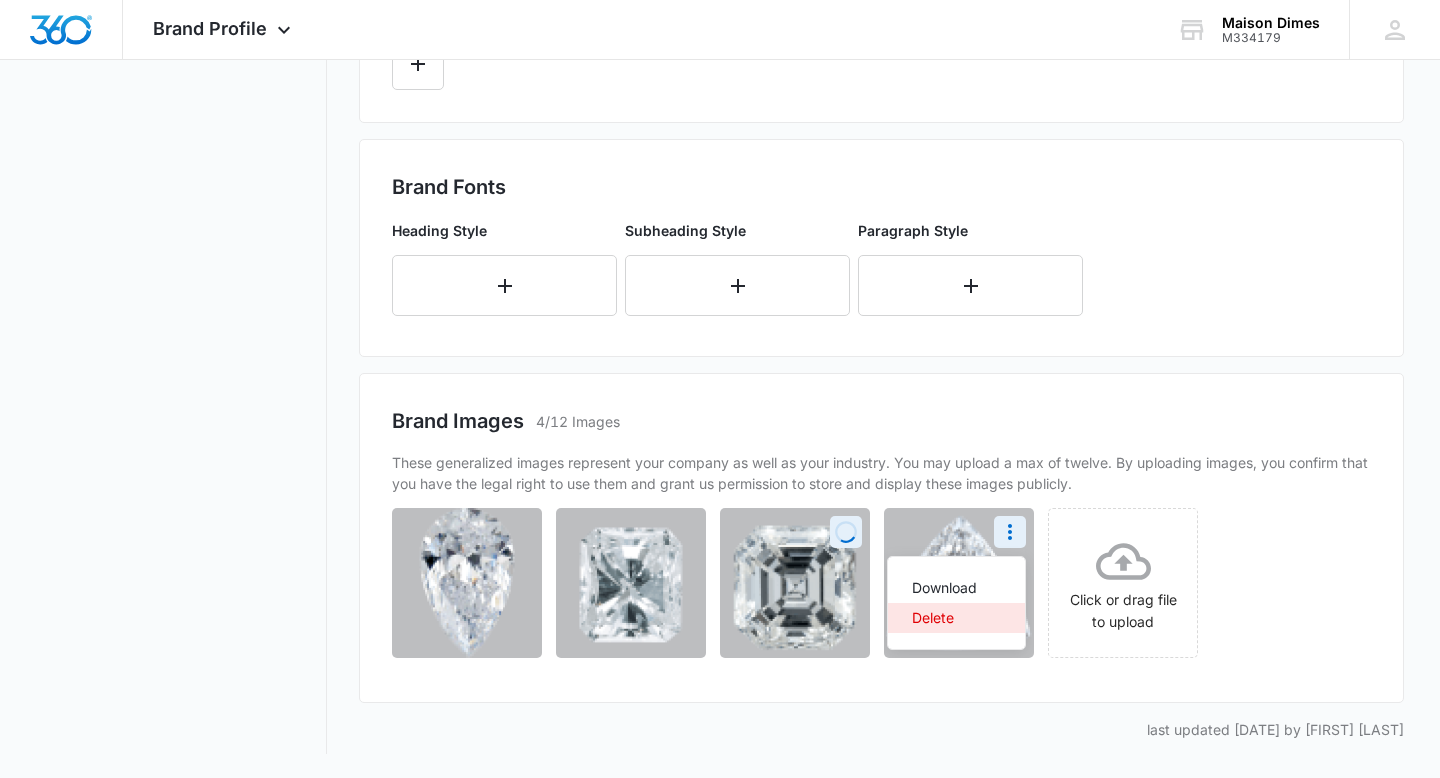 click on "Delete" at bounding box center (956, 618) 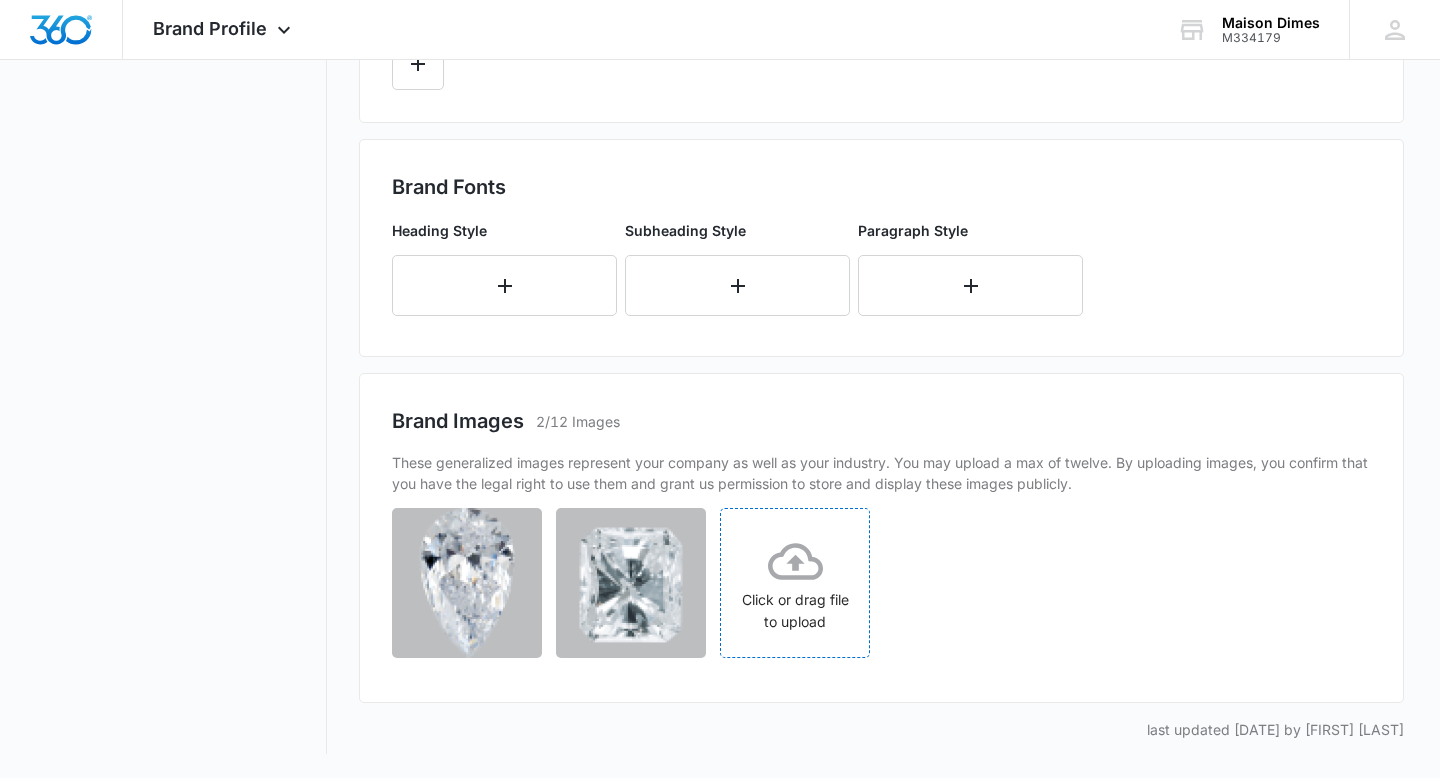 click on "Click or drag file to upload" at bounding box center (795, 583) 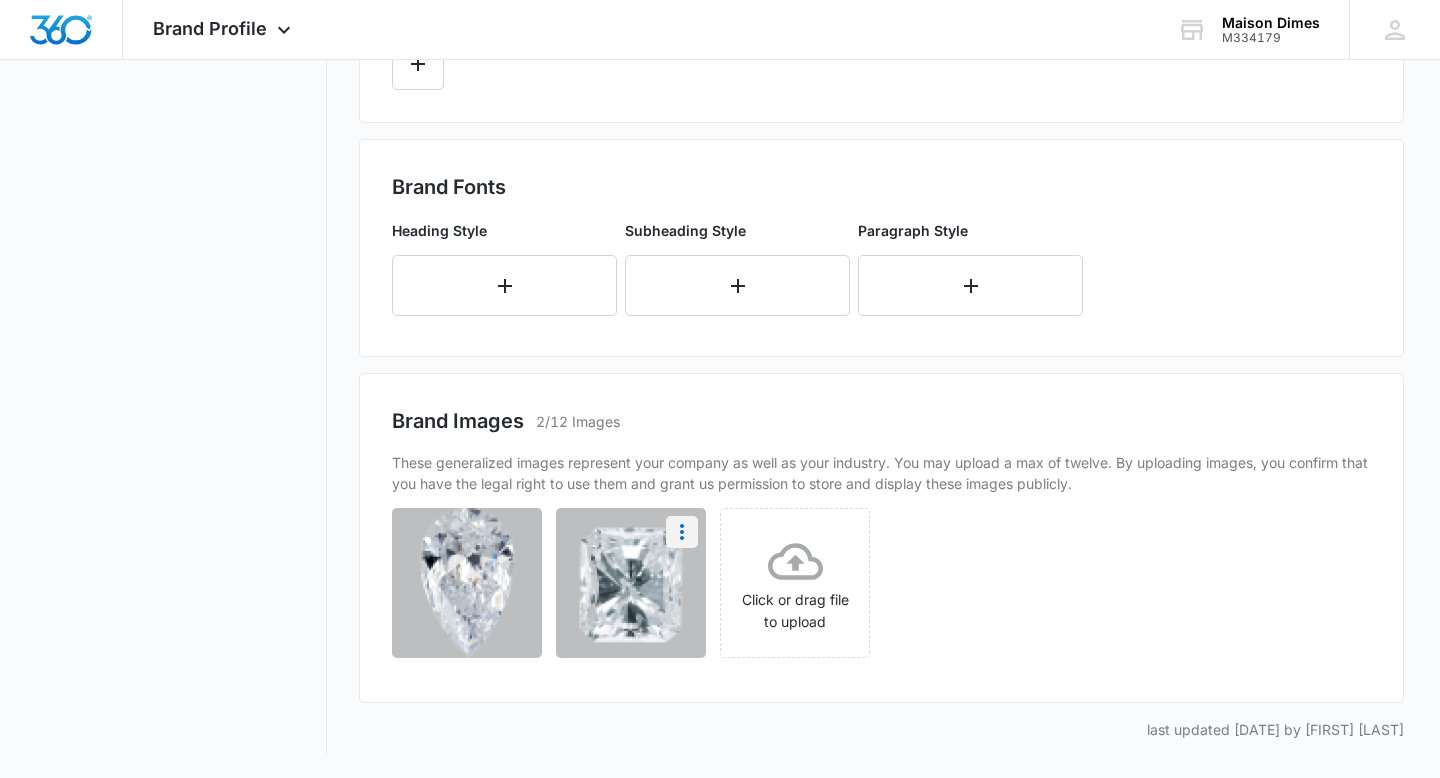 click 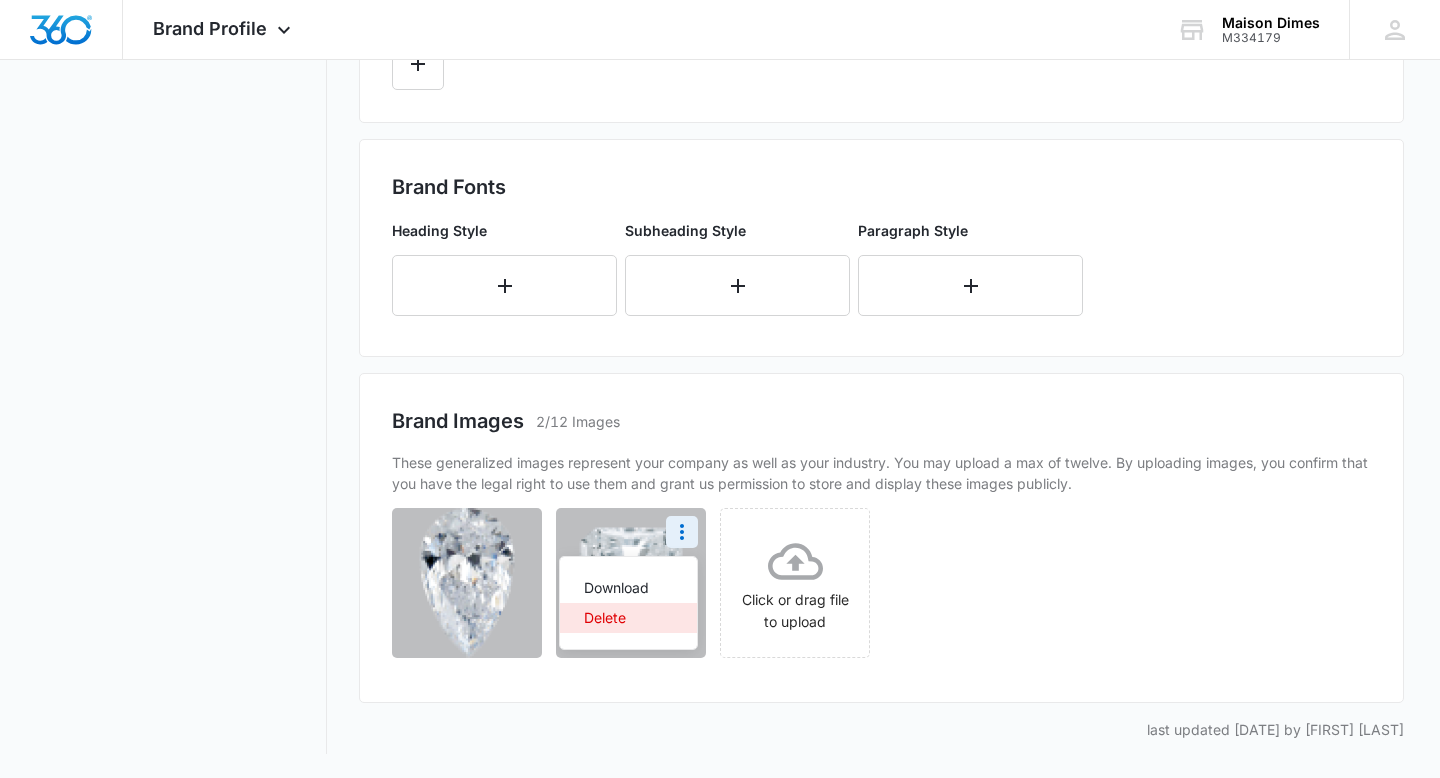 click on "Delete" at bounding box center (628, 618) 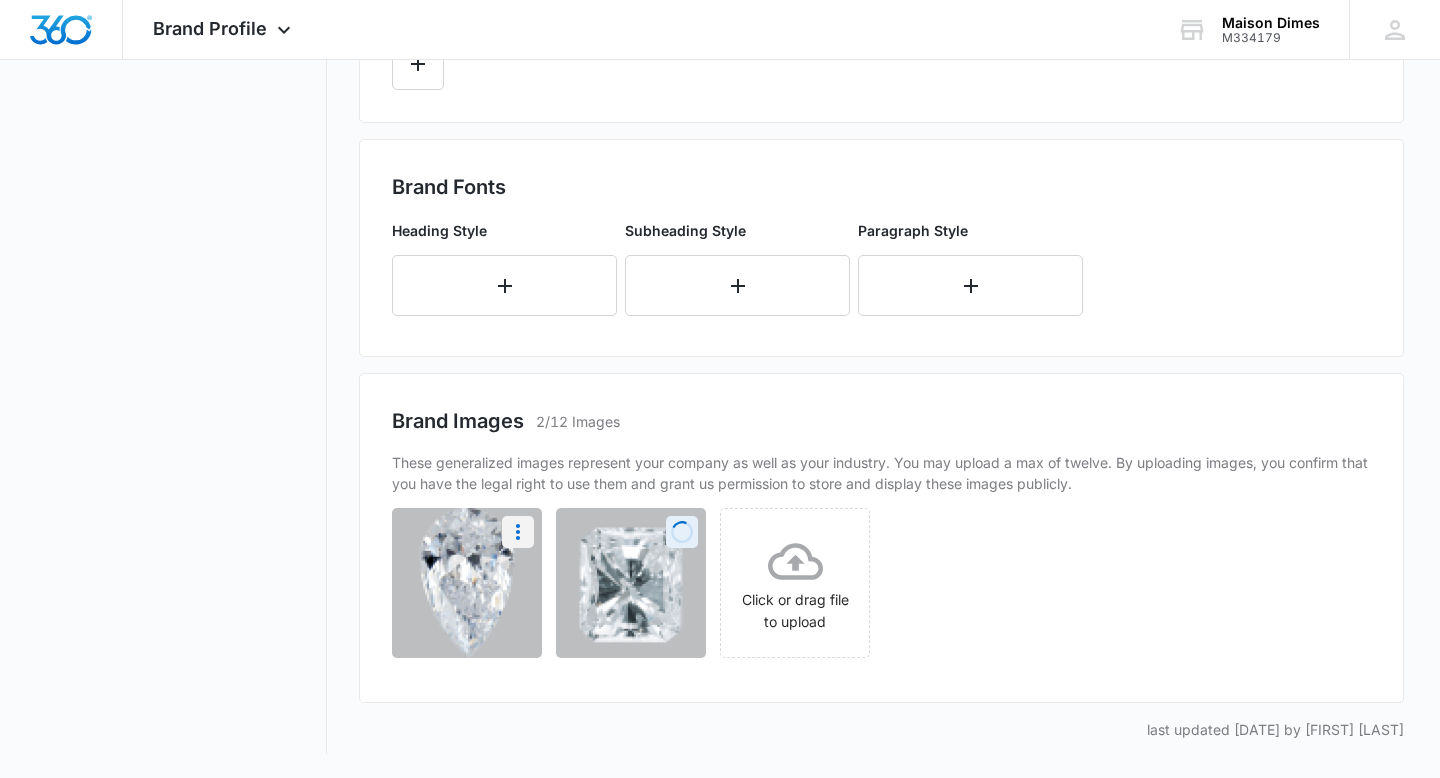 click 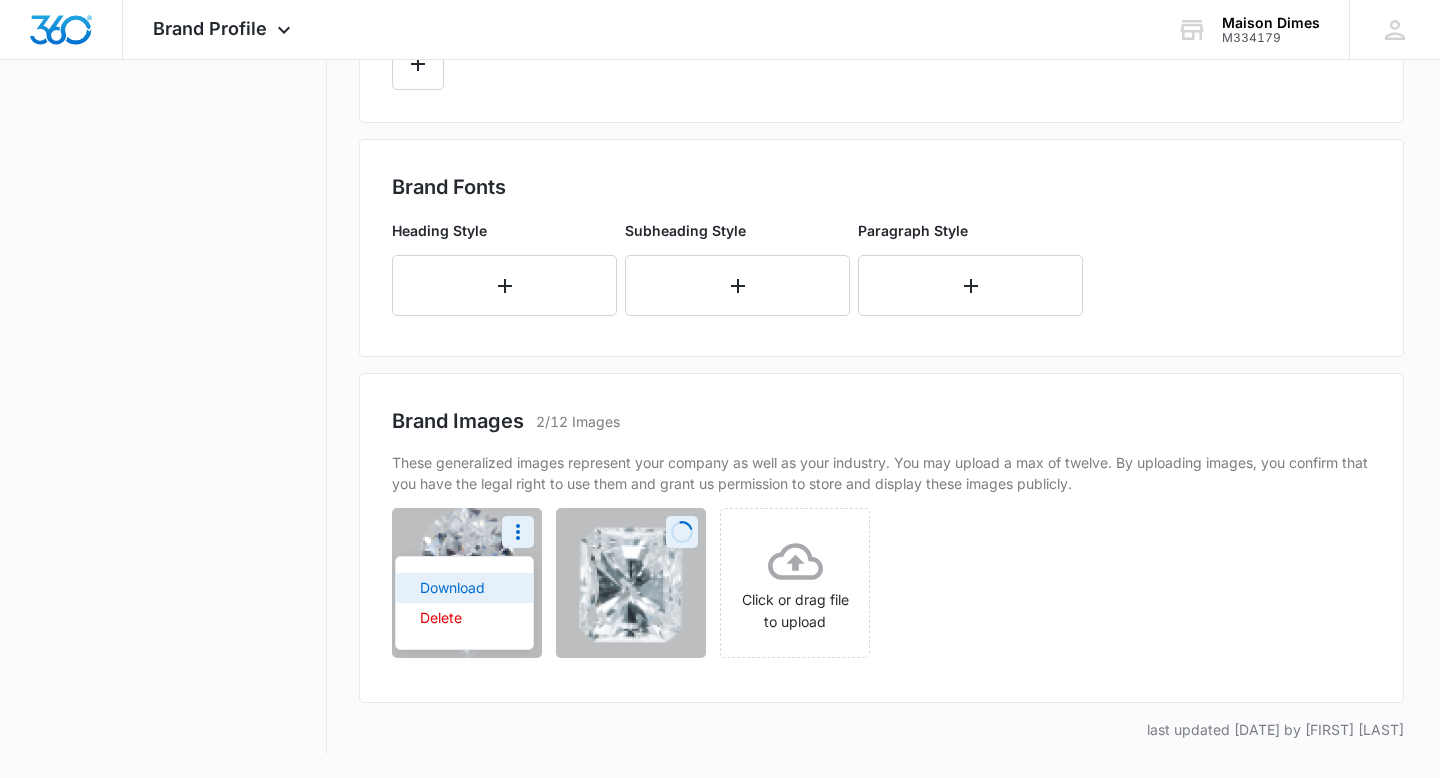 click on "Download" at bounding box center [464, 588] 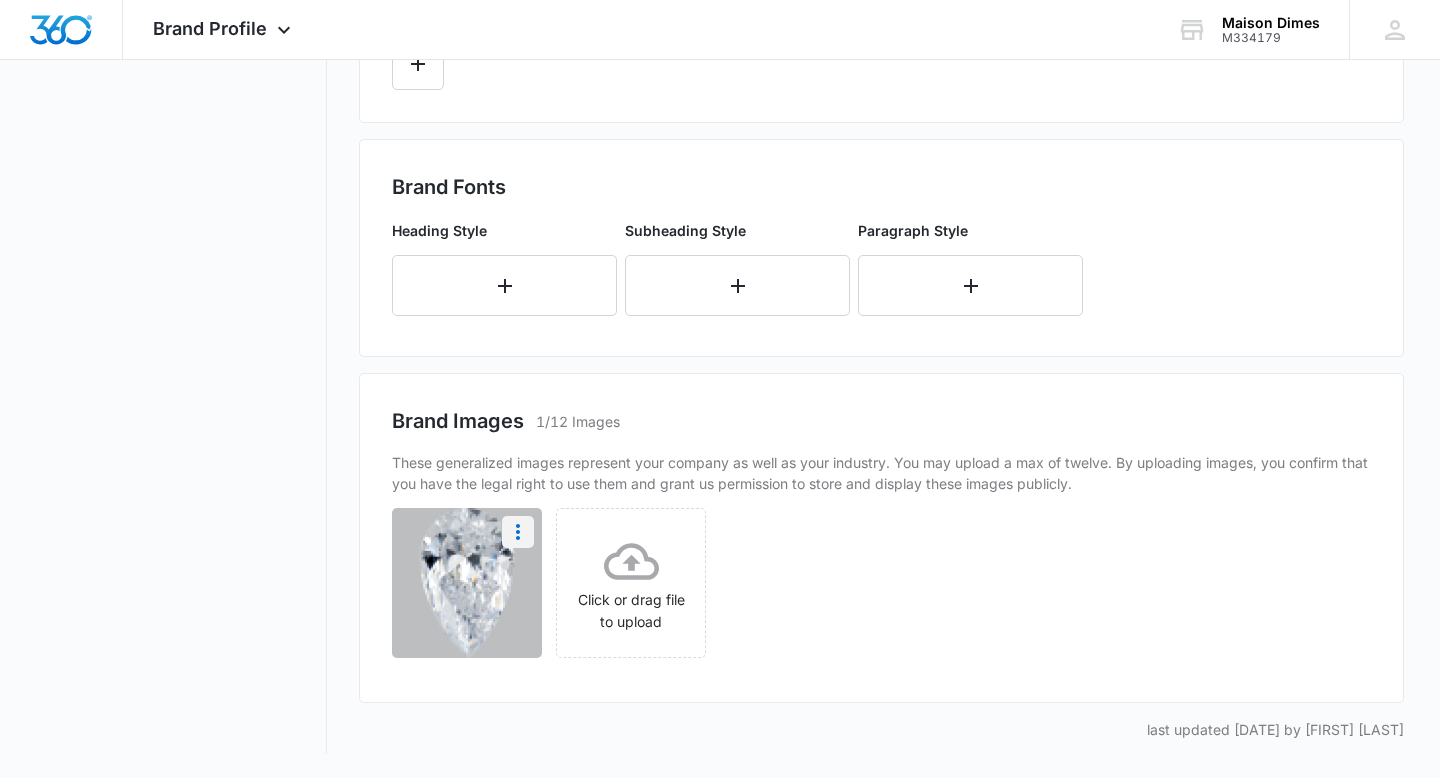 click 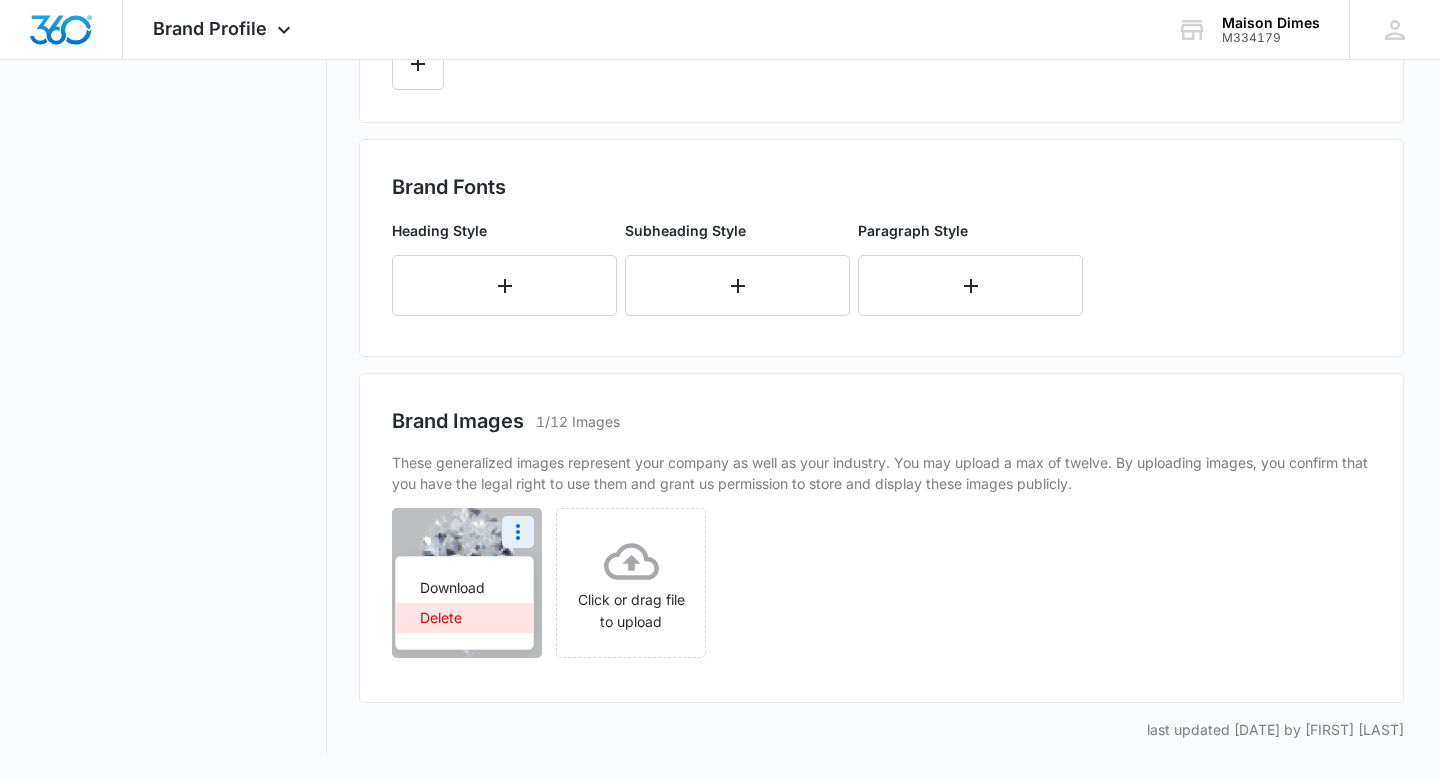 click on "Delete" at bounding box center [464, 618] 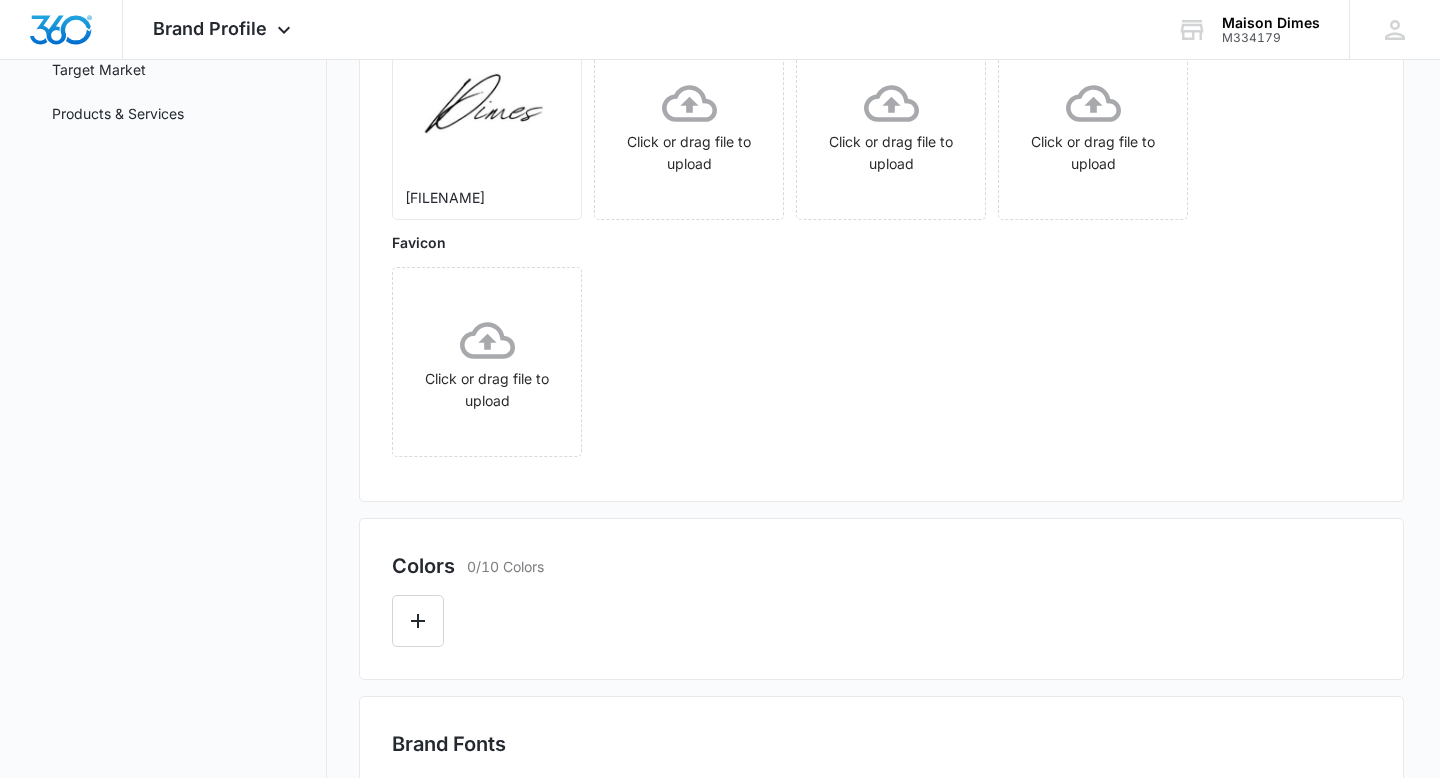 scroll, scrollTop: 0, scrollLeft: 0, axis: both 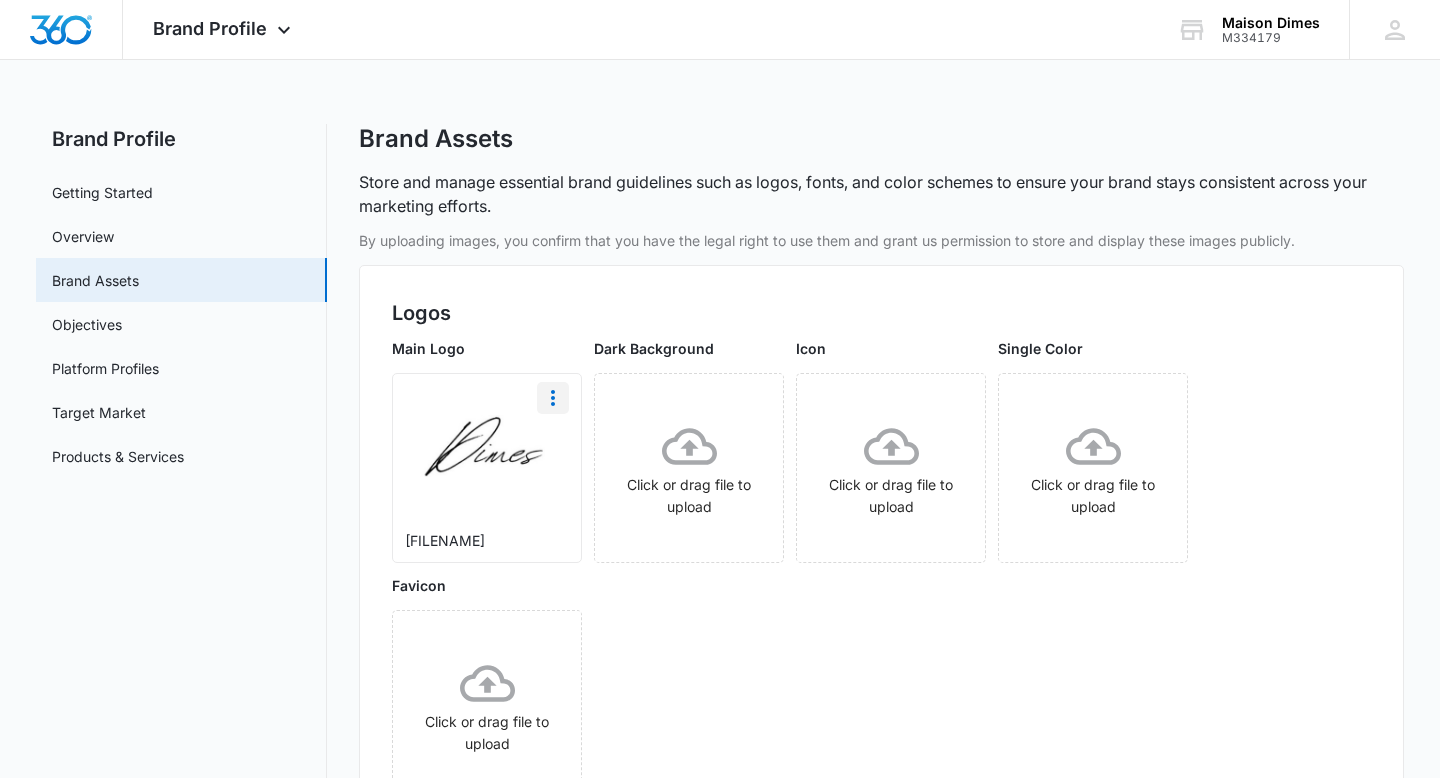 click 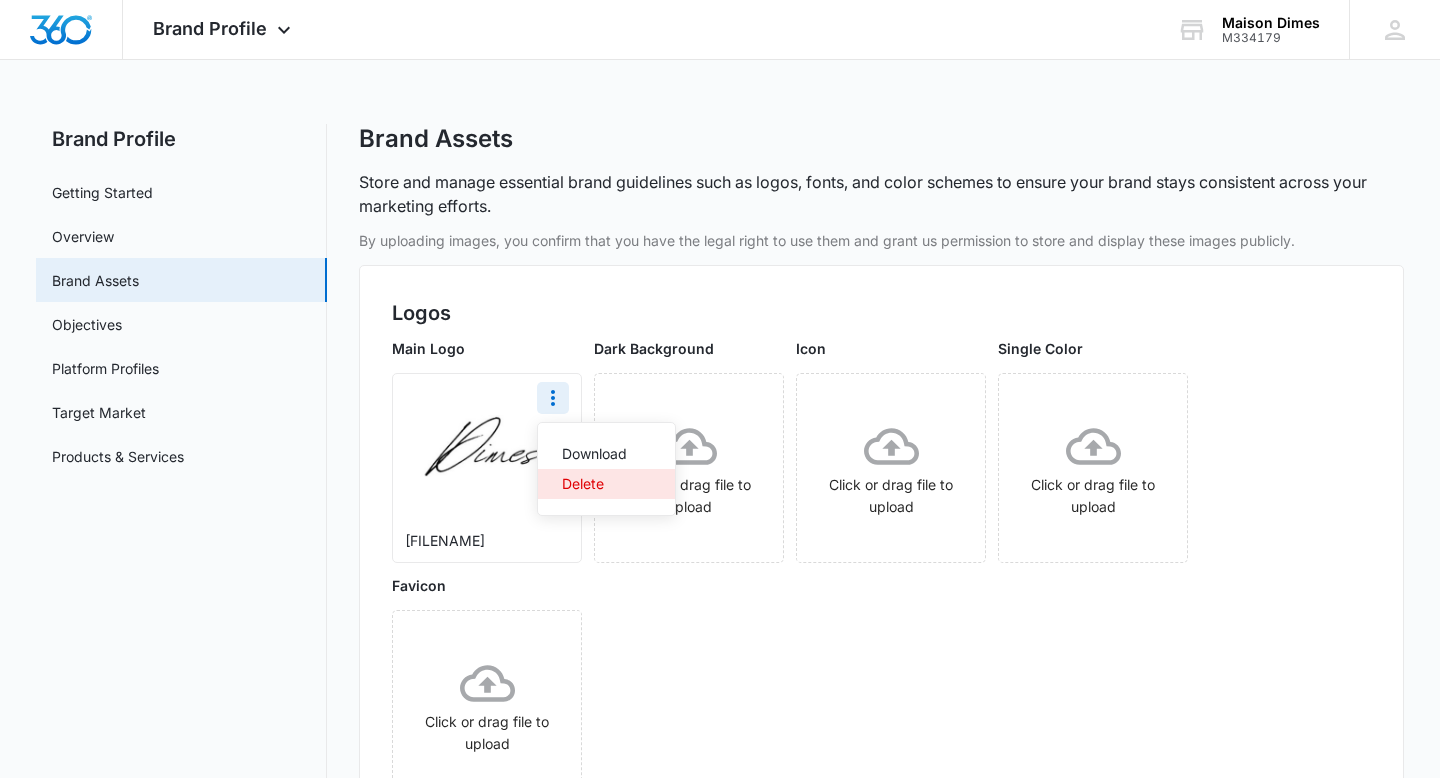 click on "Delete" at bounding box center (594, 484) 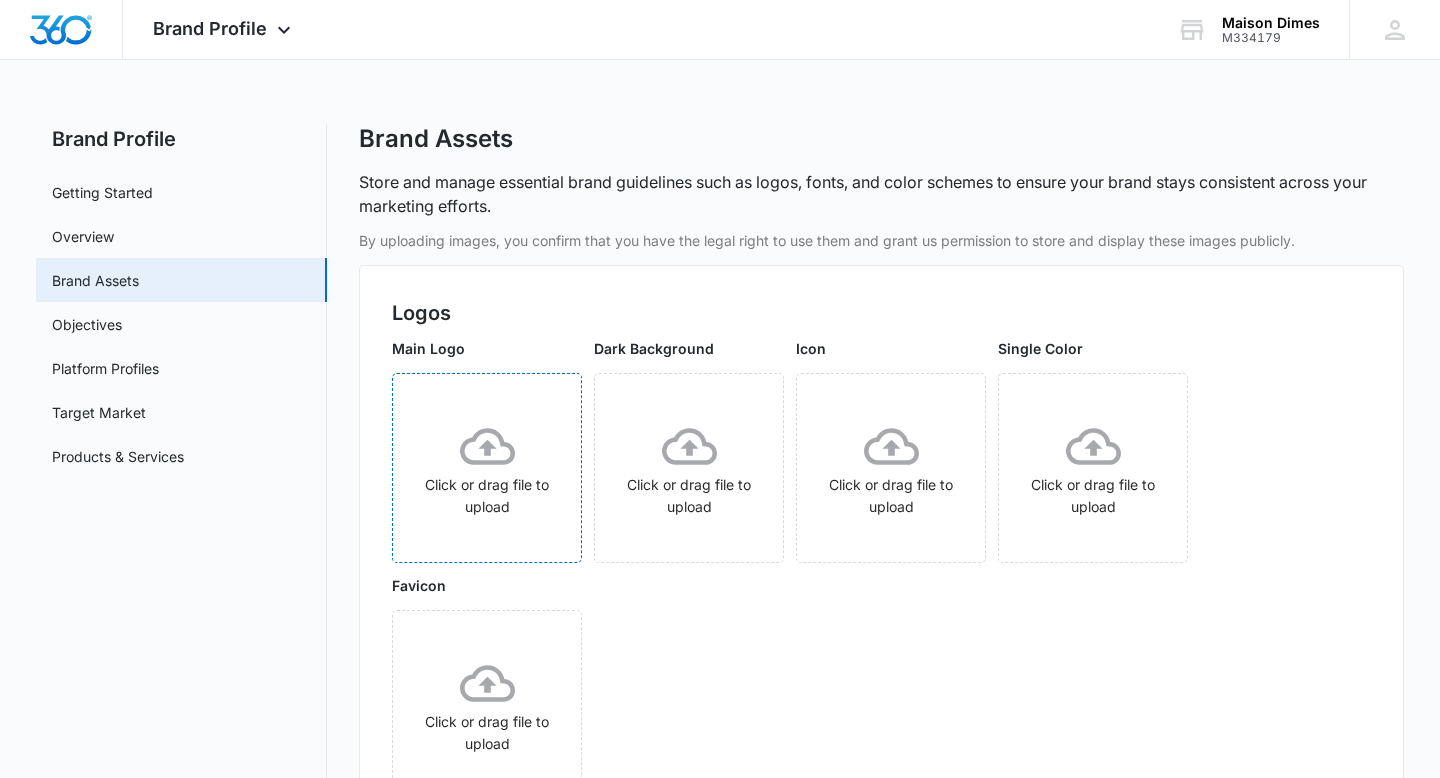 click 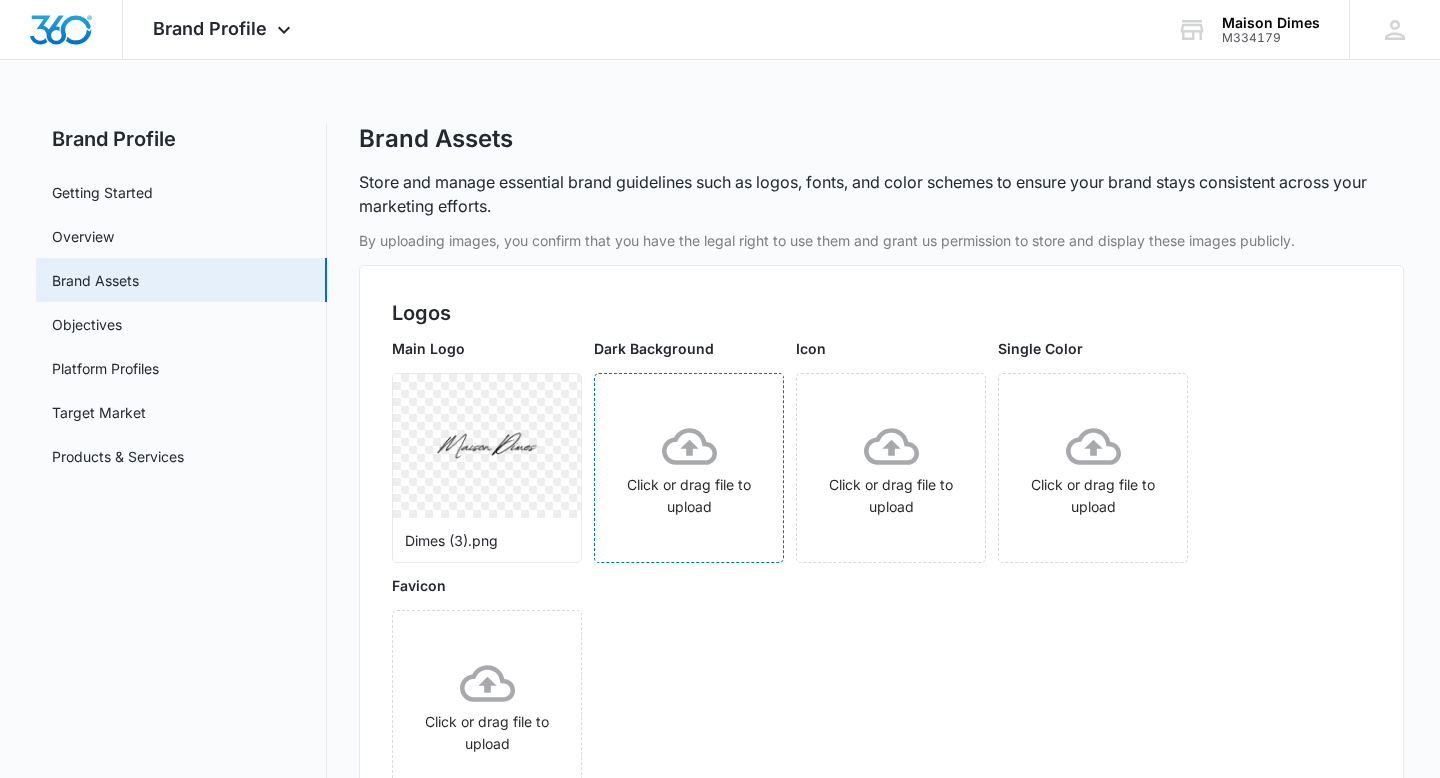 click on "Click or drag file to upload" at bounding box center [689, 468] 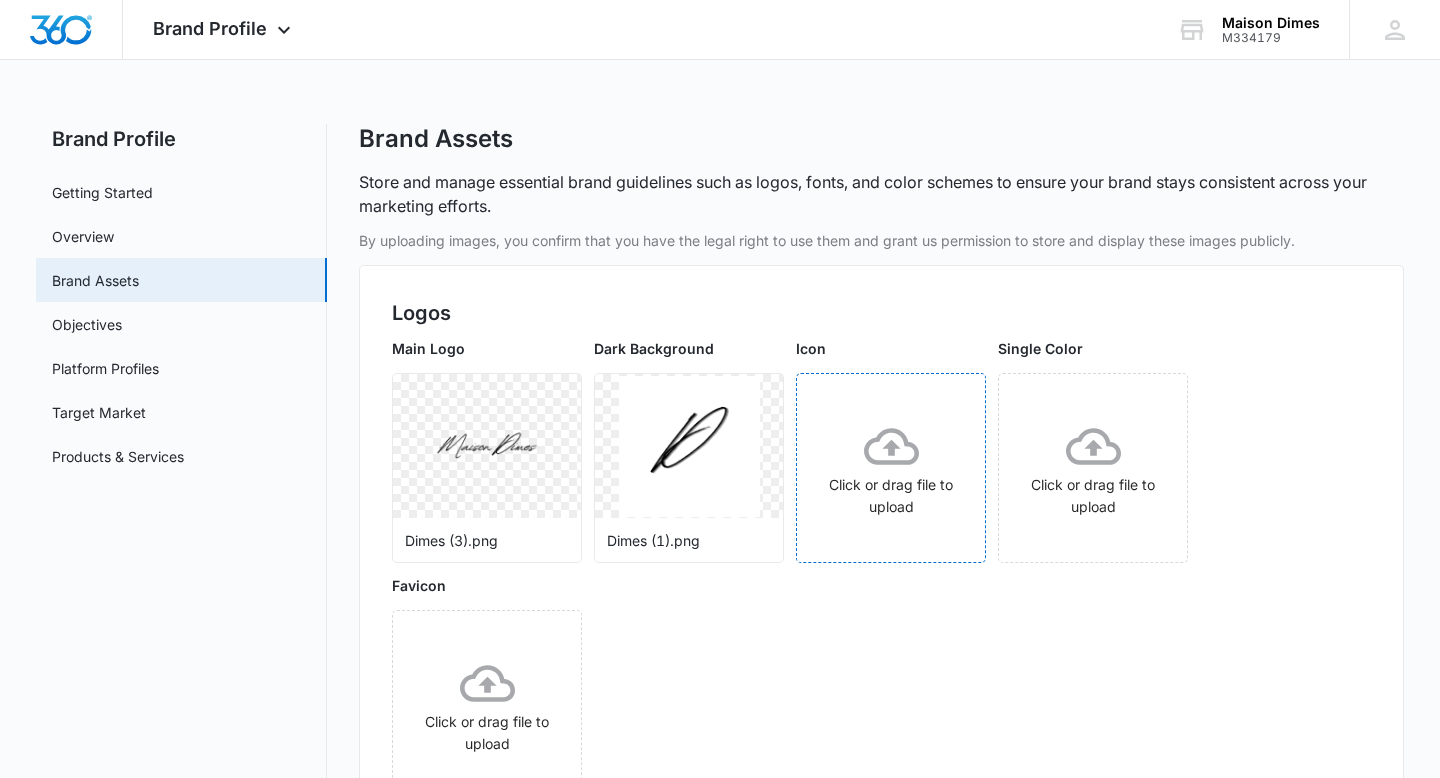 click 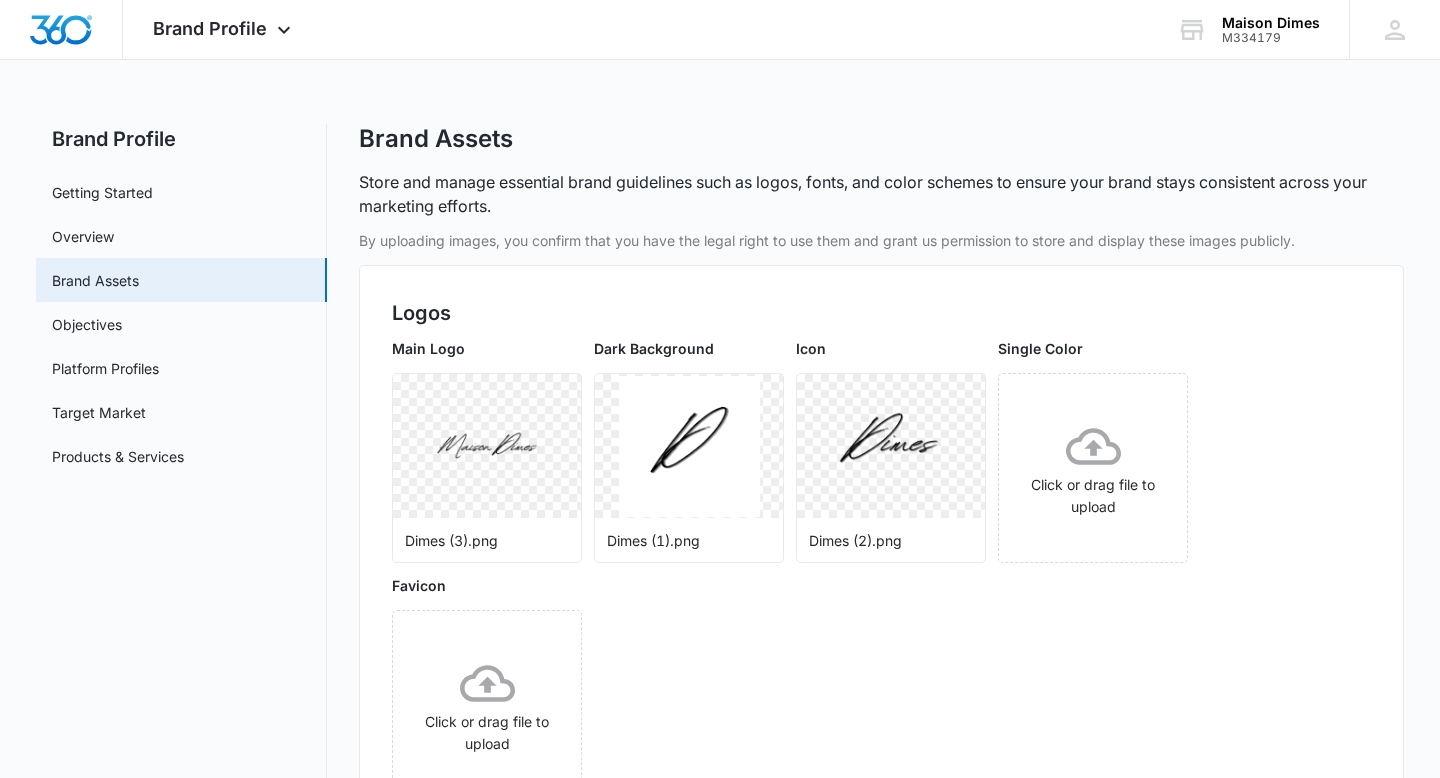 click on "Main Logo Dark Background Icon Single Color Click or drag file to upload Favicon Click or drag file to upload" at bounding box center [881, 575] 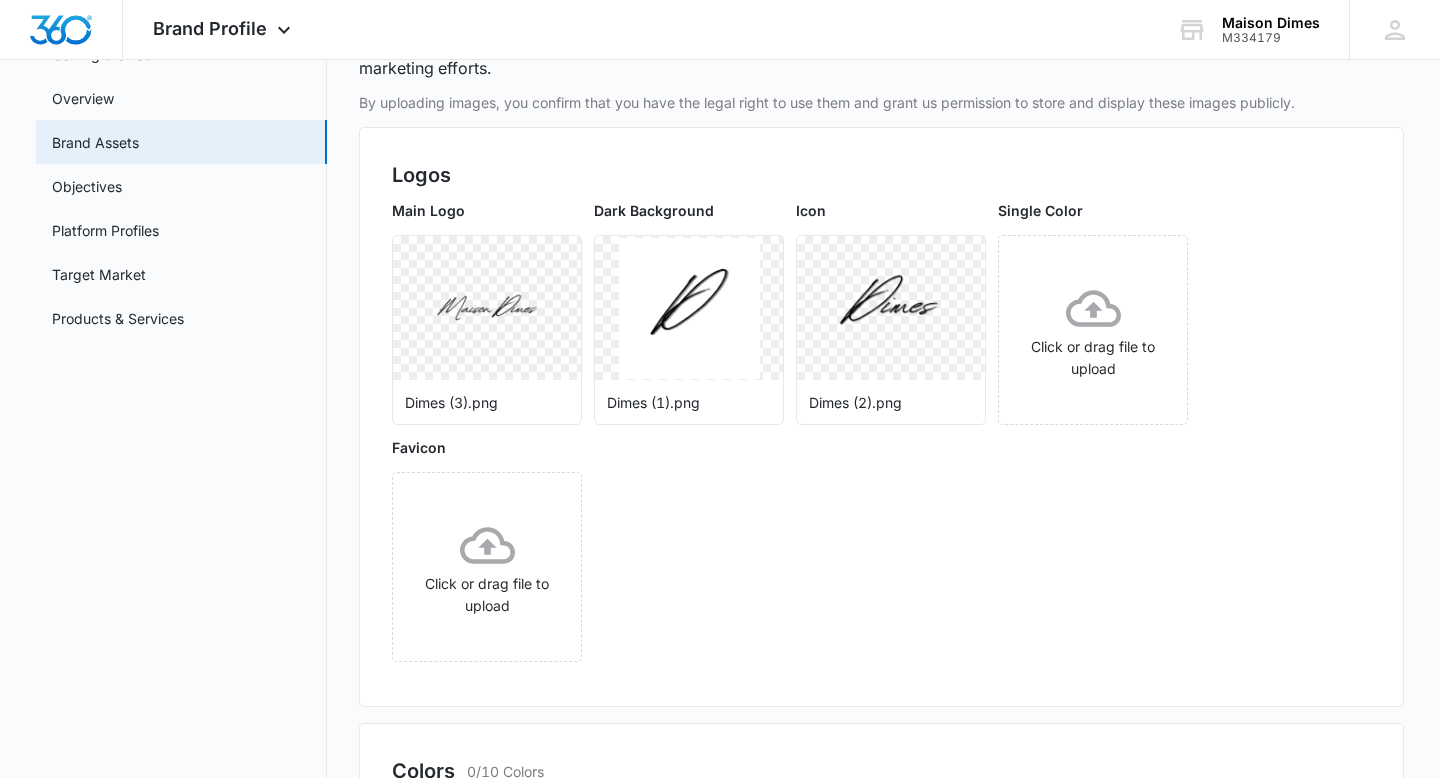 scroll, scrollTop: 0, scrollLeft: 0, axis: both 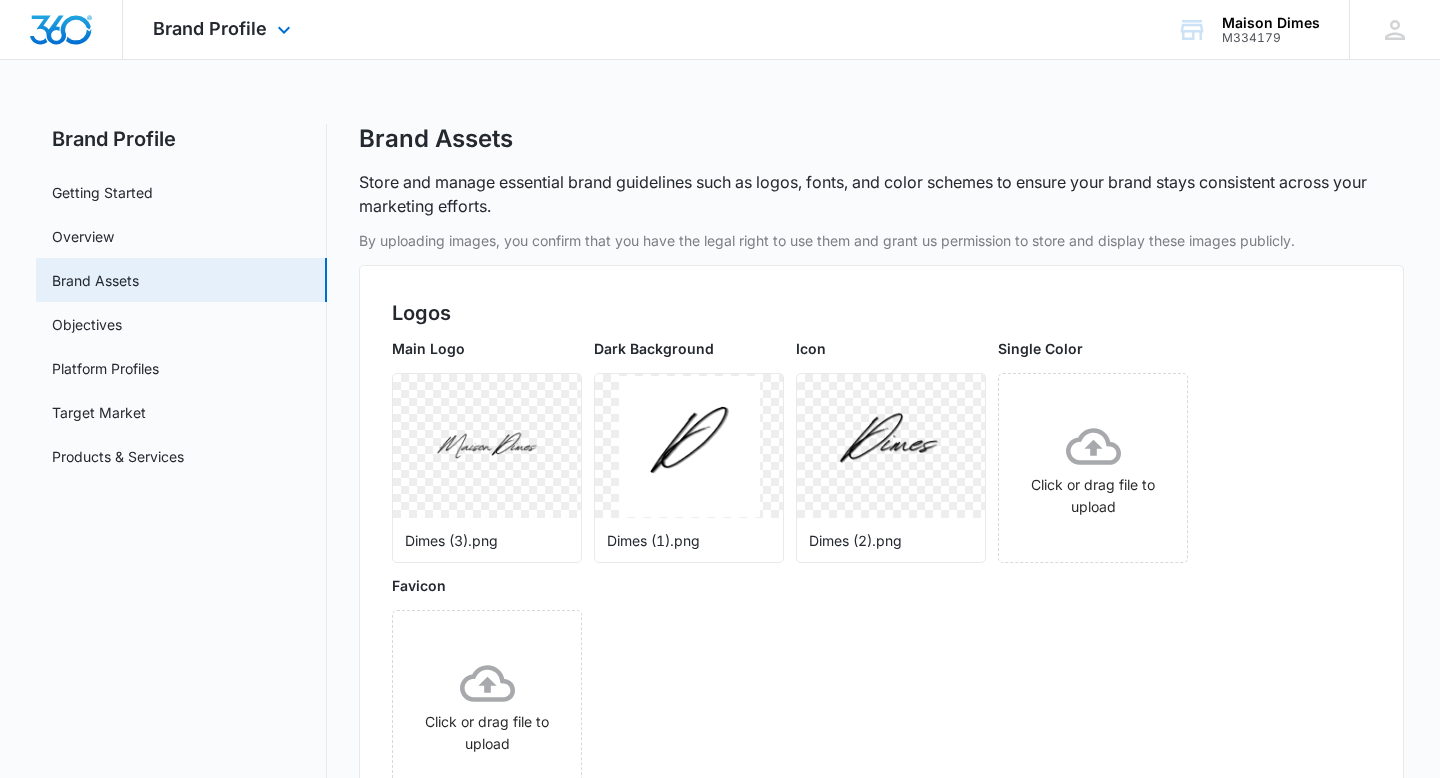 click at bounding box center [61, 30] 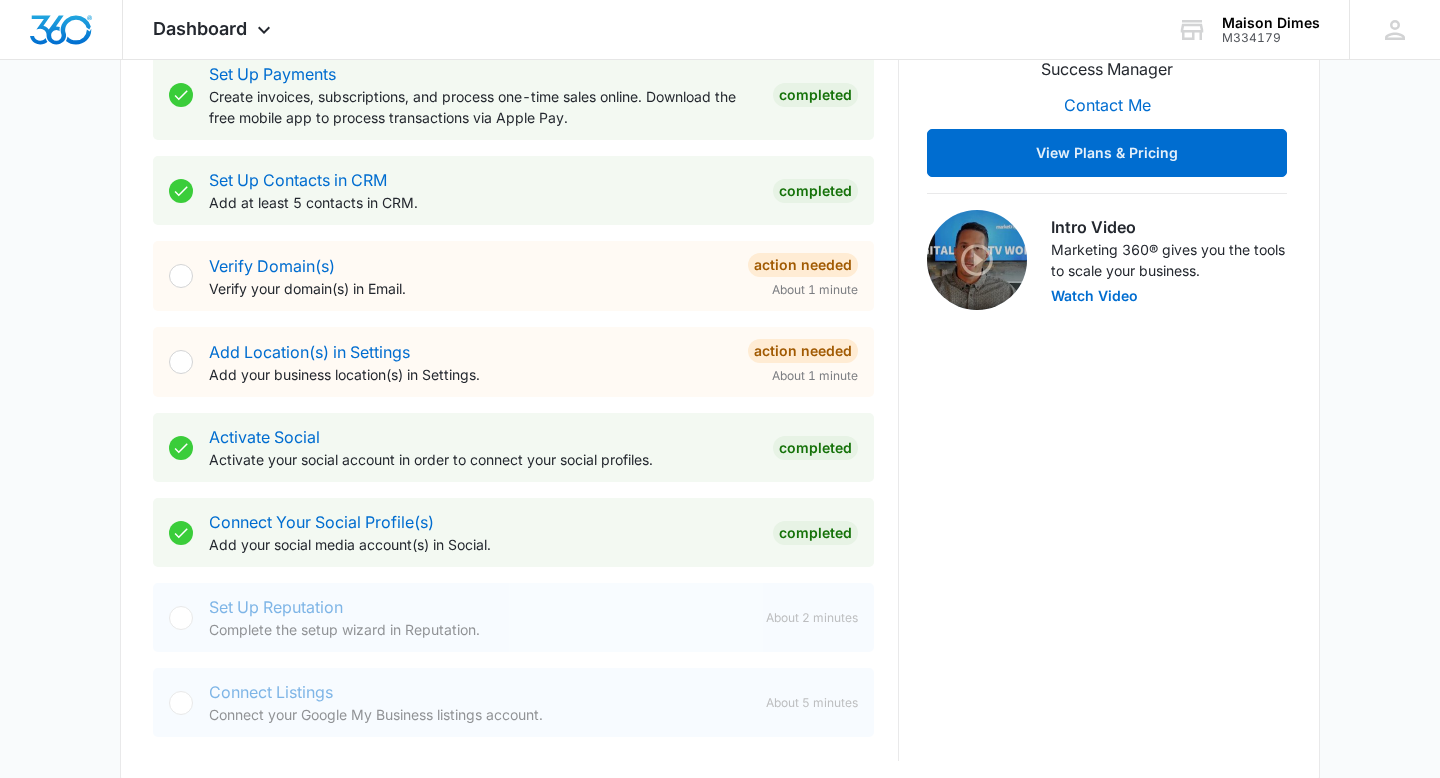 scroll, scrollTop: 526, scrollLeft: 0, axis: vertical 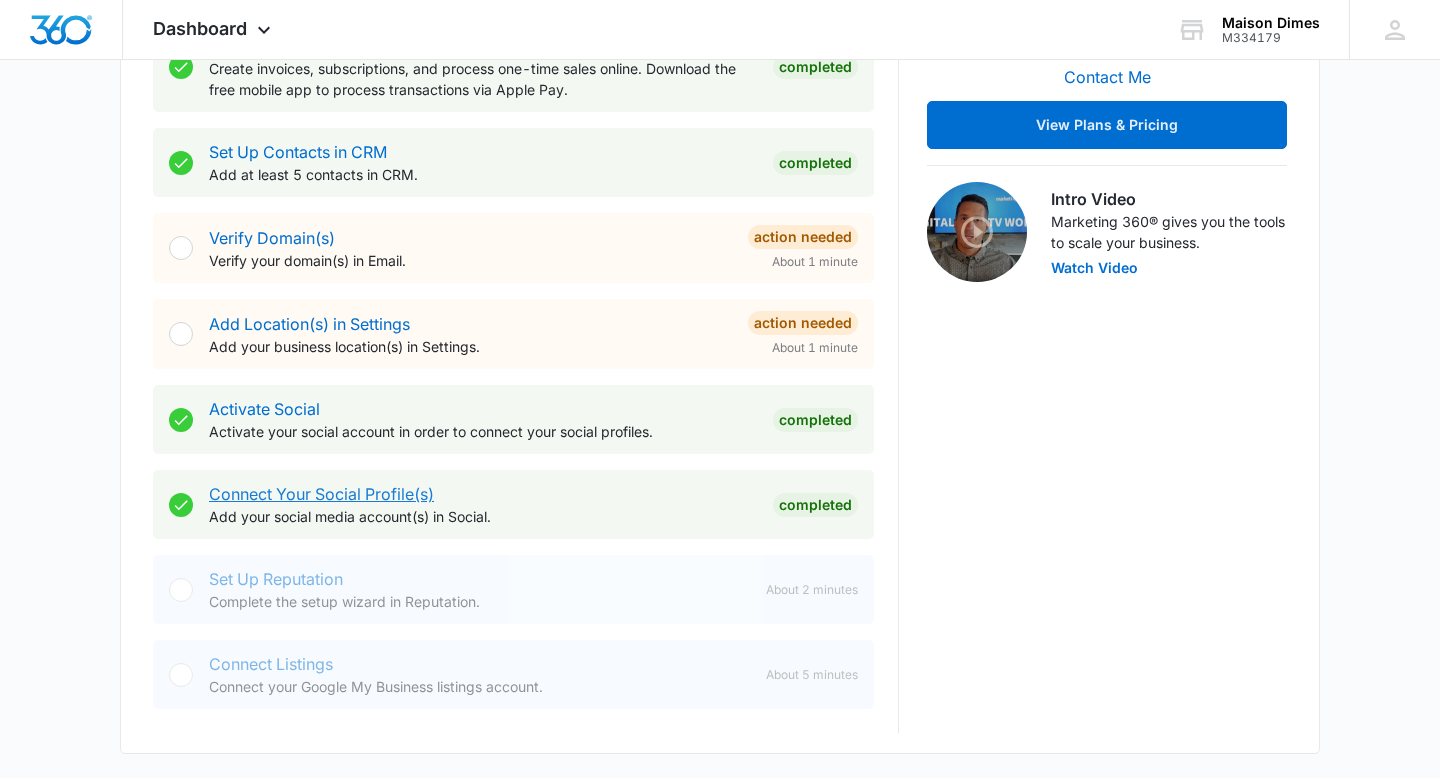 click on "Connect Your Social Profile(s)" at bounding box center (321, 494) 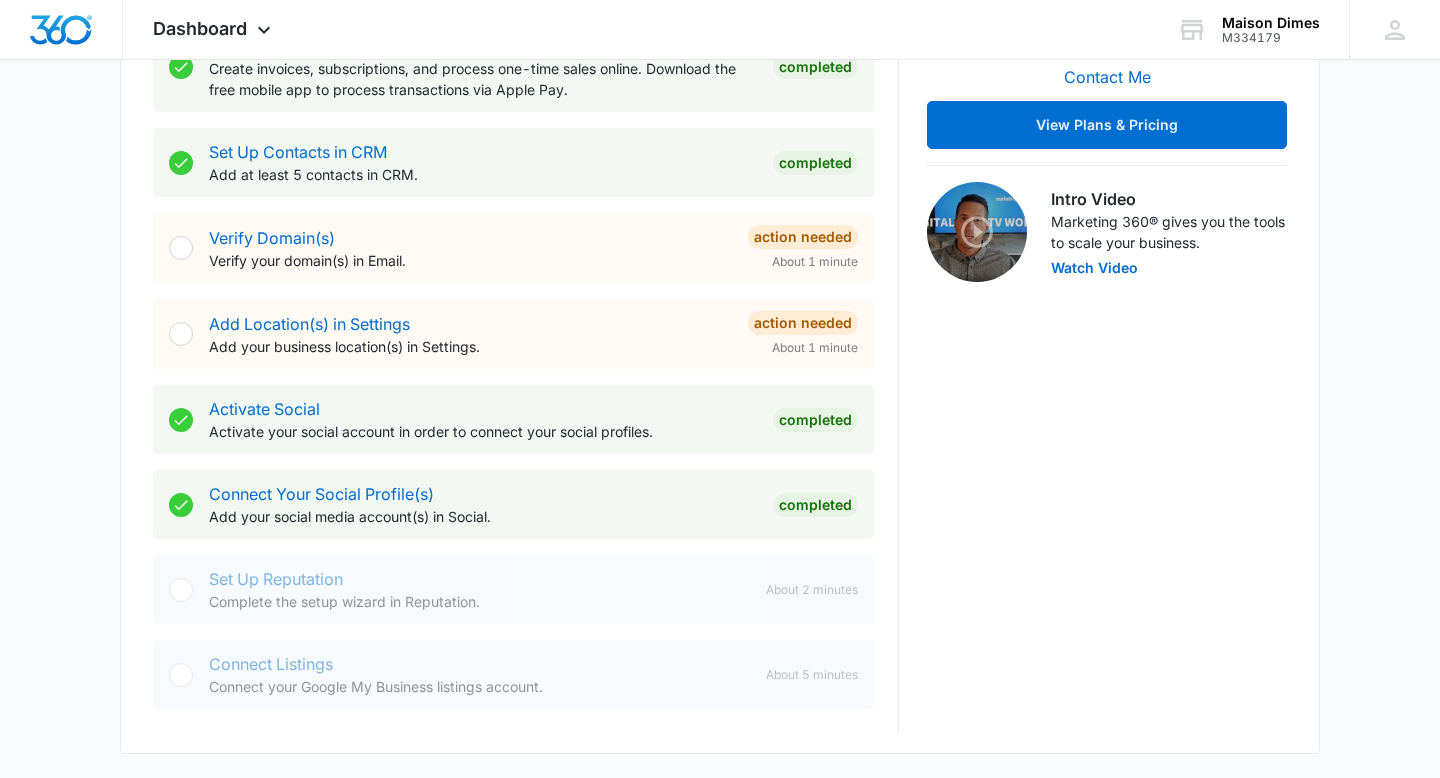 scroll, scrollTop: 0, scrollLeft: 0, axis: both 